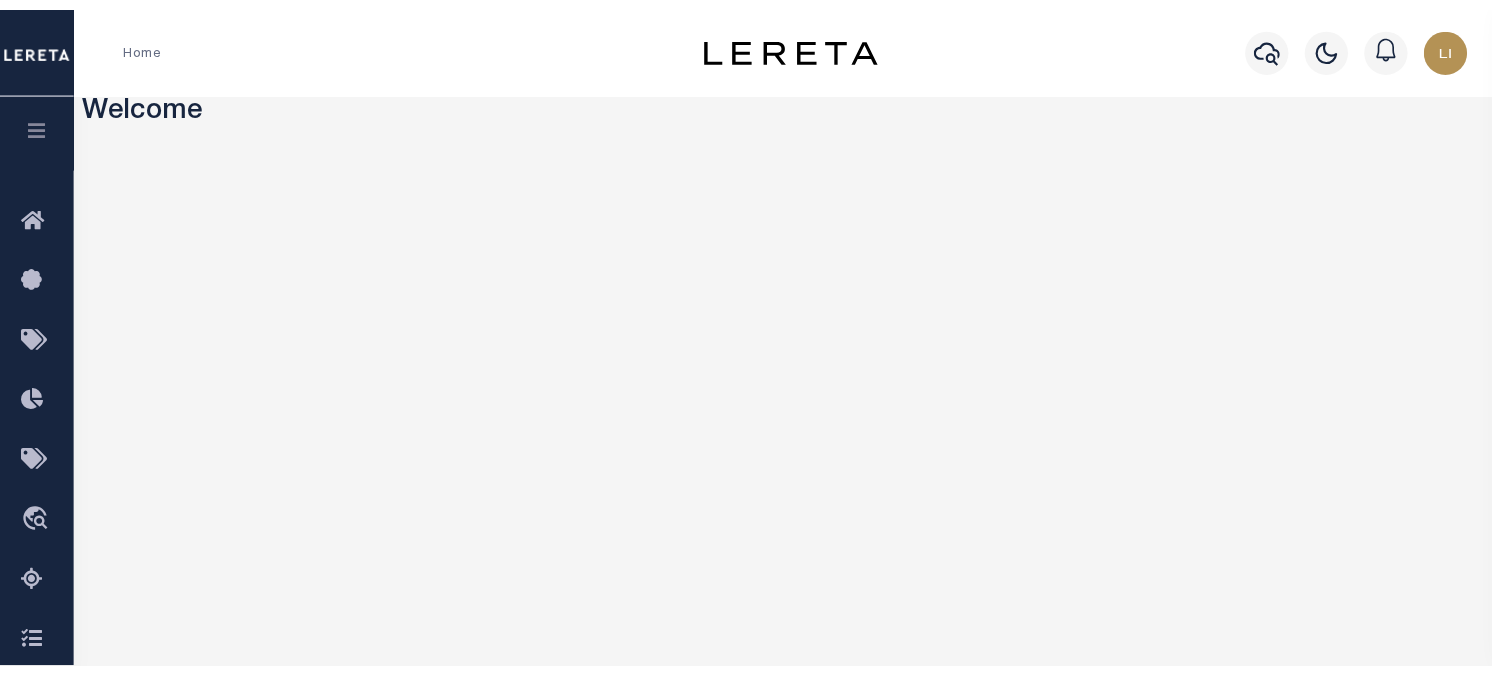 scroll, scrollTop: 0, scrollLeft: 0, axis: both 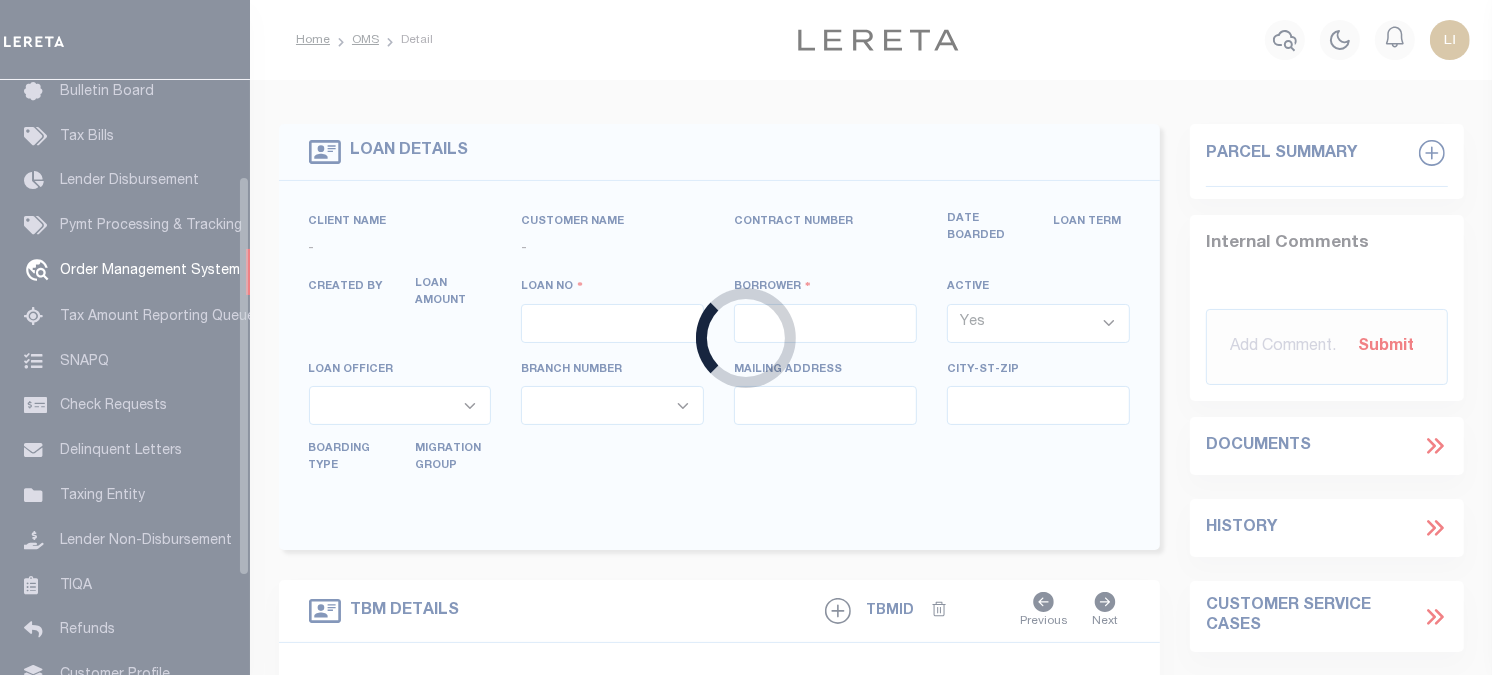 type on "LLEW-T0006" 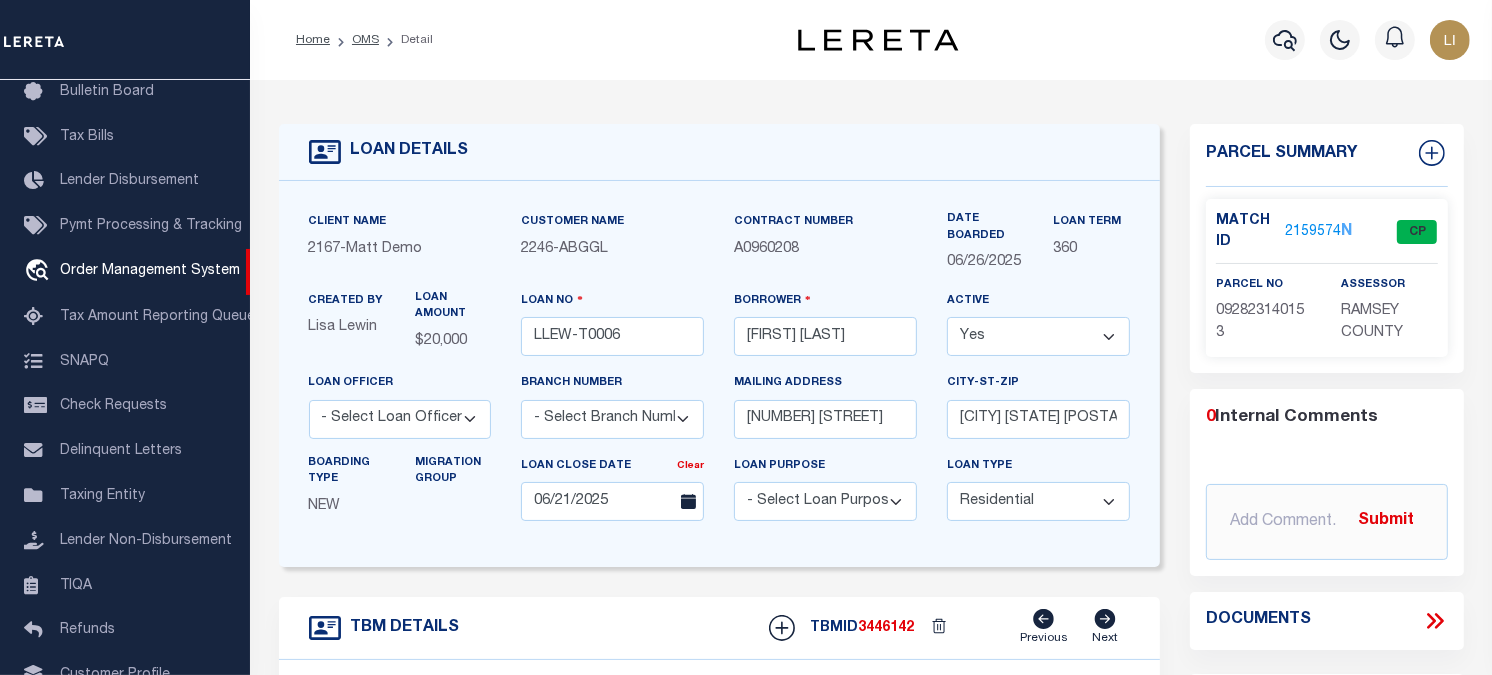 type on "[NUMBER] [STREET]" 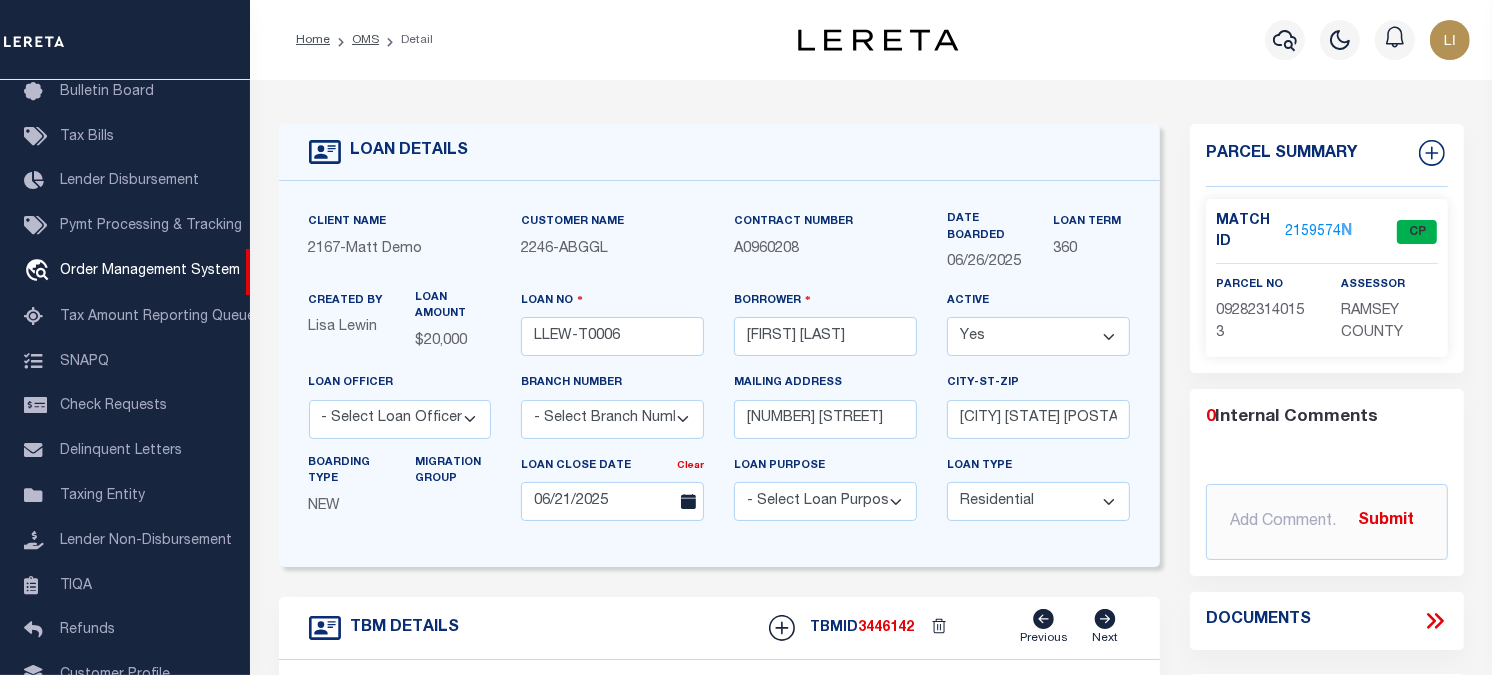select 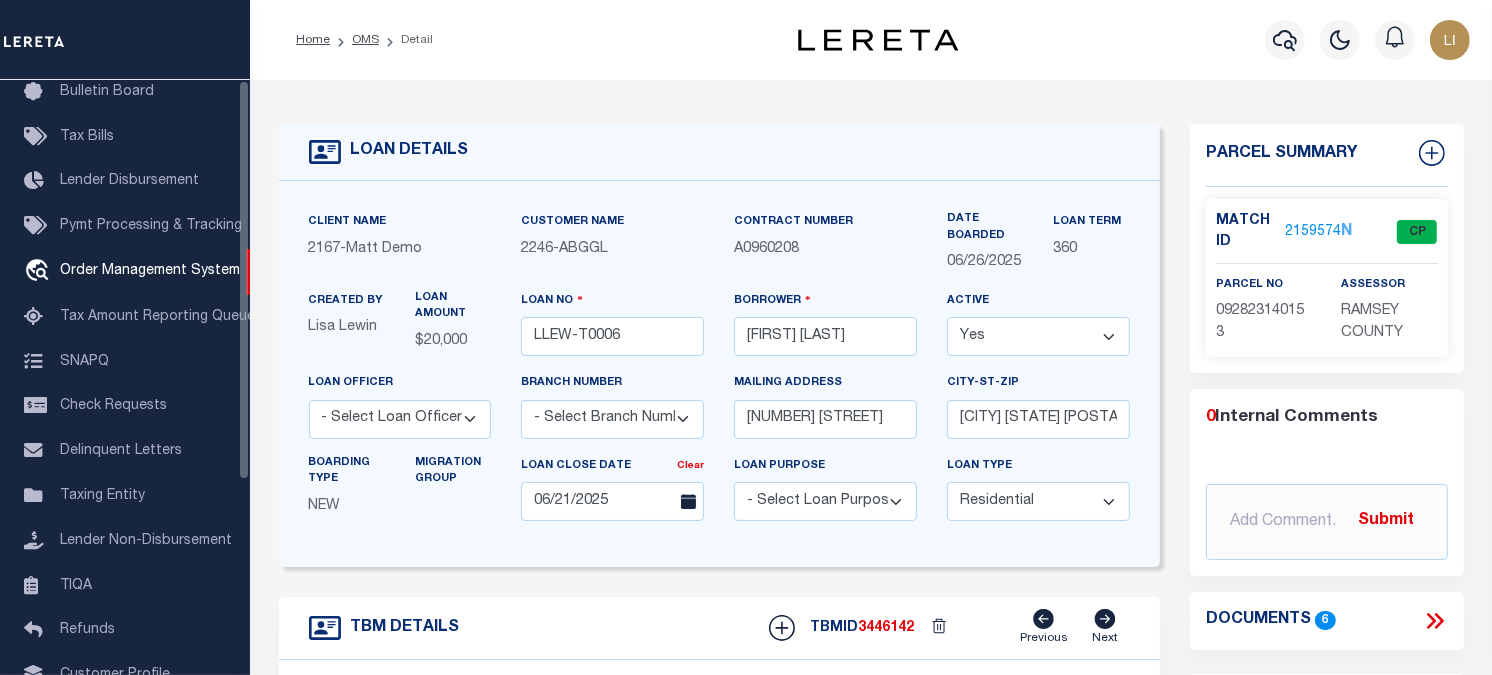 scroll, scrollTop: 111, scrollLeft: 0, axis: vertical 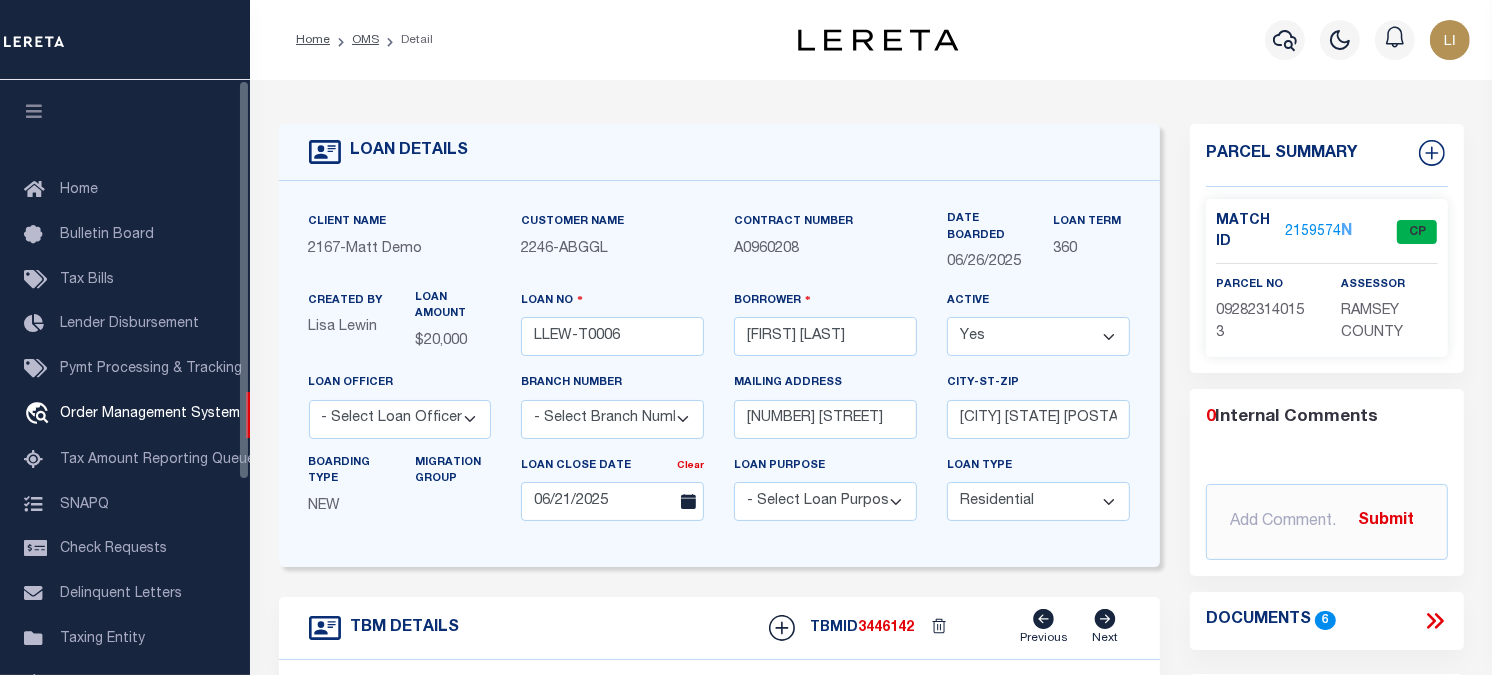 drag, startPoint x: 34, startPoint y: 116, endPoint x: 642, endPoint y: 116, distance: 608 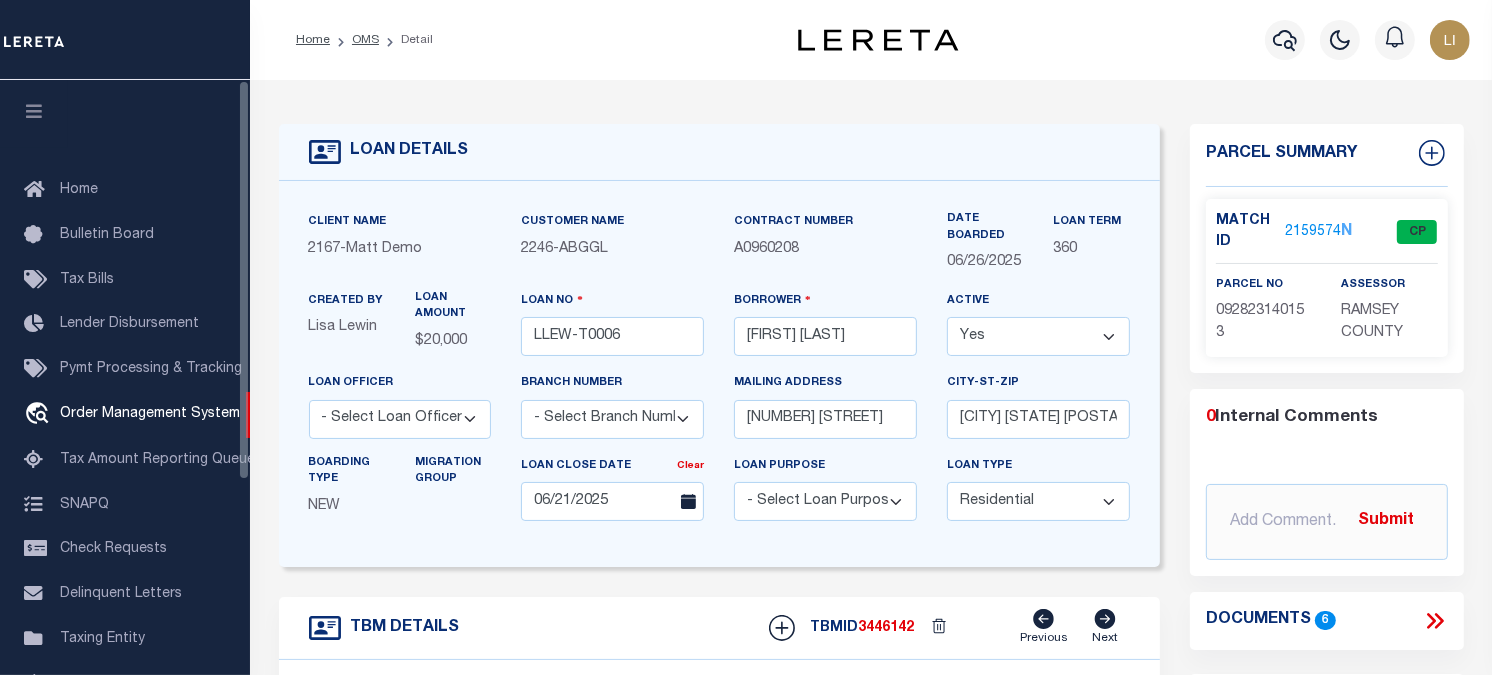 click at bounding box center (34, 111) 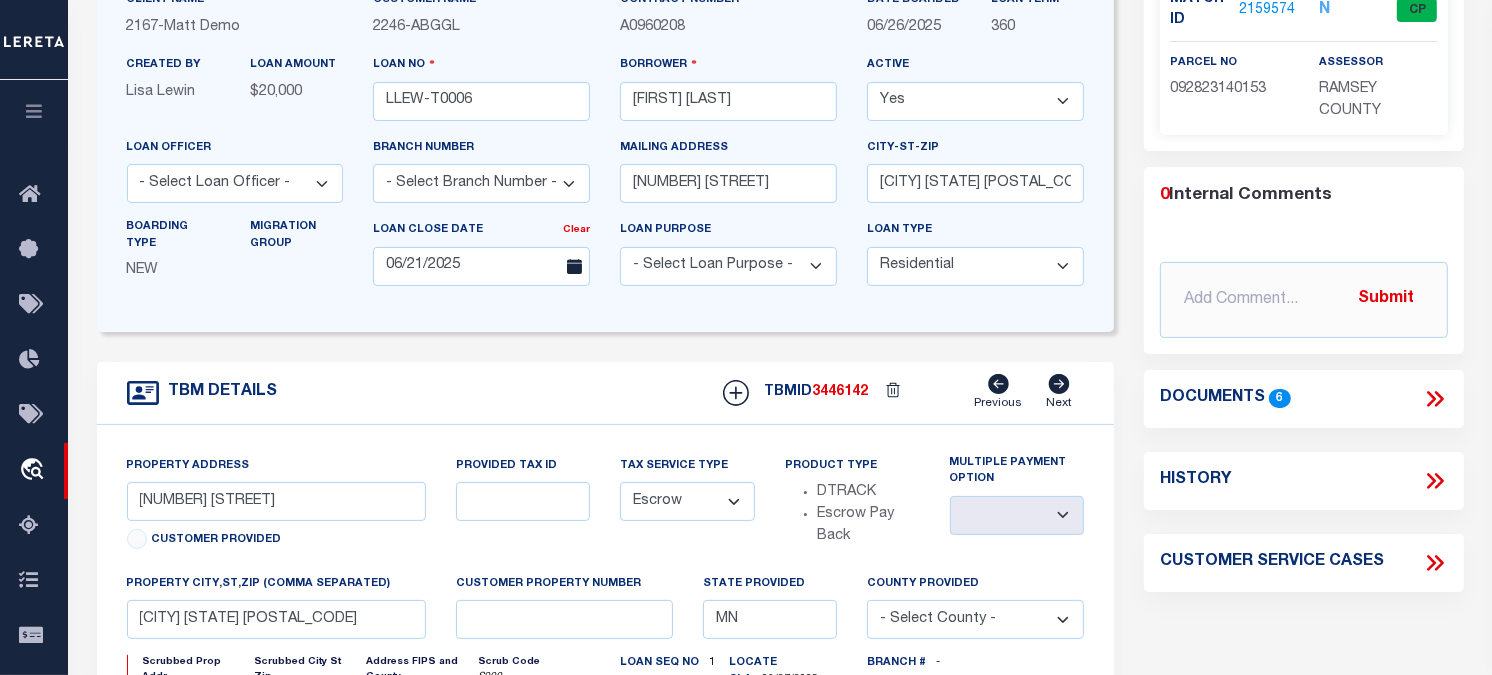 scroll, scrollTop: 333, scrollLeft: 0, axis: vertical 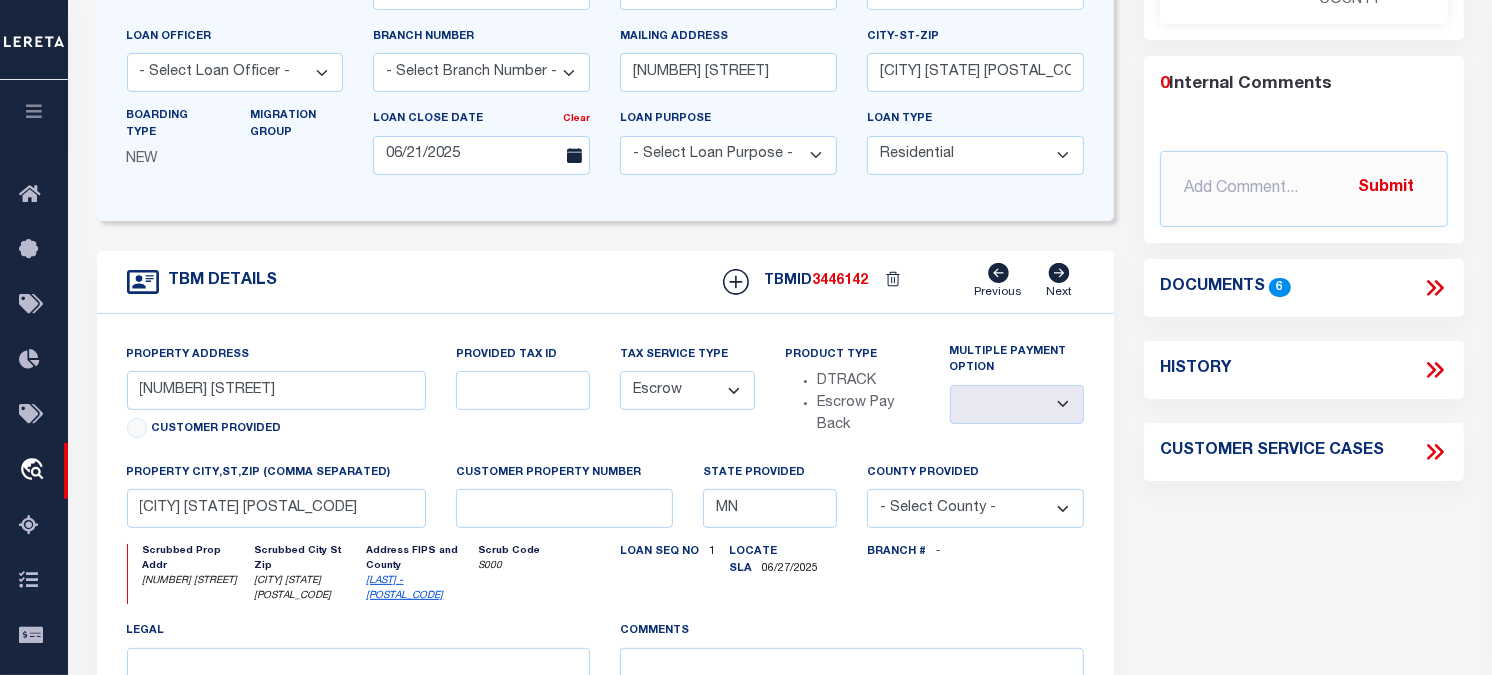 click 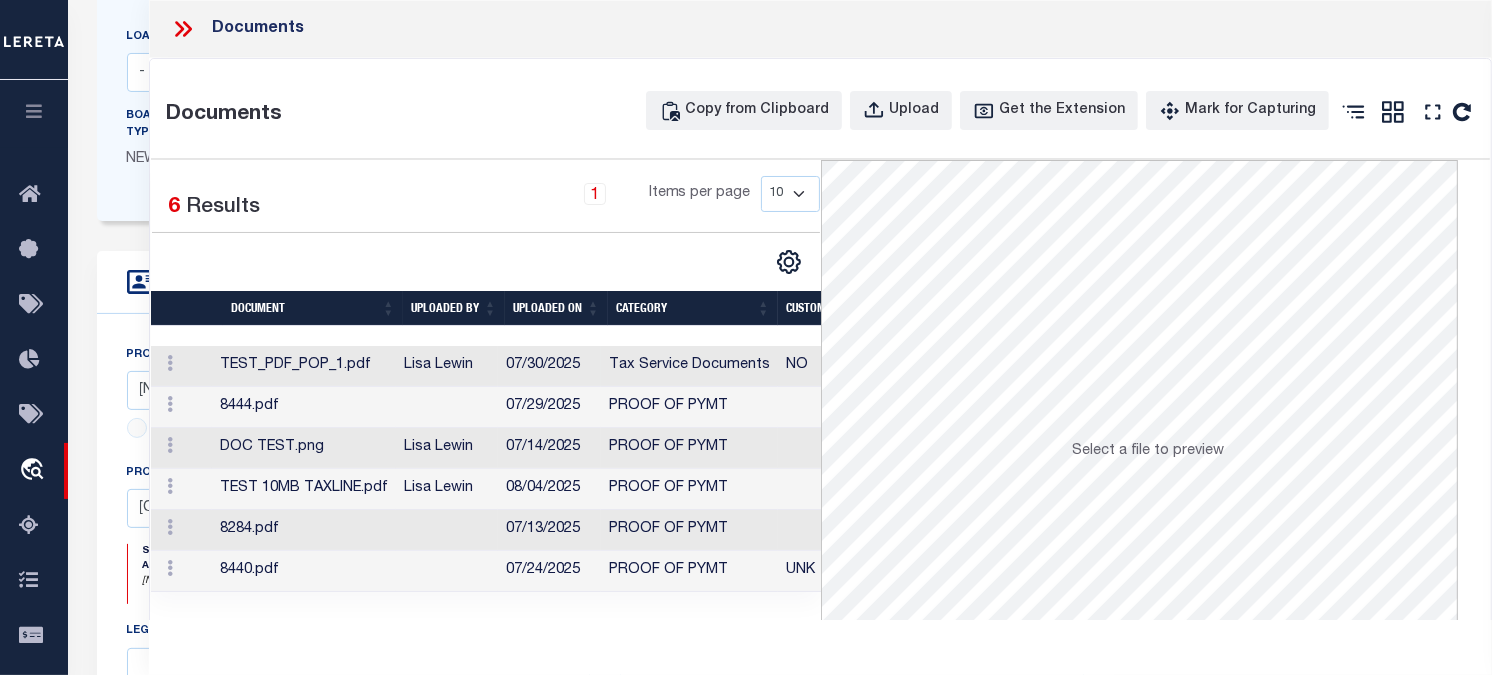 click on "TEST_PDF_POP_1.pdf" at bounding box center (304, 366) 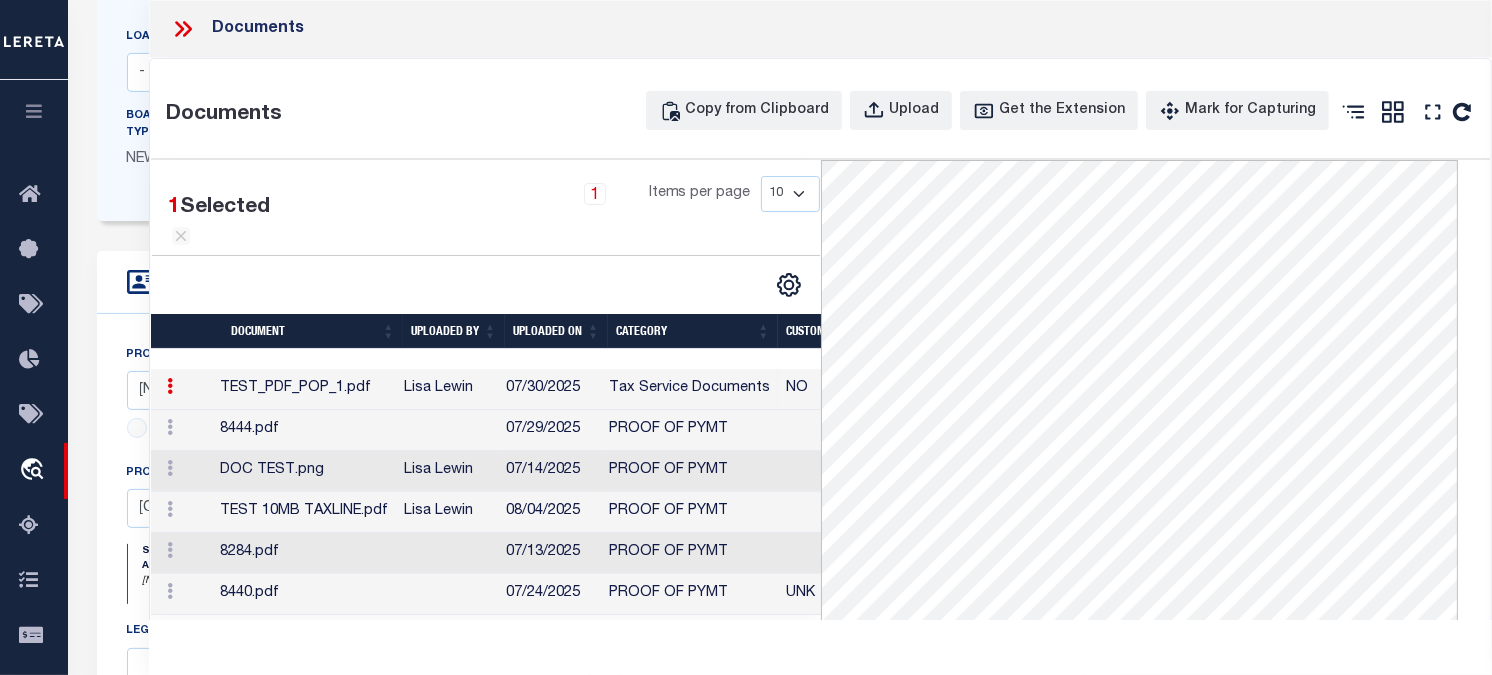 click on "8444.pdf" at bounding box center (304, 430) 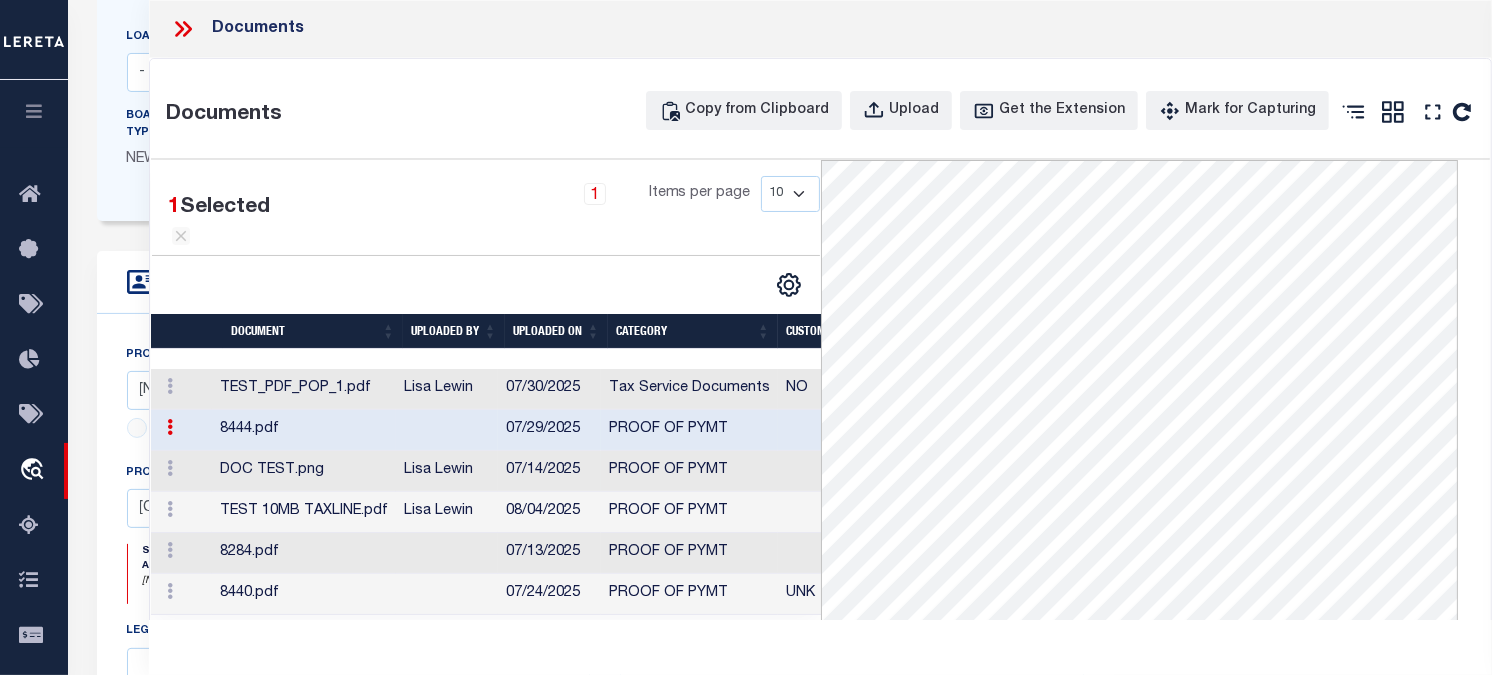 click on "DOC TEST.png" at bounding box center (304, 471) 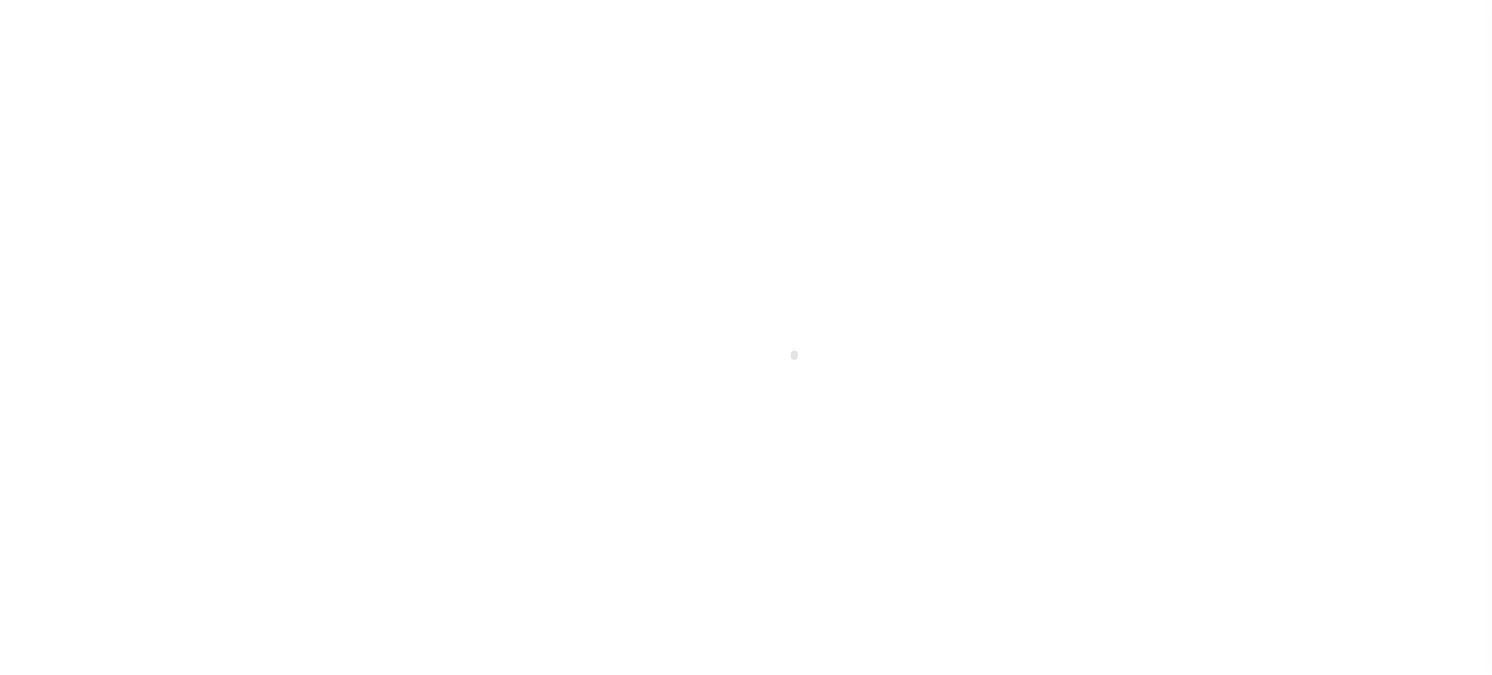 scroll, scrollTop: 0, scrollLeft: 0, axis: both 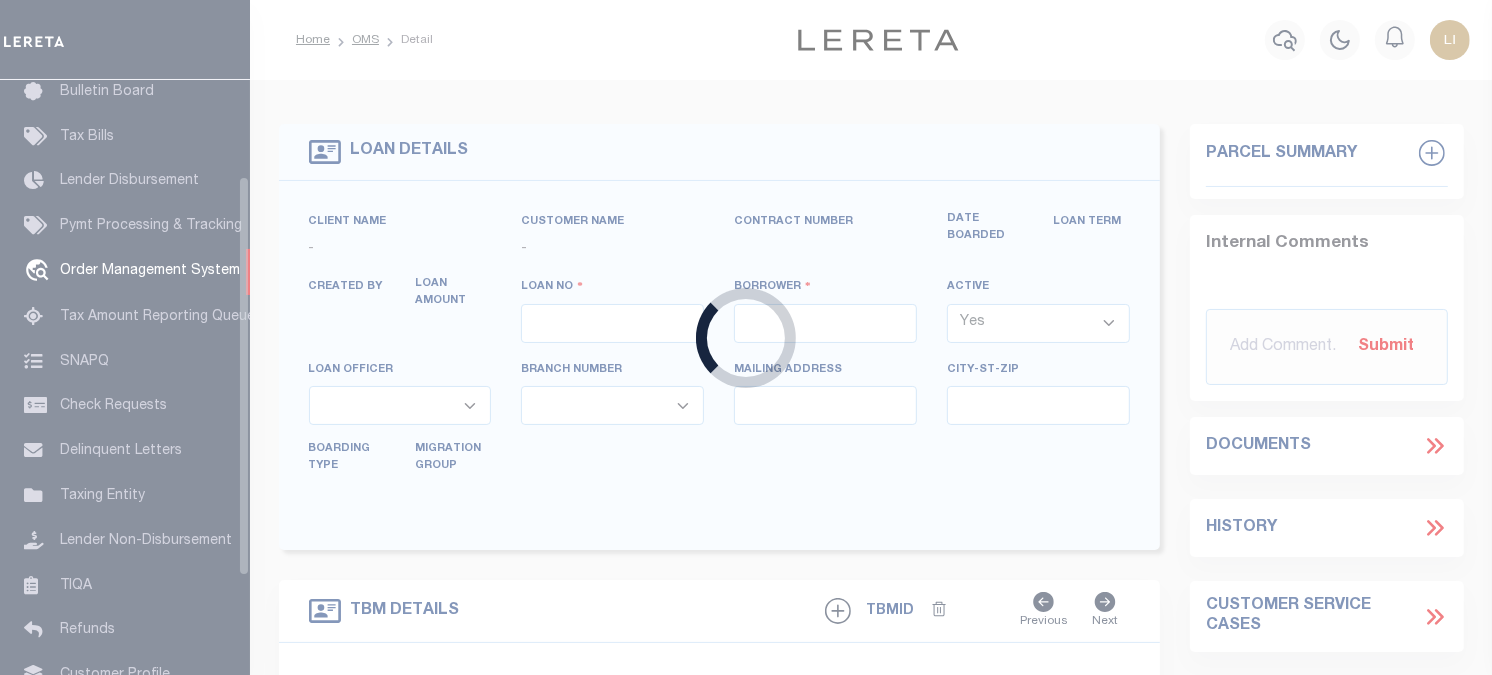 type on "LLEW-T0006" 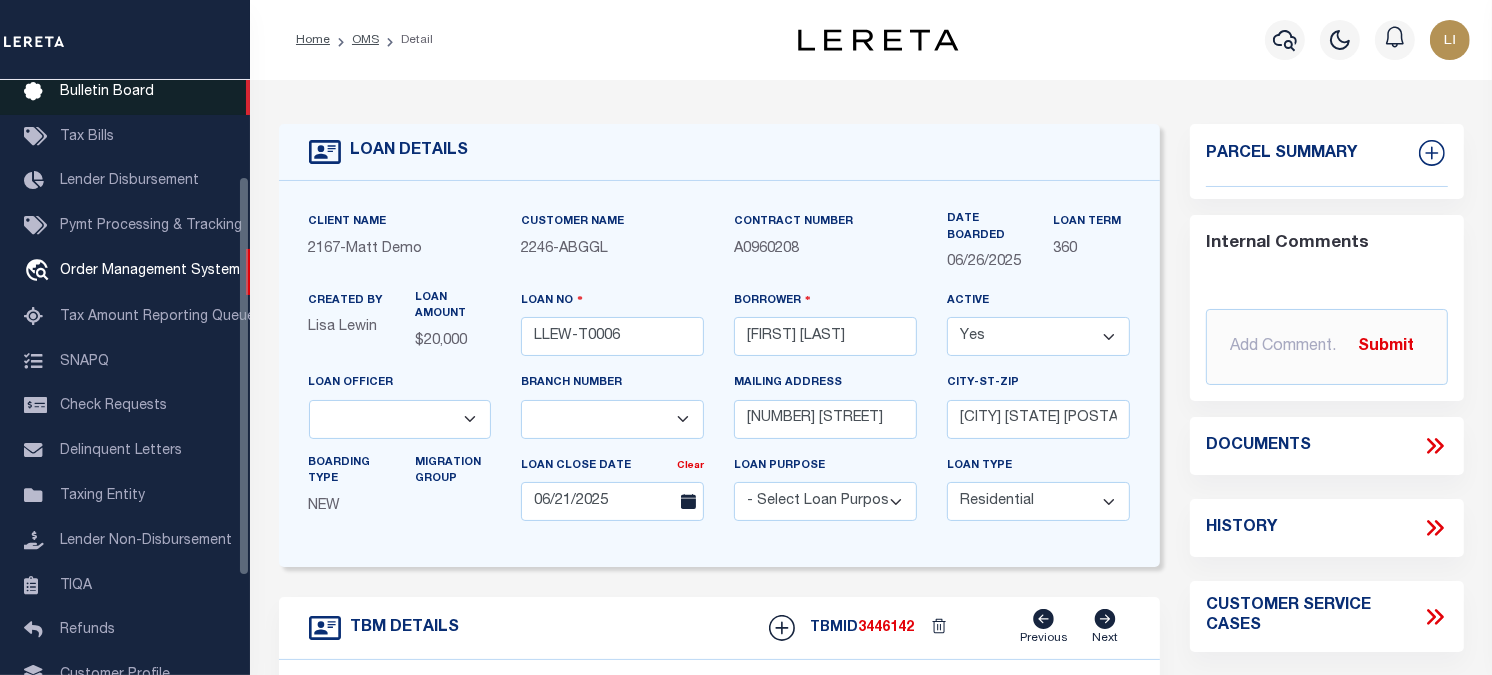 scroll, scrollTop: 0, scrollLeft: 0, axis: both 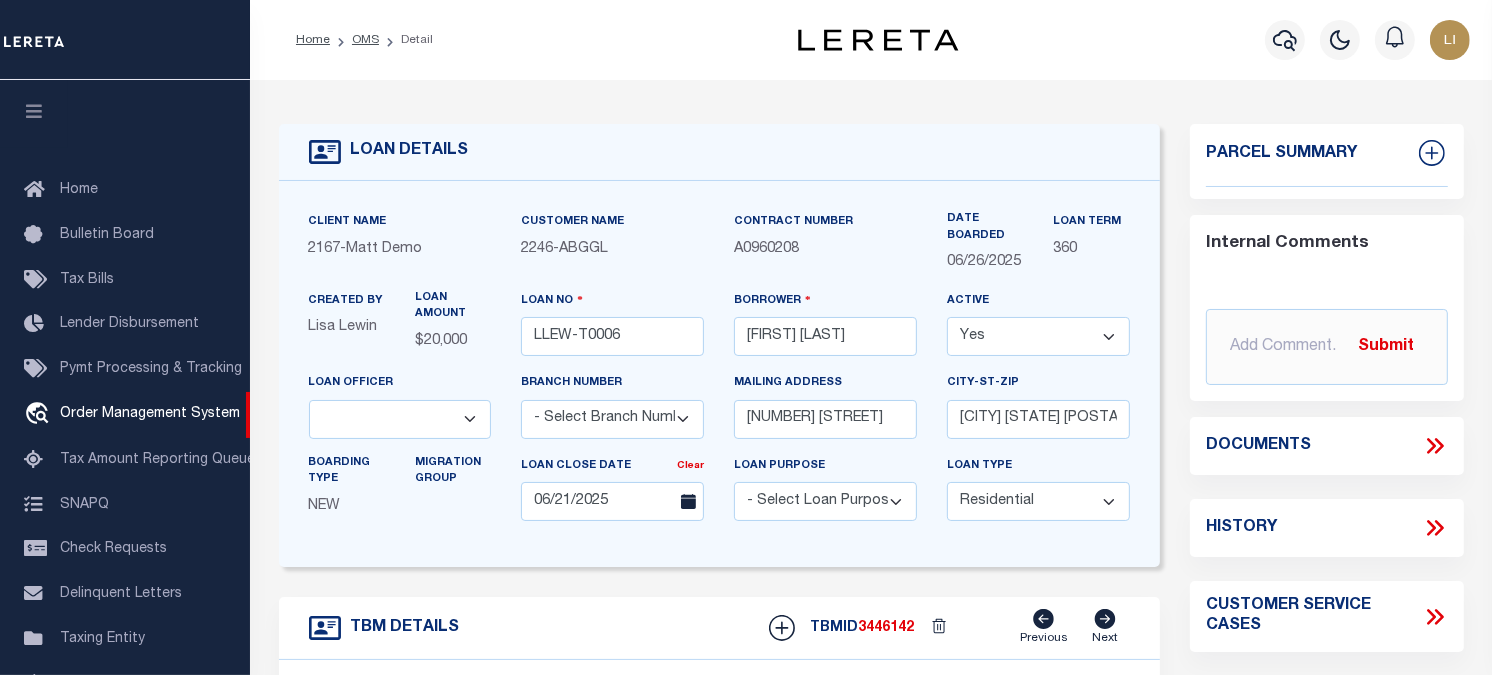 click at bounding box center (34, 111) 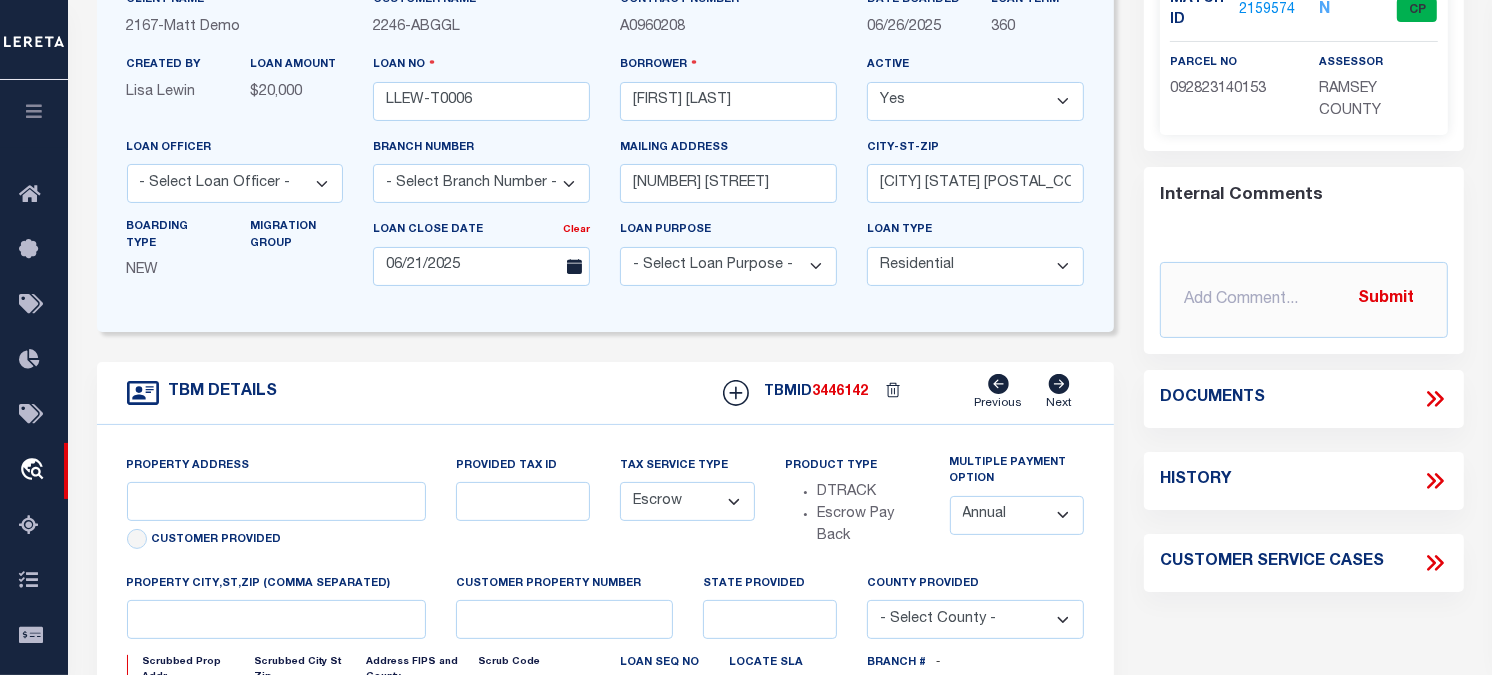 scroll, scrollTop: 333, scrollLeft: 0, axis: vertical 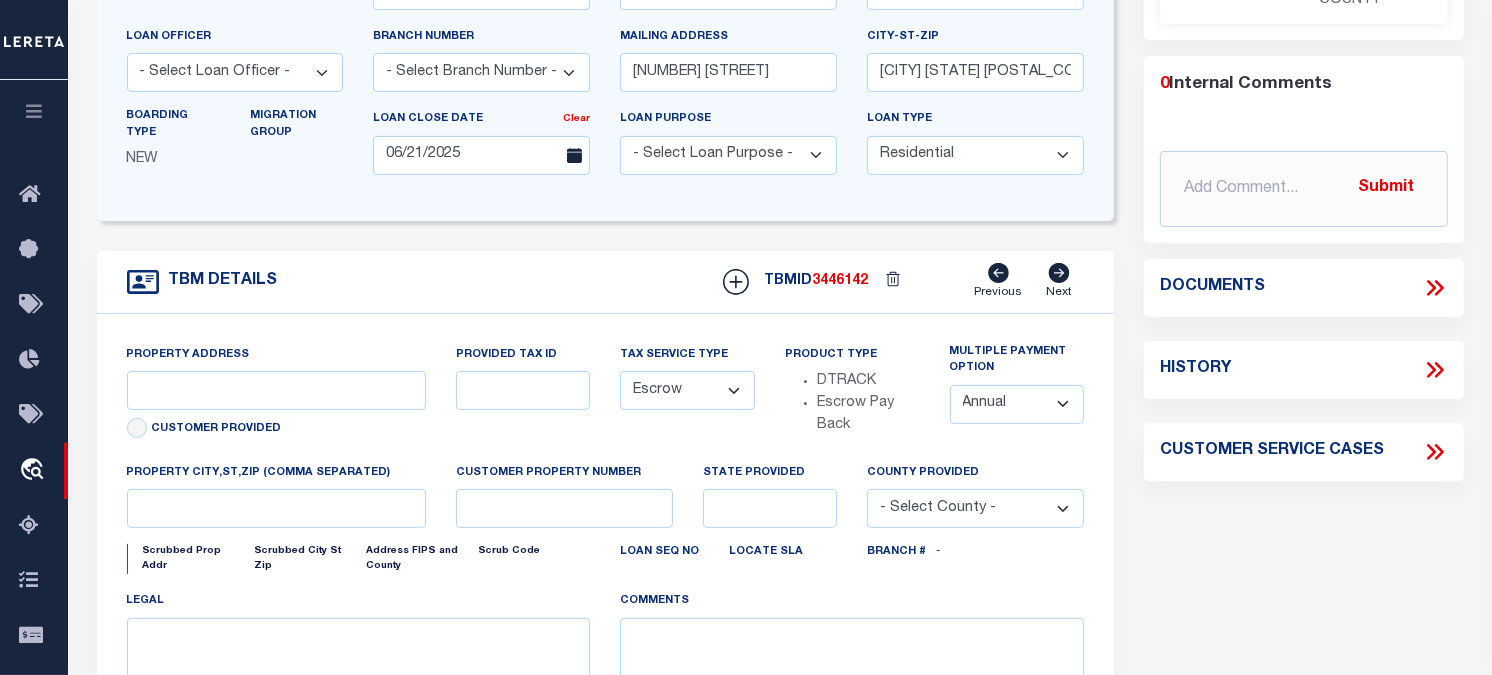 type on "[NUMBER] [STREET]" 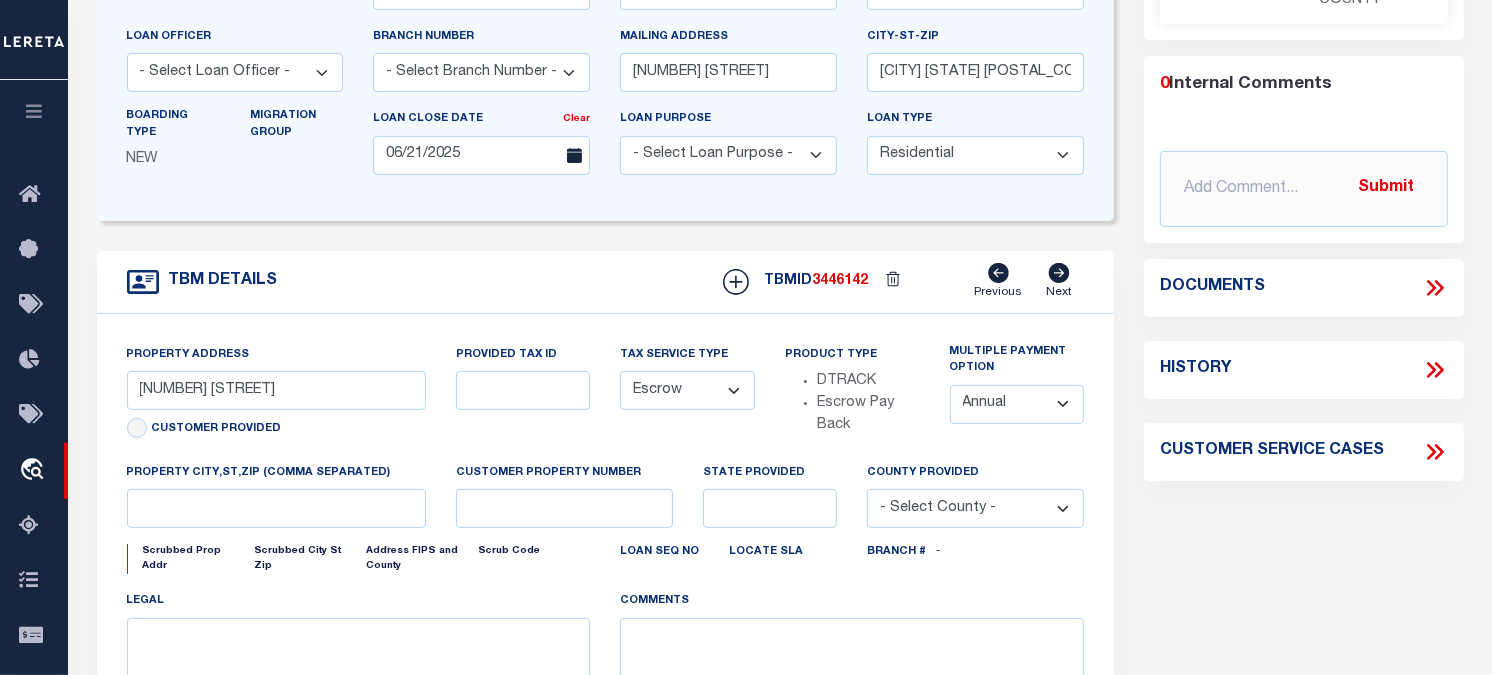 select 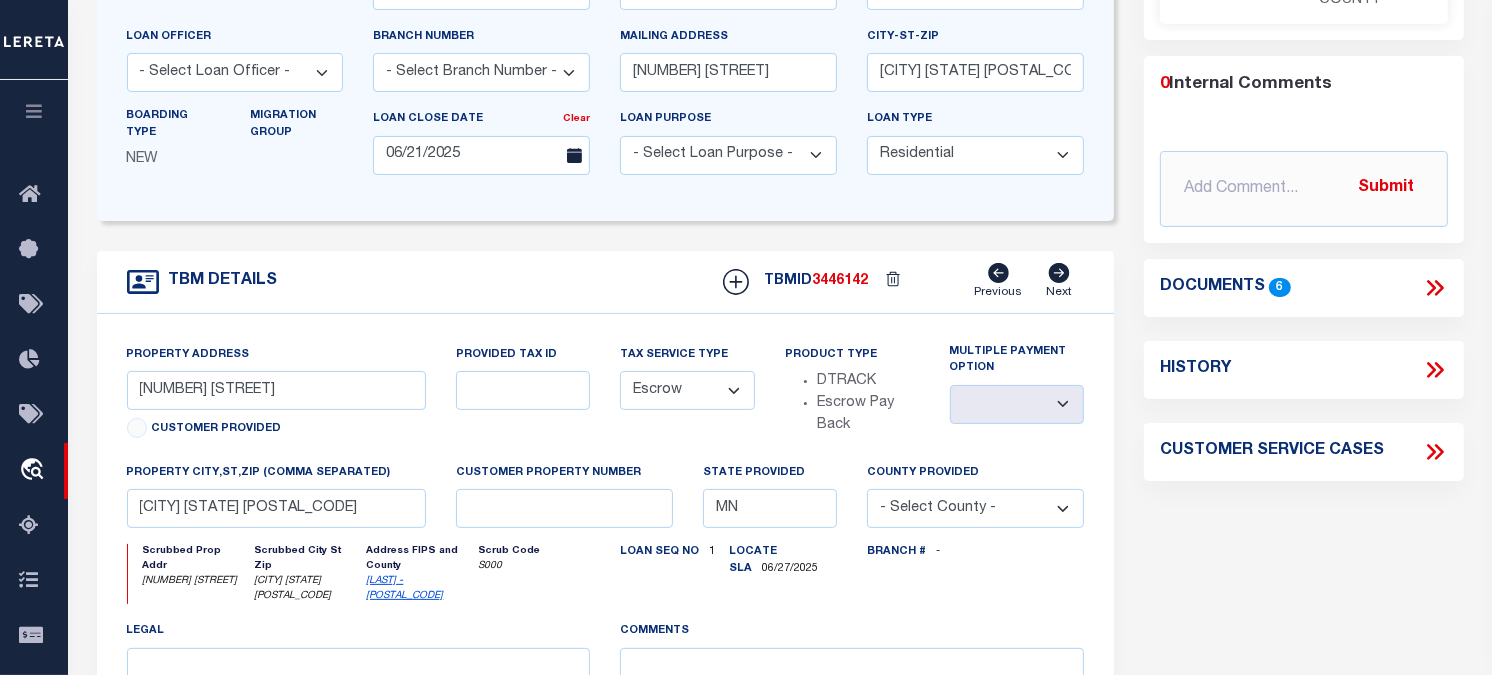 click 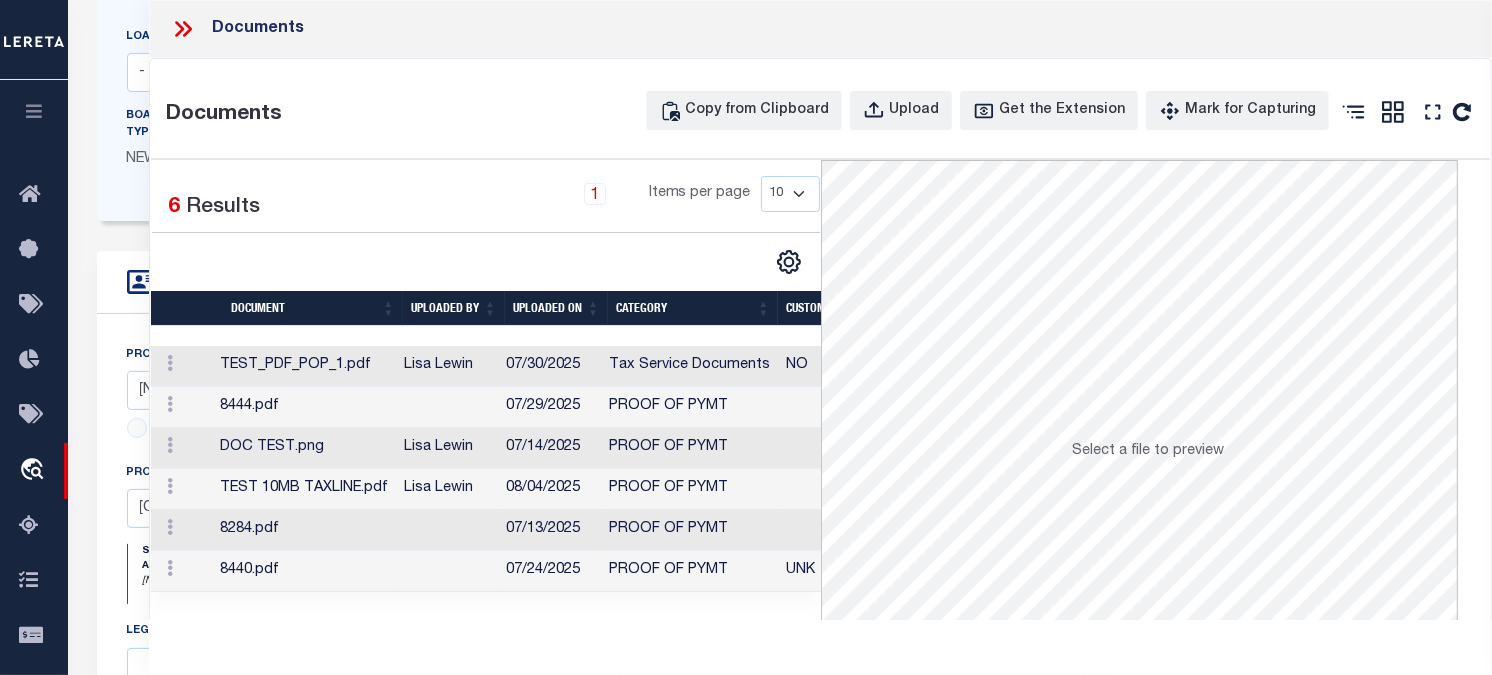 click on "TEST_PDF_POP_1.pdf" at bounding box center [304, 366] 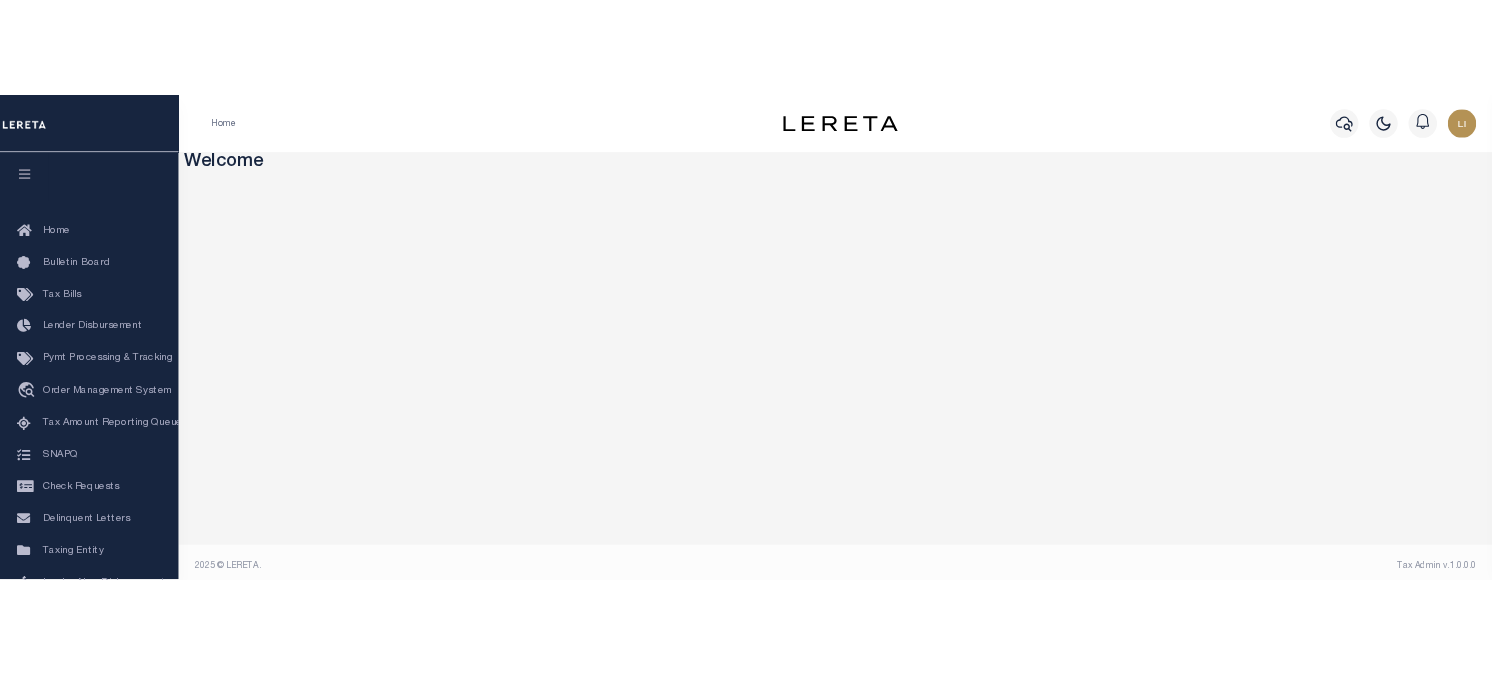 scroll, scrollTop: 0, scrollLeft: 0, axis: both 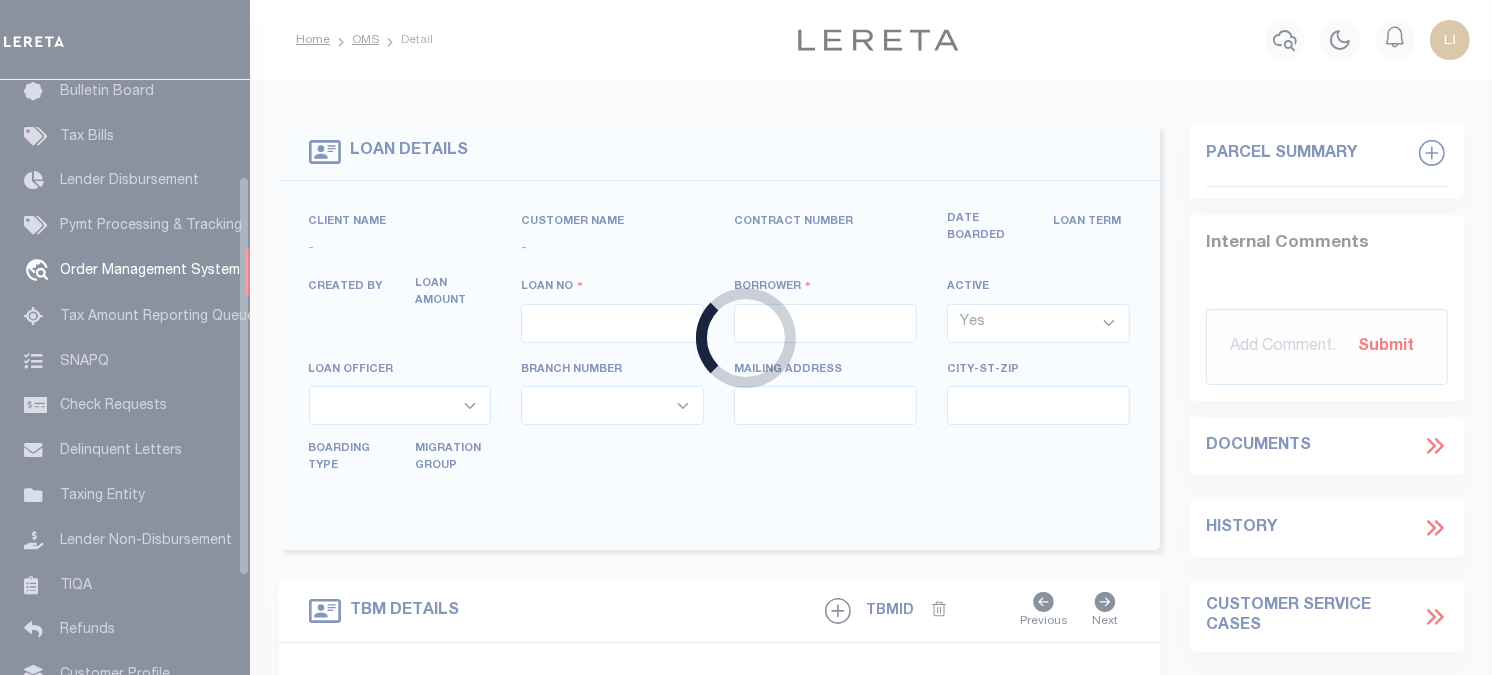 type on "LLEW-T0006" 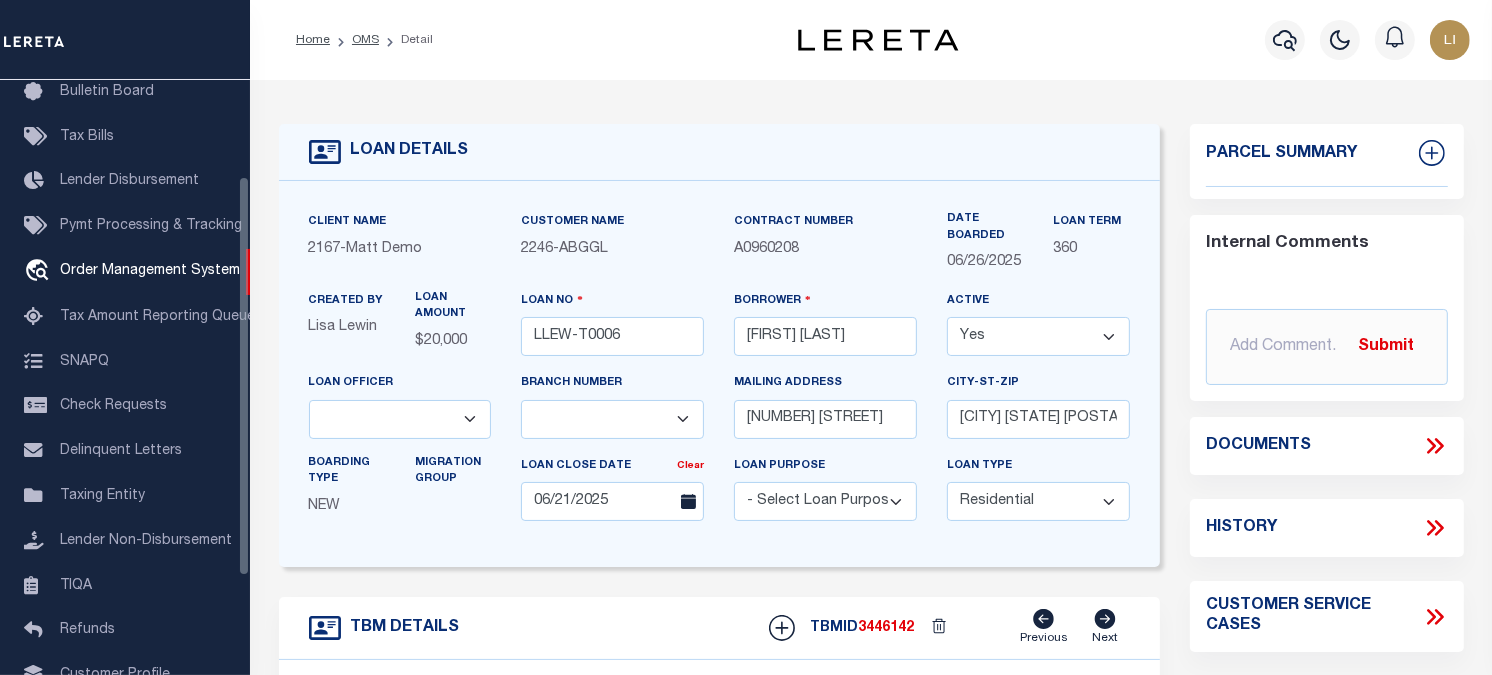 scroll, scrollTop: 0, scrollLeft: 0, axis: both 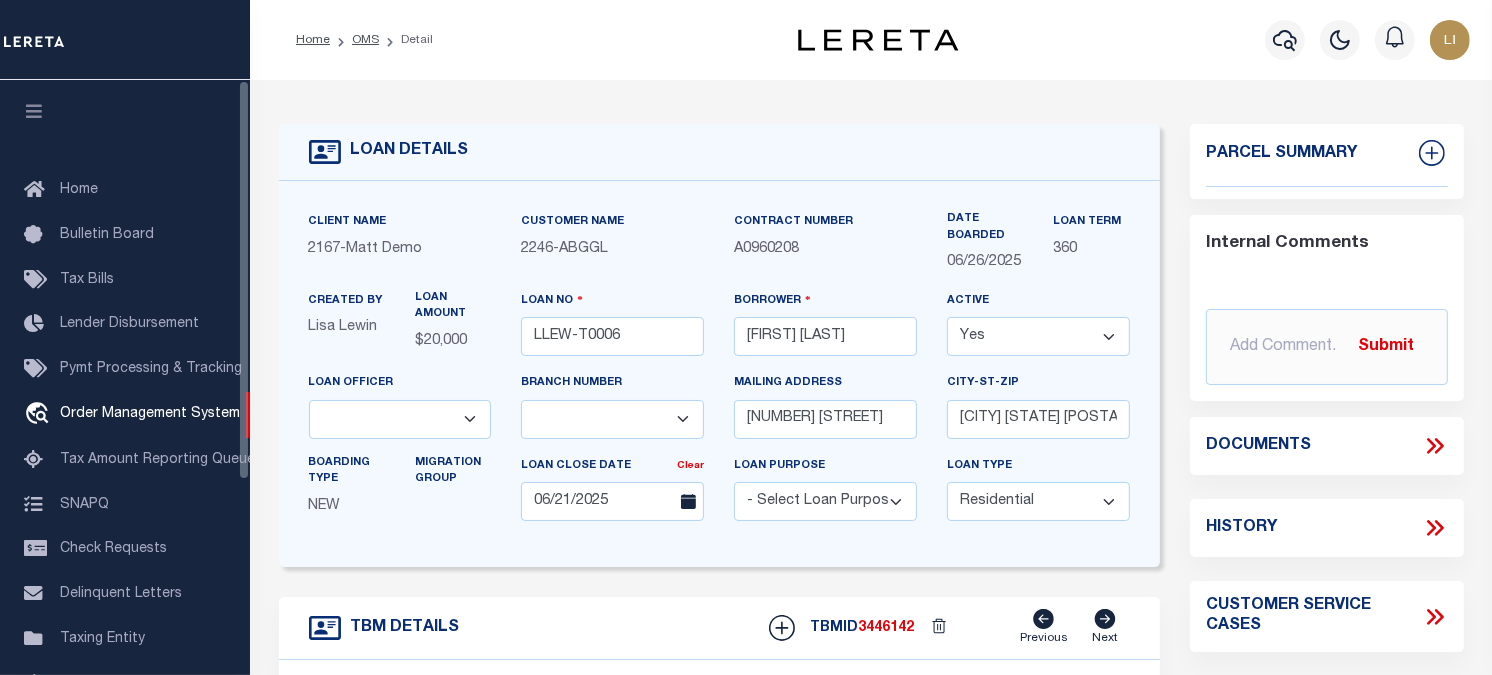 click at bounding box center [34, 111] 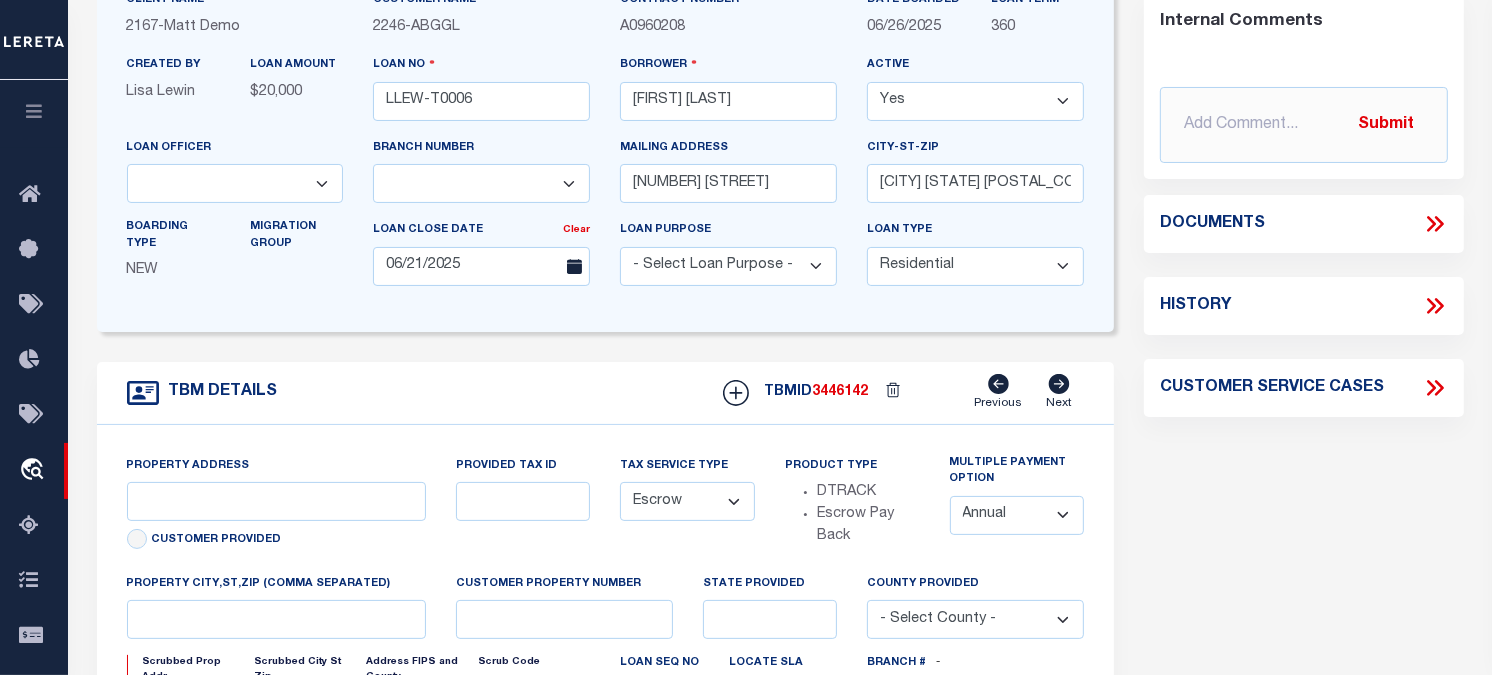 scroll, scrollTop: 333, scrollLeft: 0, axis: vertical 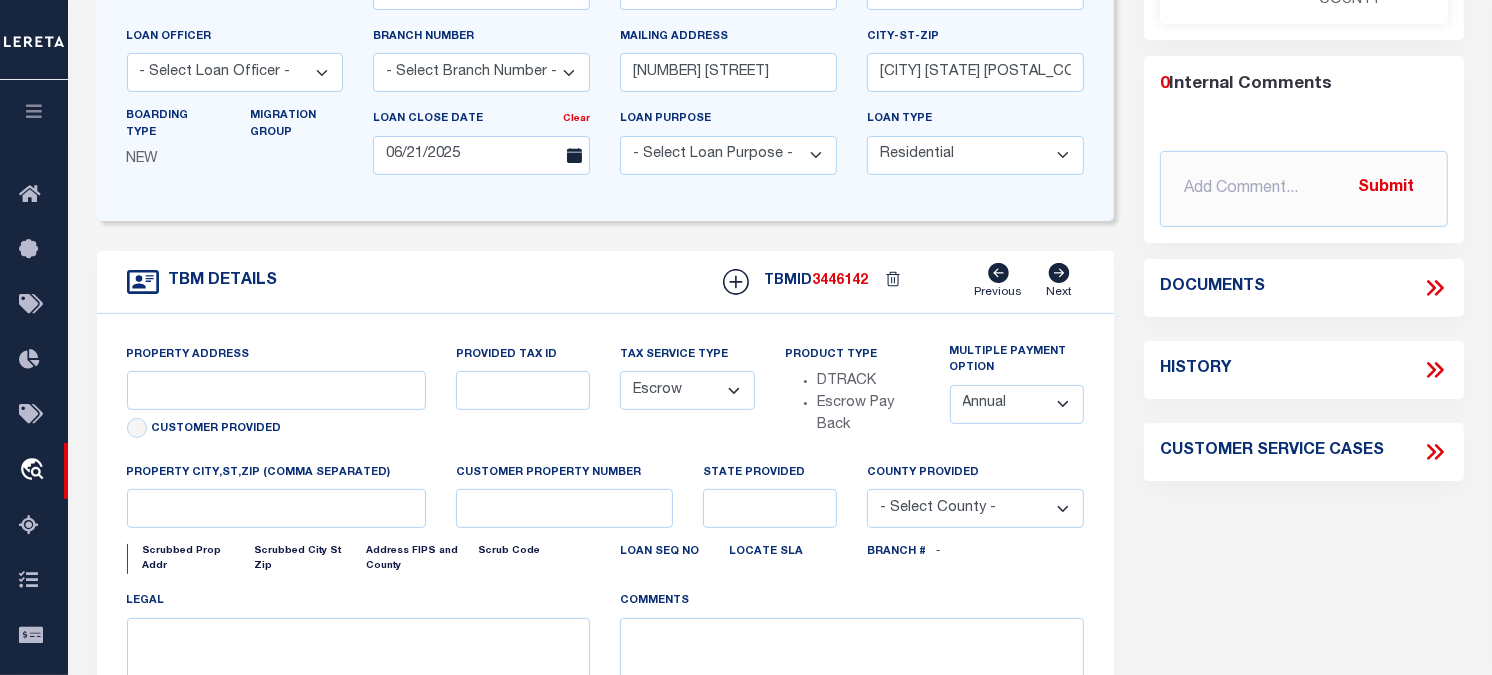 type on "[NUMBER] [STREET]" 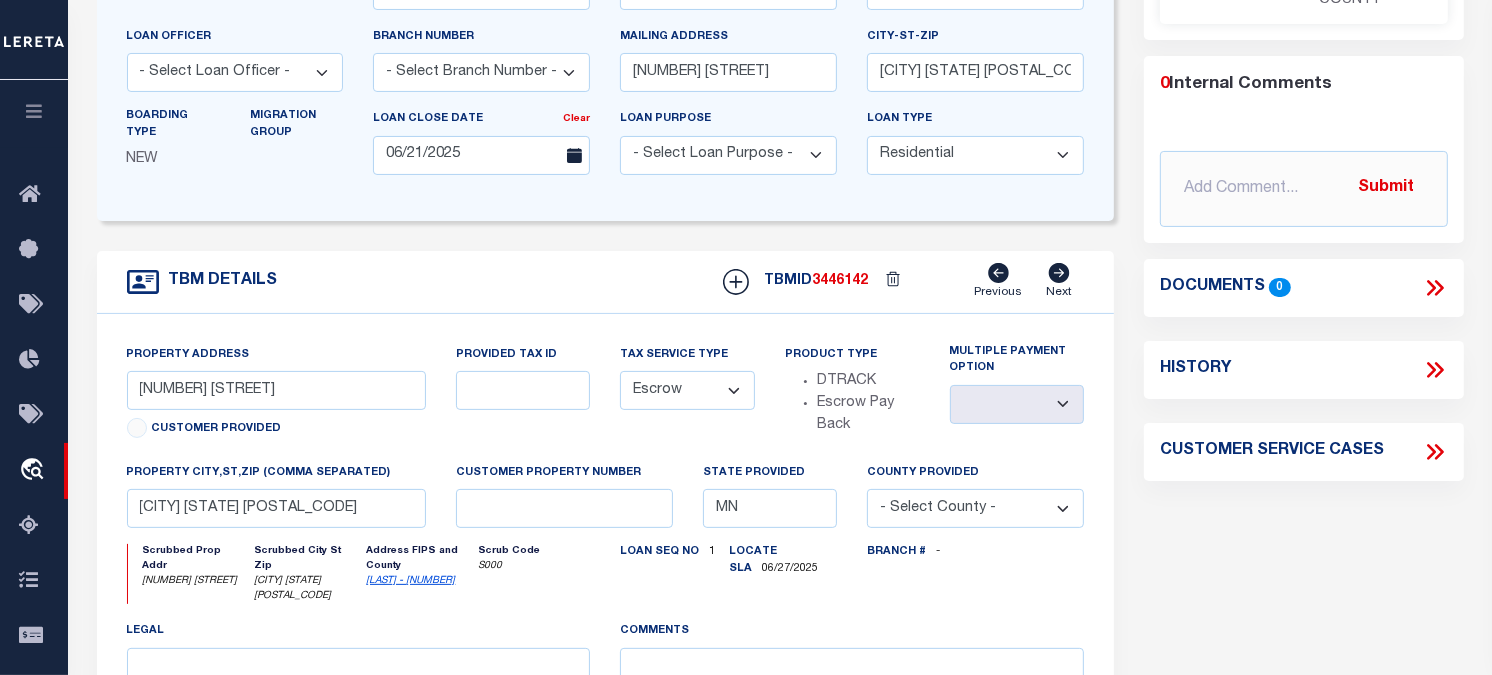 click 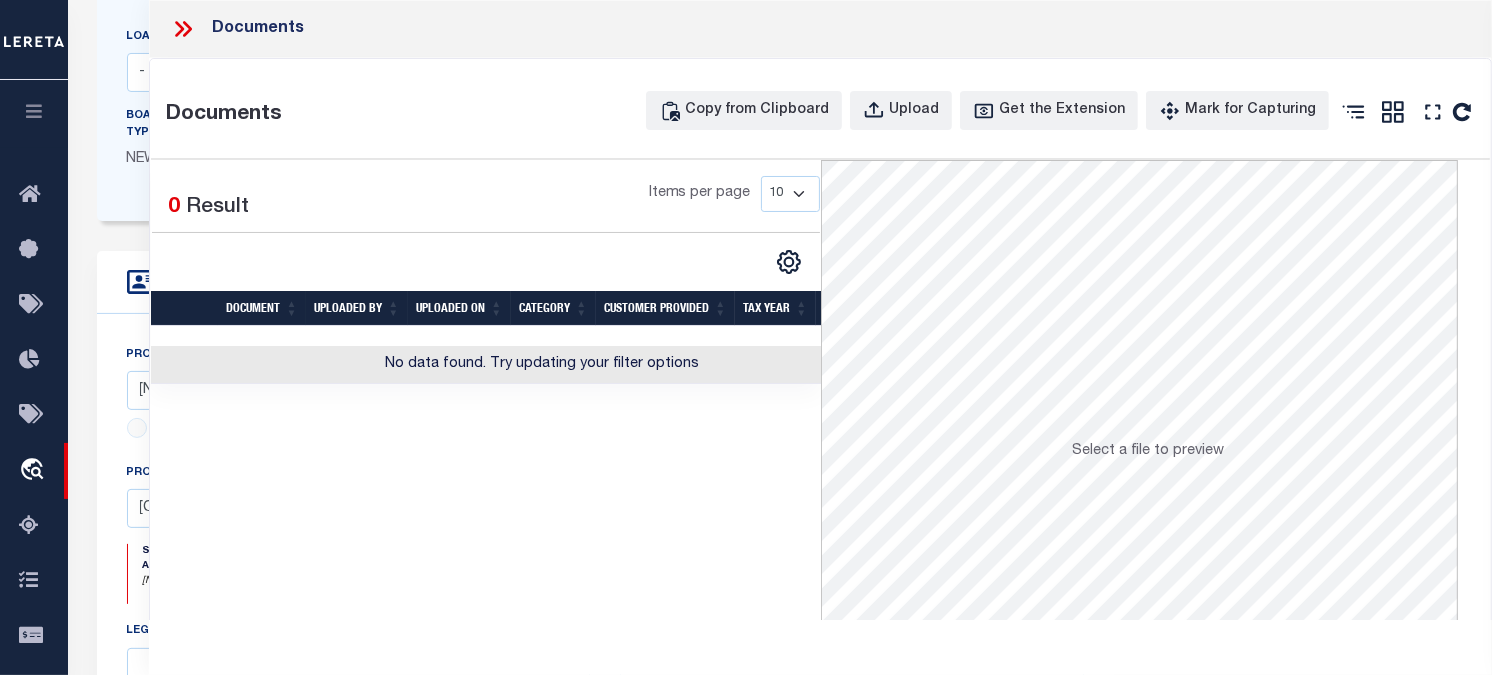 click 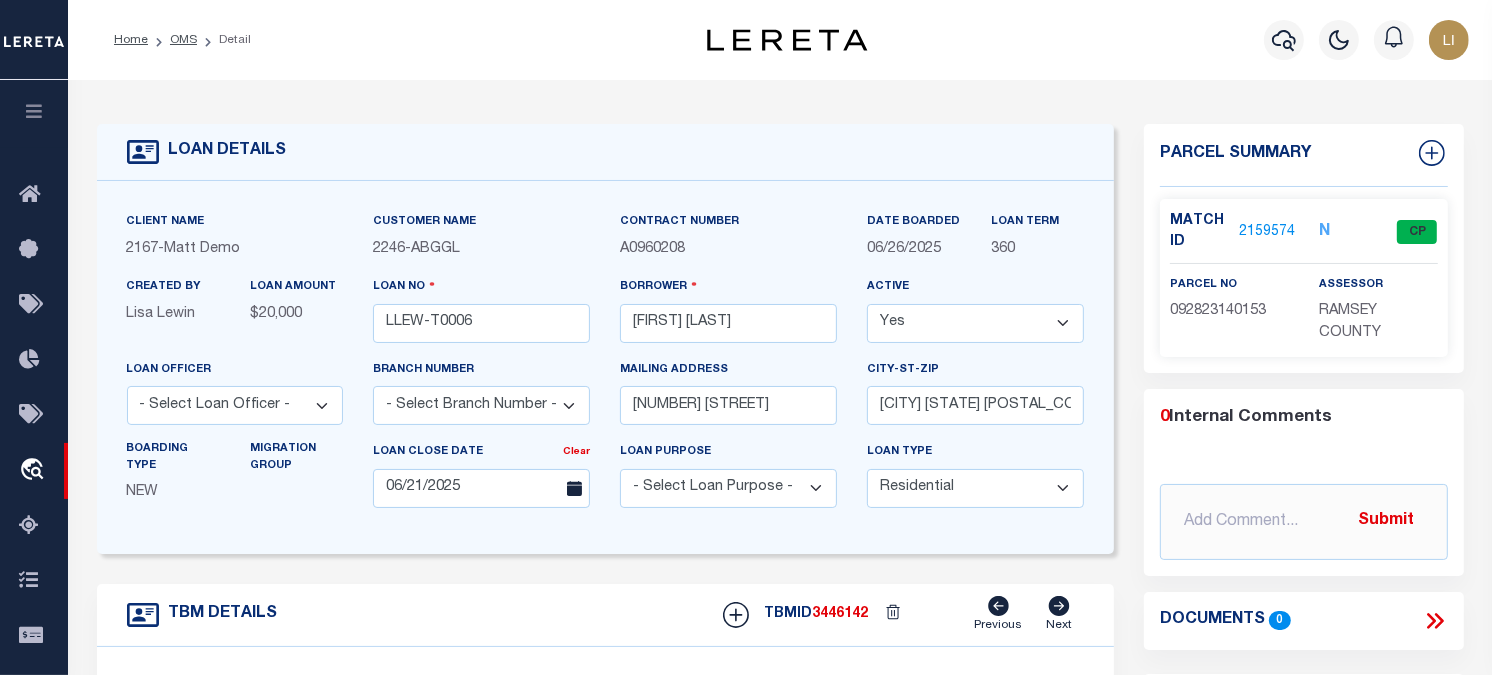 scroll, scrollTop: 111, scrollLeft: 0, axis: vertical 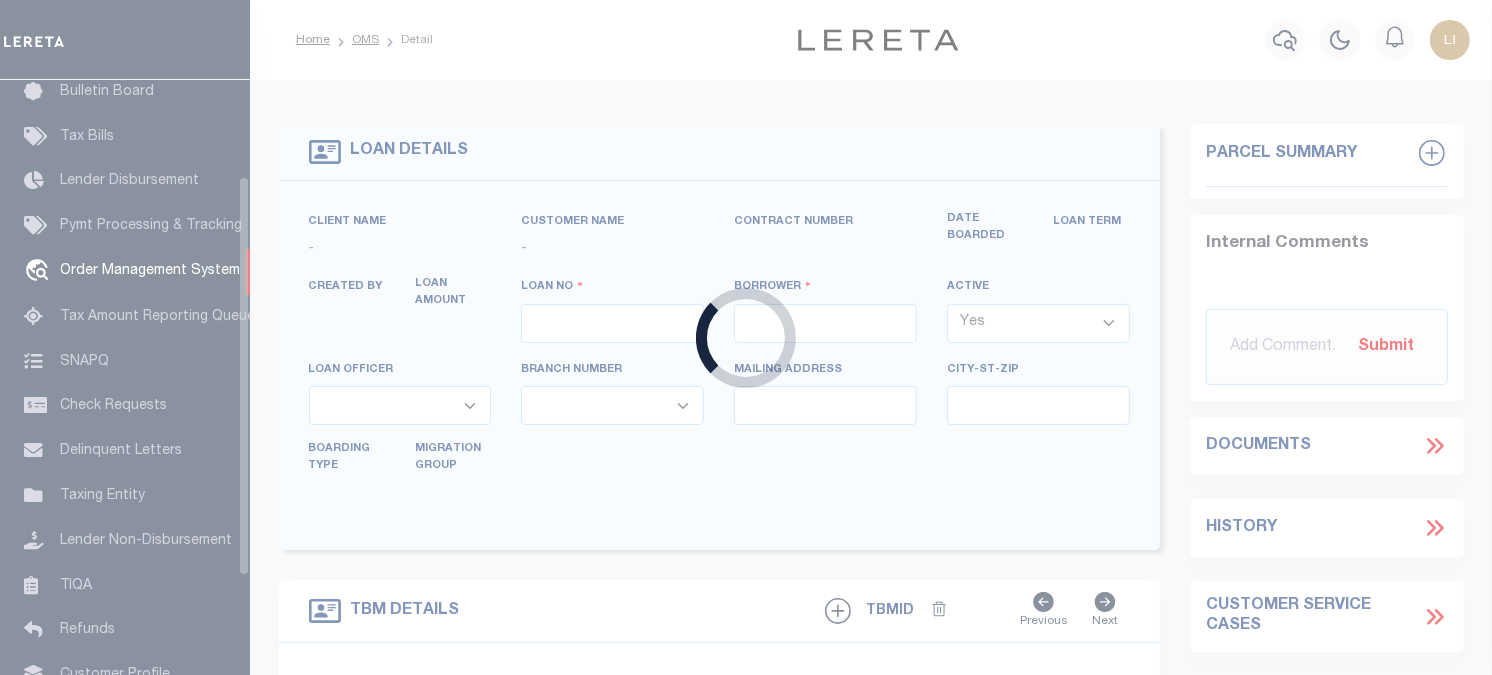 type on "LLEW-T0006" 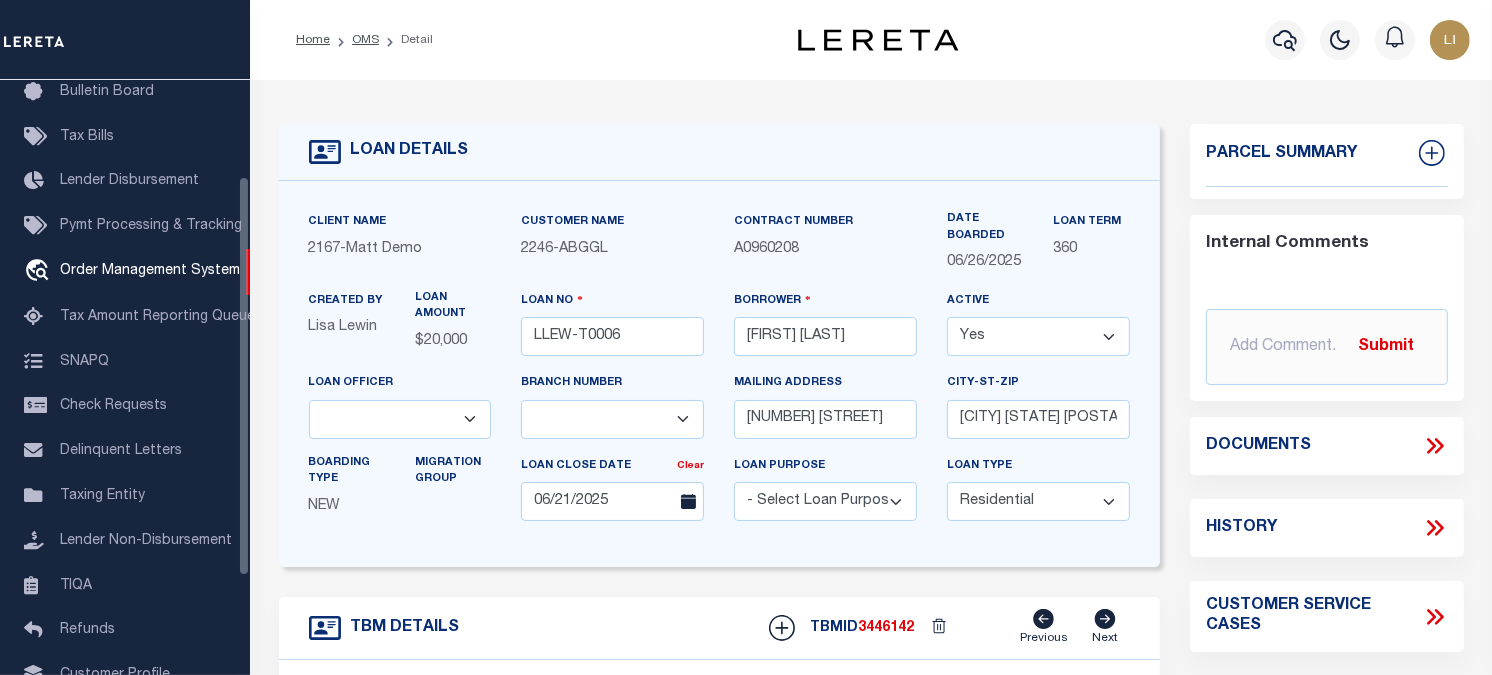 scroll, scrollTop: 0, scrollLeft: 0, axis: both 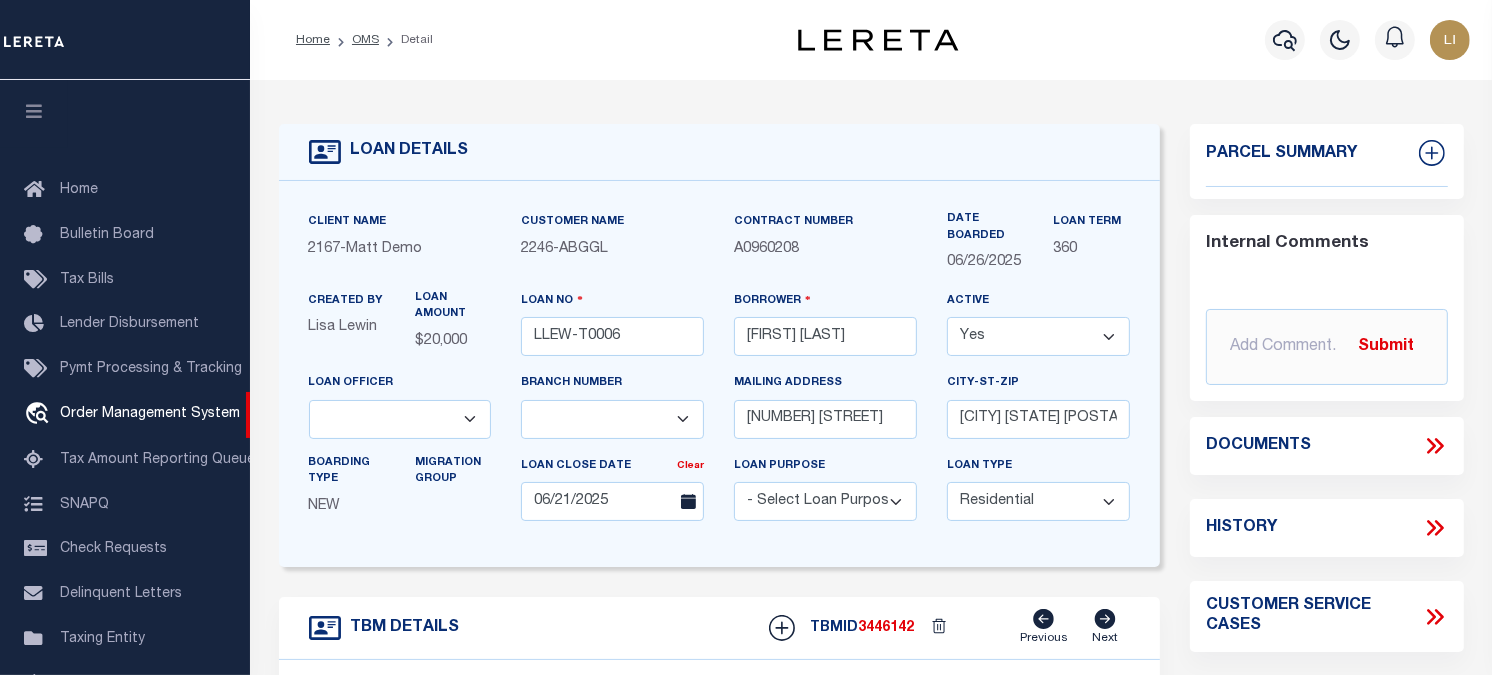 click at bounding box center [34, 114] 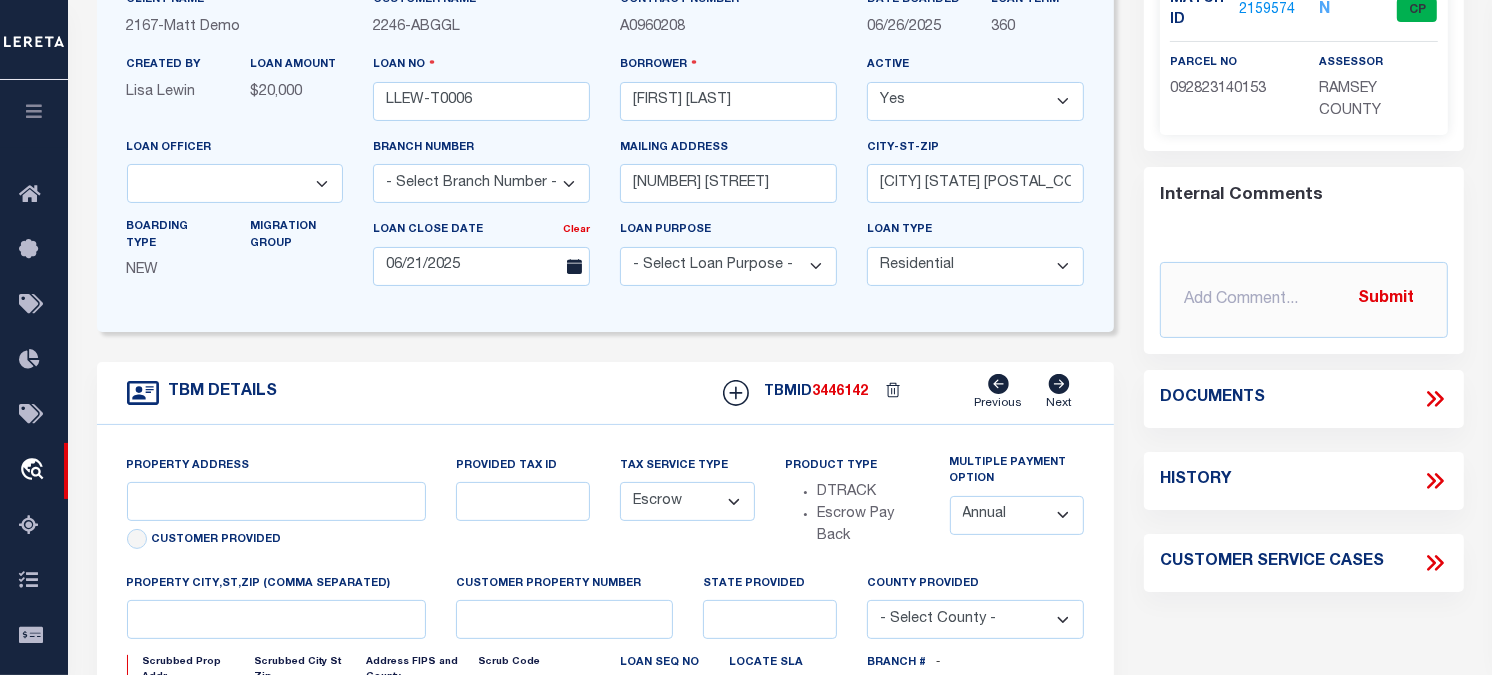 scroll, scrollTop: 333, scrollLeft: 0, axis: vertical 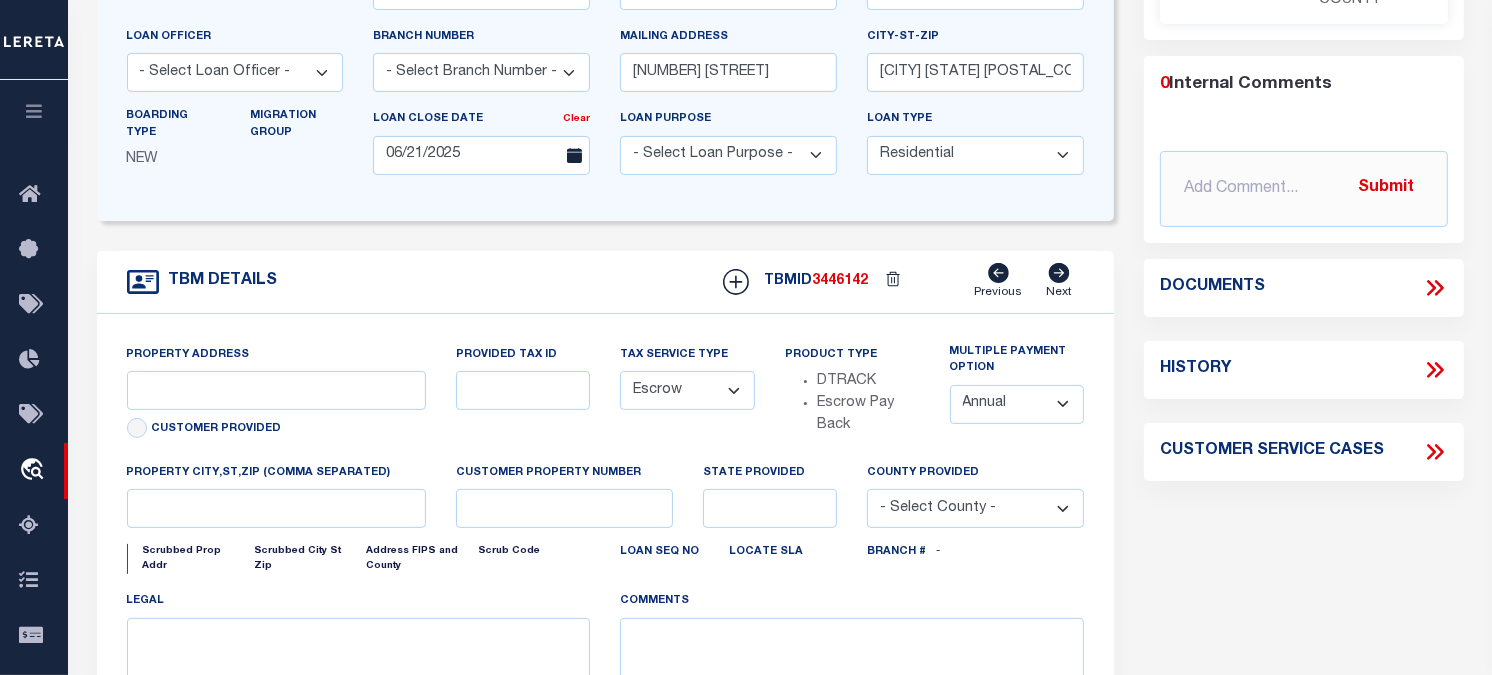 type on "[NUMBER] [STREET] [STREET]" 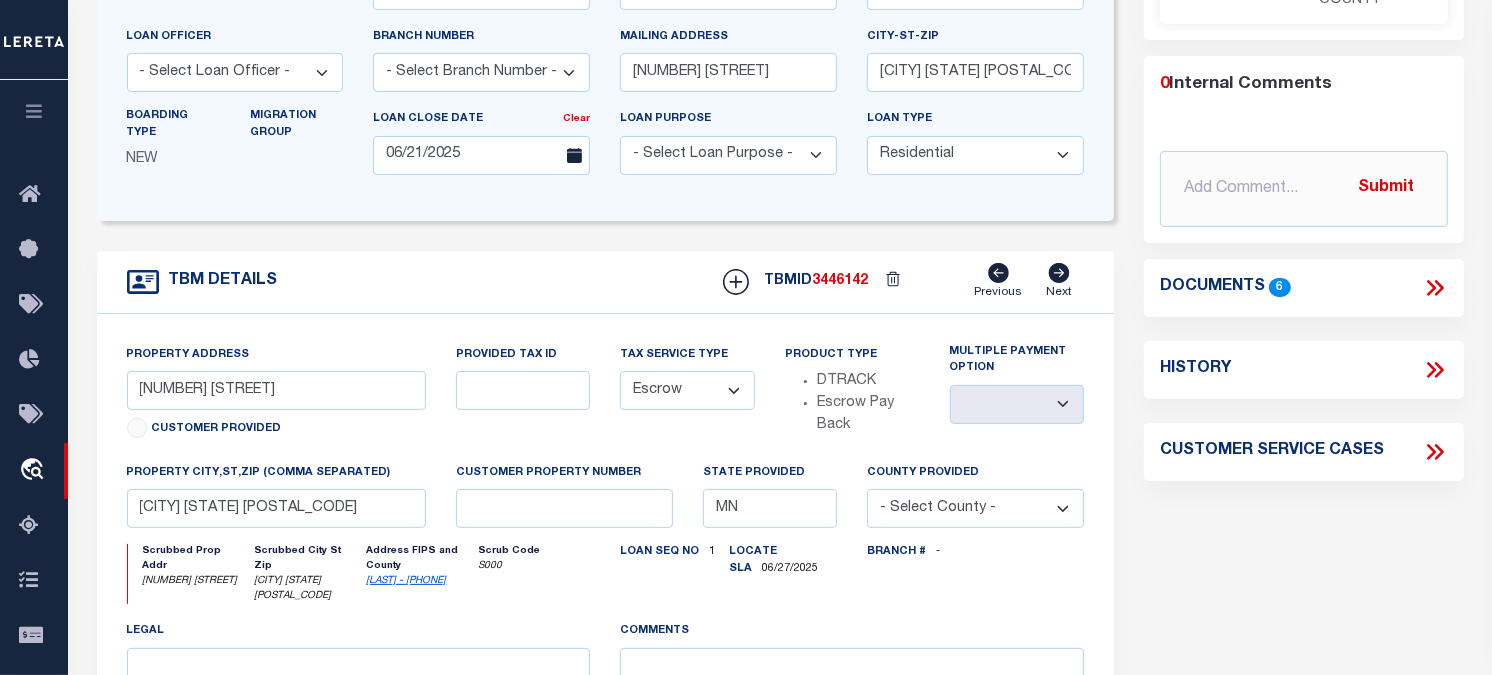 click 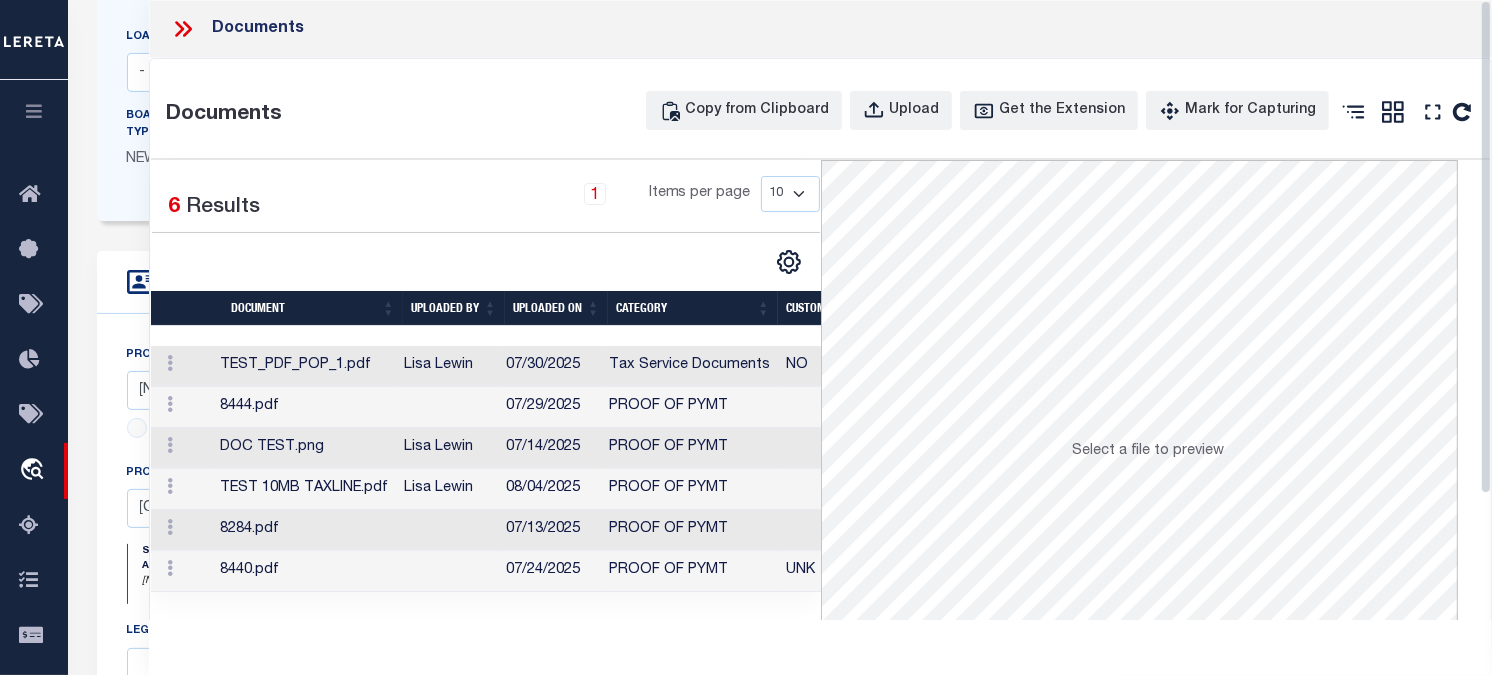 click on "Lisa Lewin" at bounding box center [447, 366] 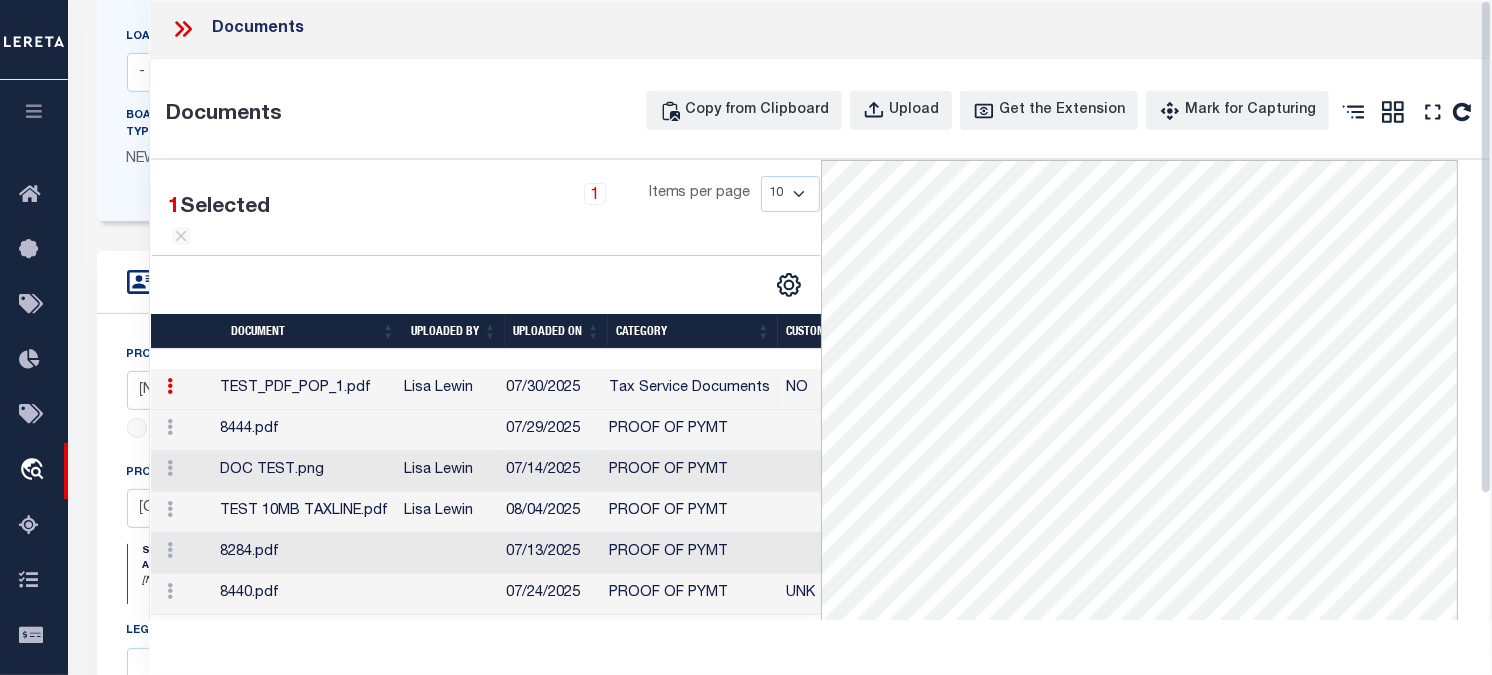 click on "8444.pdf" at bounding box center (304, 430) 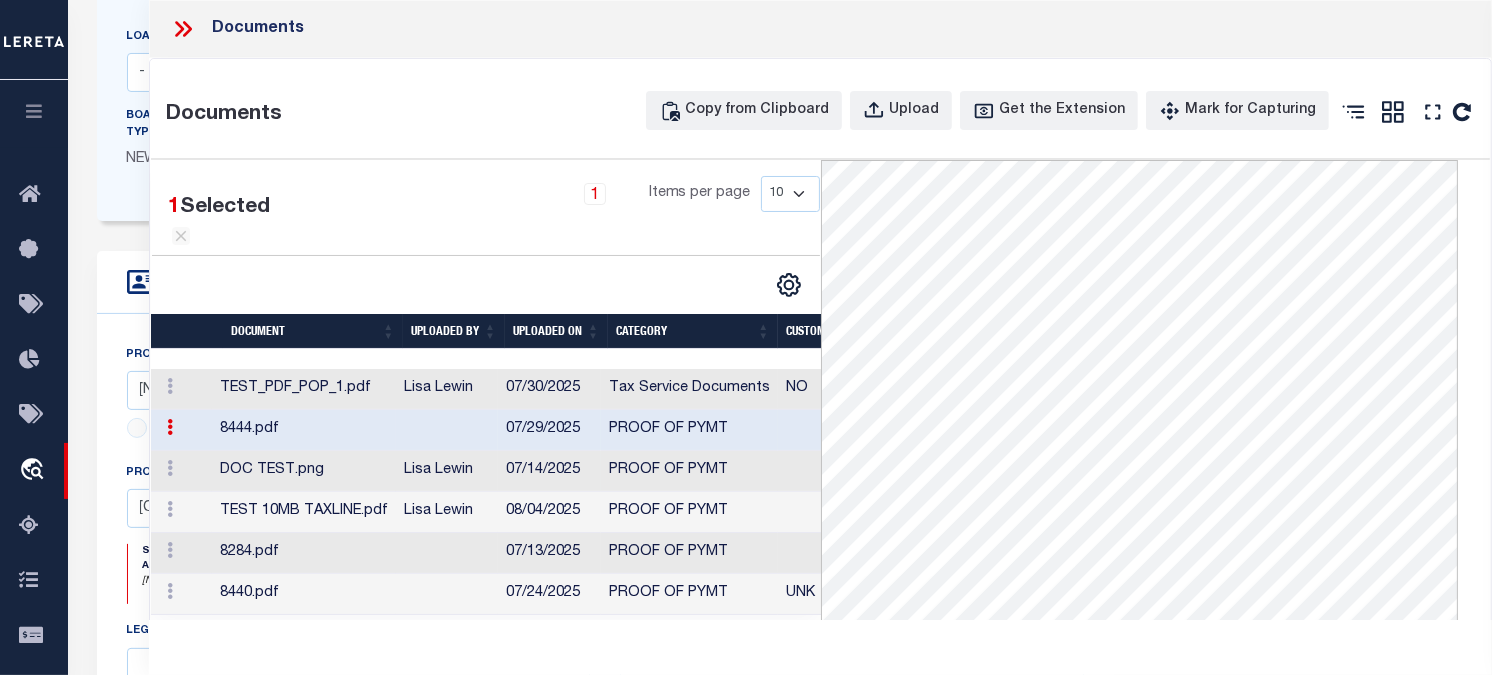 click on "DOC TEST.png" at bounding box center [304, 471] 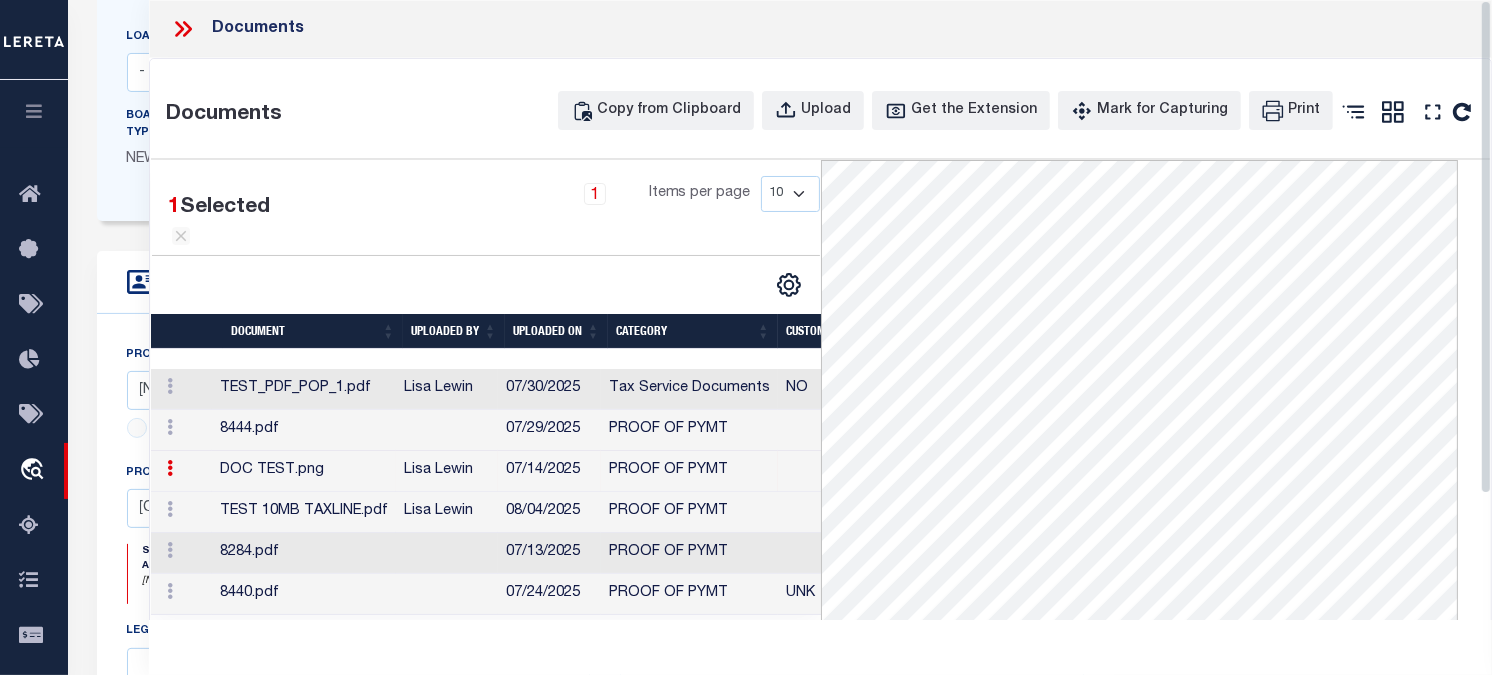 click on "8284.pdf" at bounding box center [304, 553] 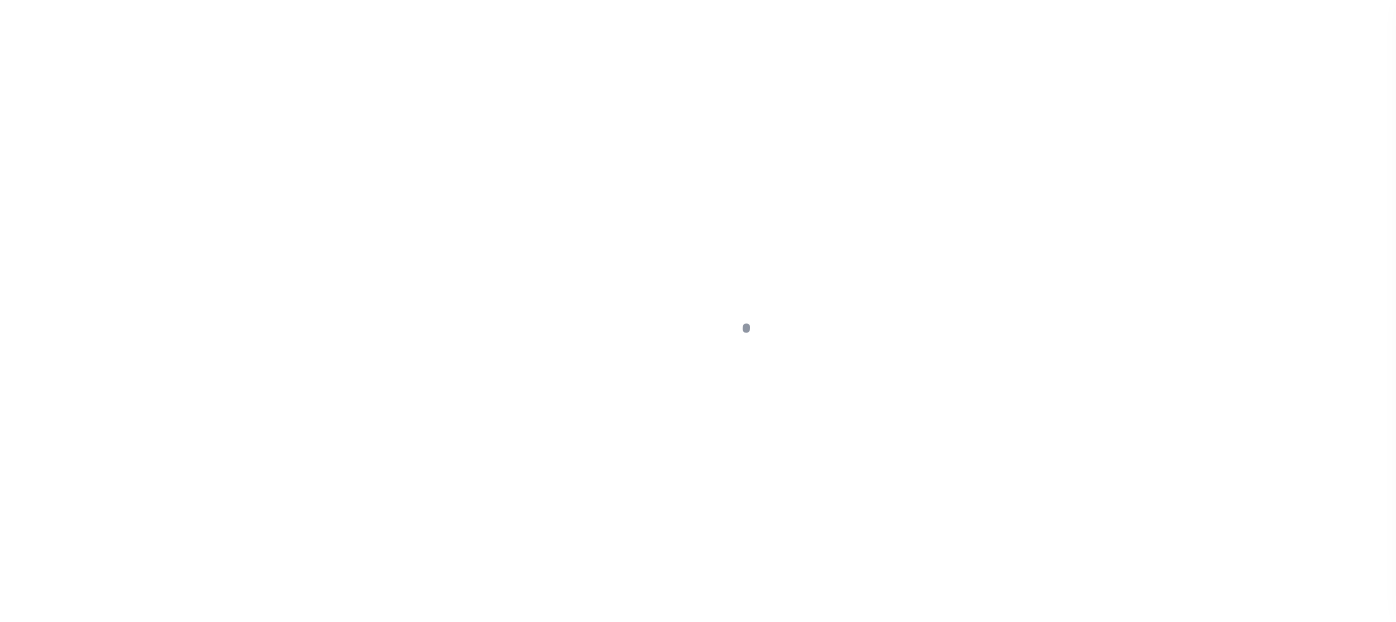 scroll, scrollTop: 0, scrollLeft: 0, axis: both 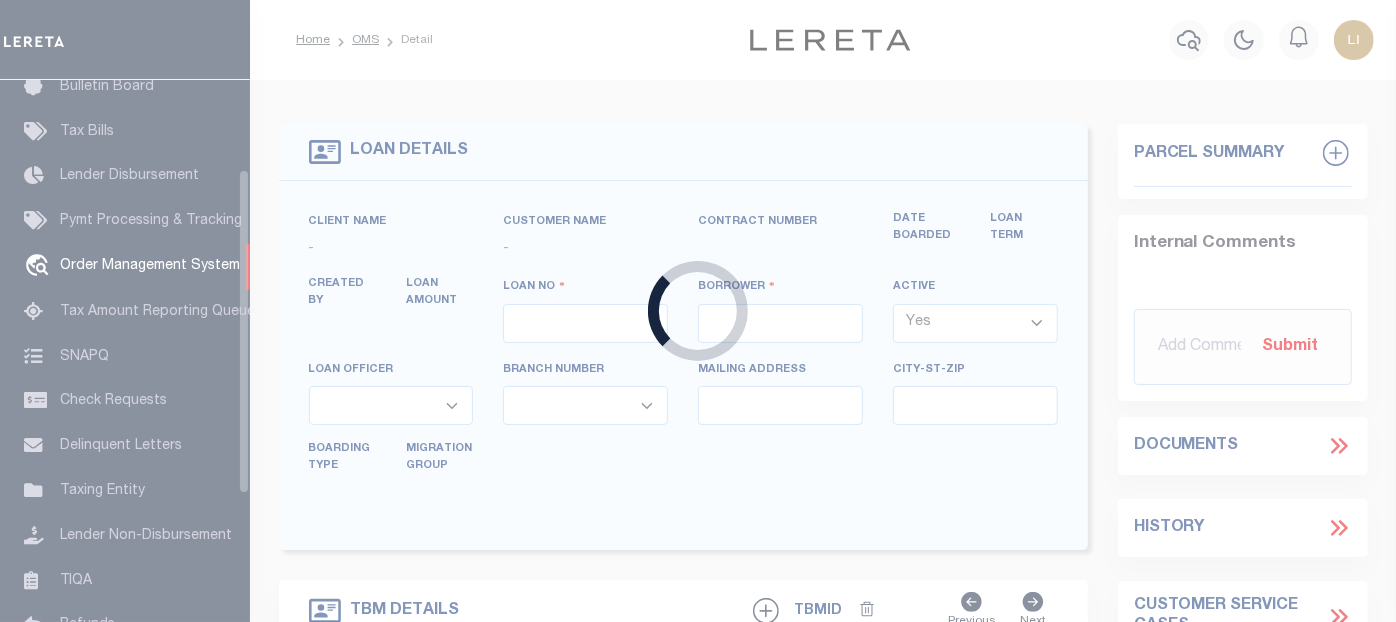 type on "LLEW-T0006" 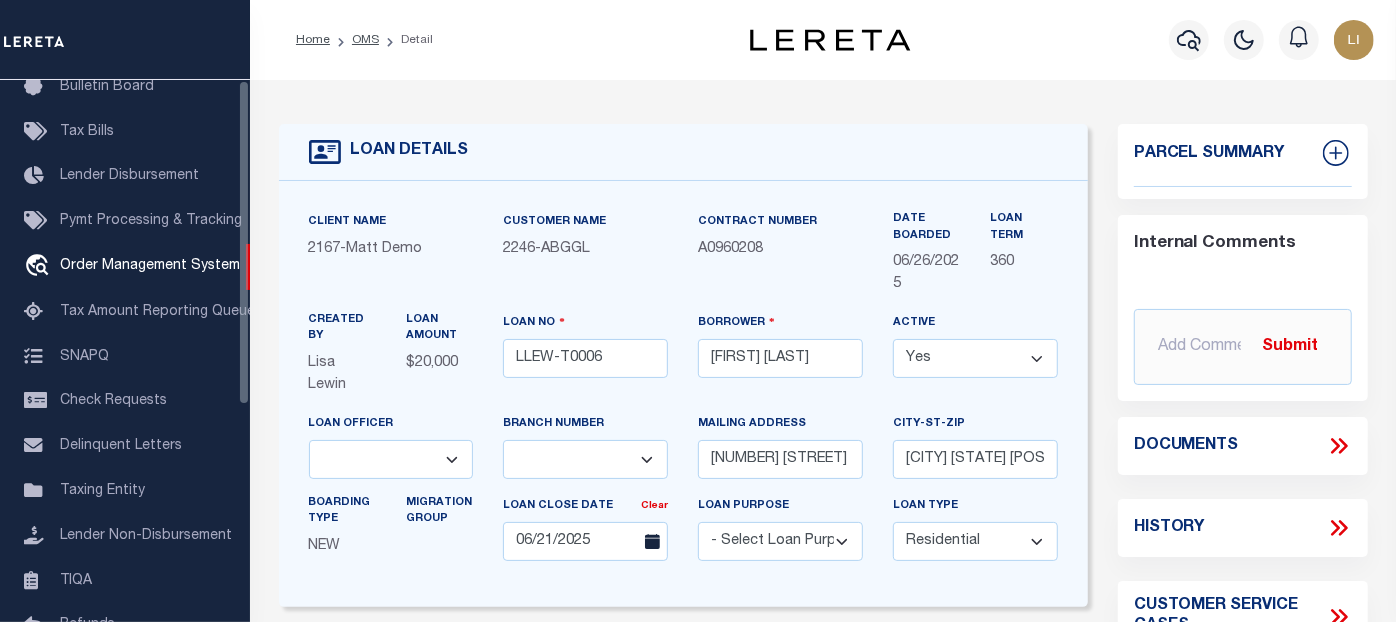 scroll, scrollTop: 0, scrollLeft: 0, axis: both 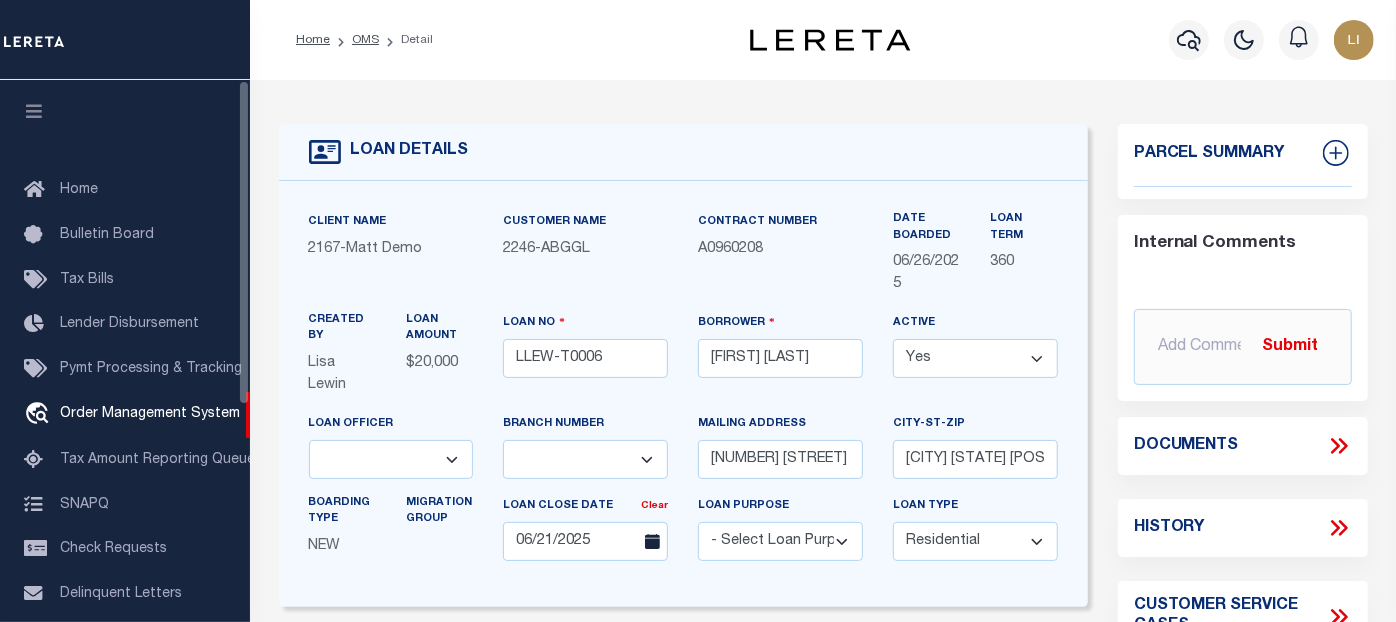 click at bounding box center [34, 111] 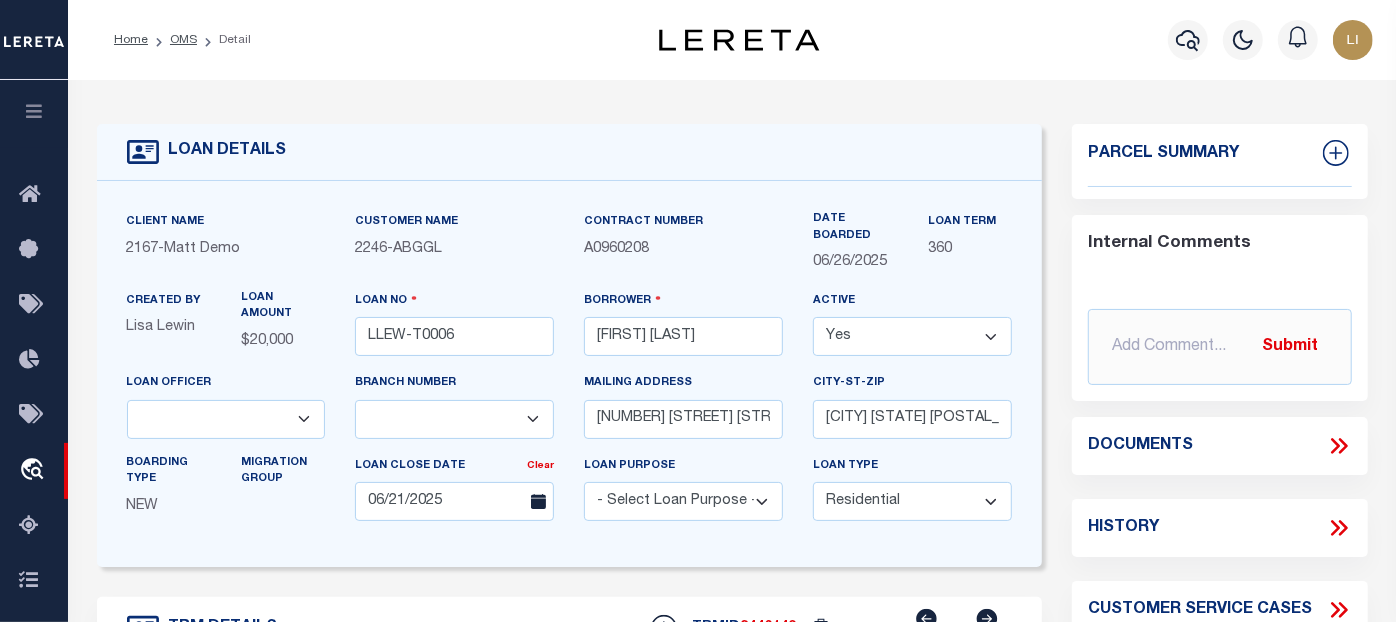 scroll, scrollTop: 222, scrollLeft: 0, axis: vertical 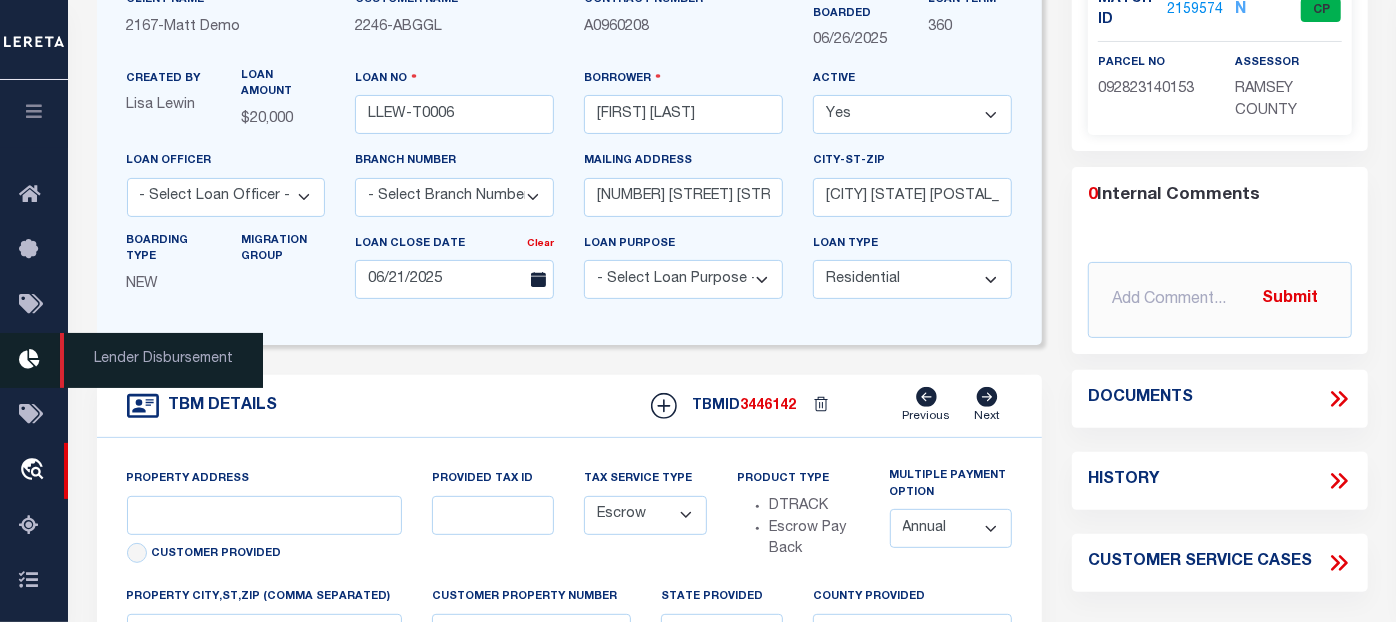 type on "[NUMBER] [STREET] [STREET]" 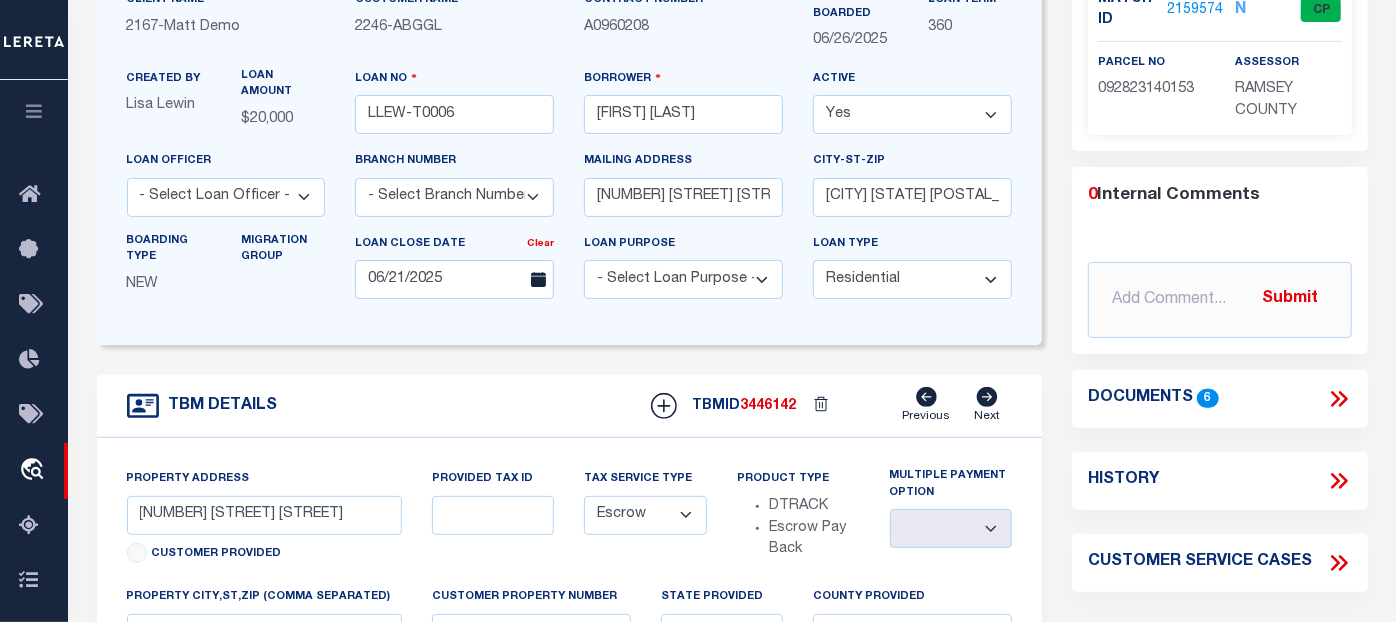 click 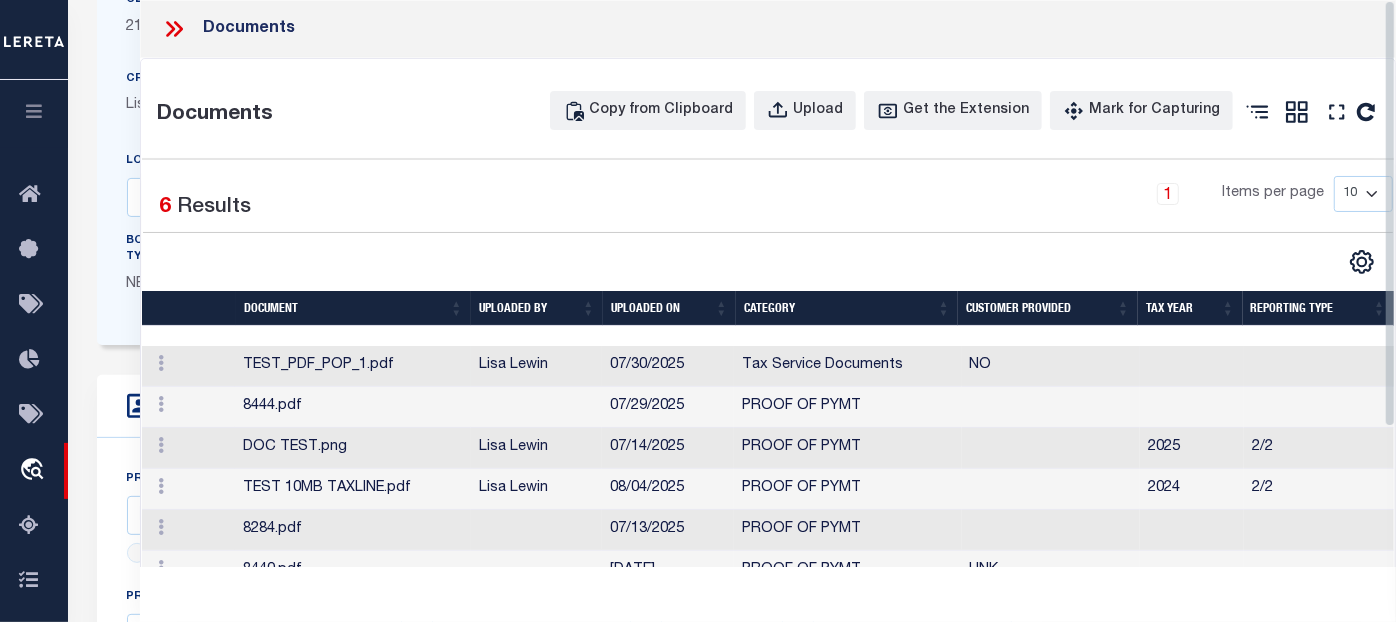 click on "Lisa Lewin" at bounding box center (536, 366) 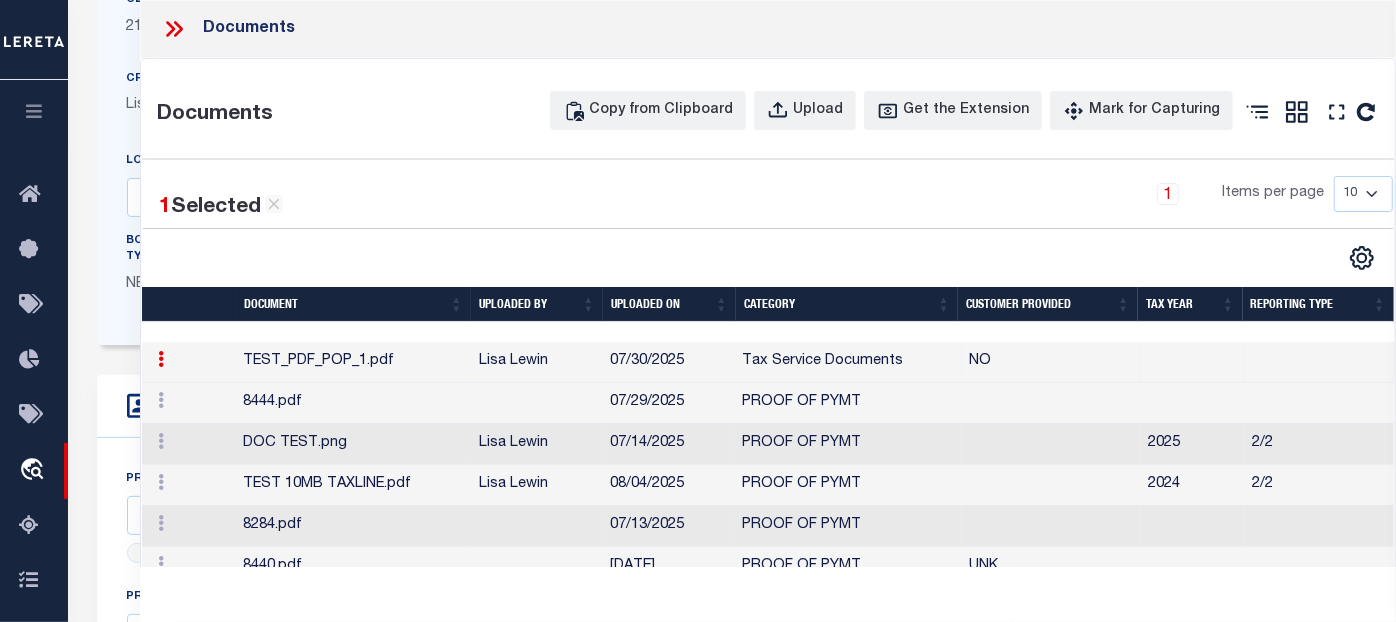 click 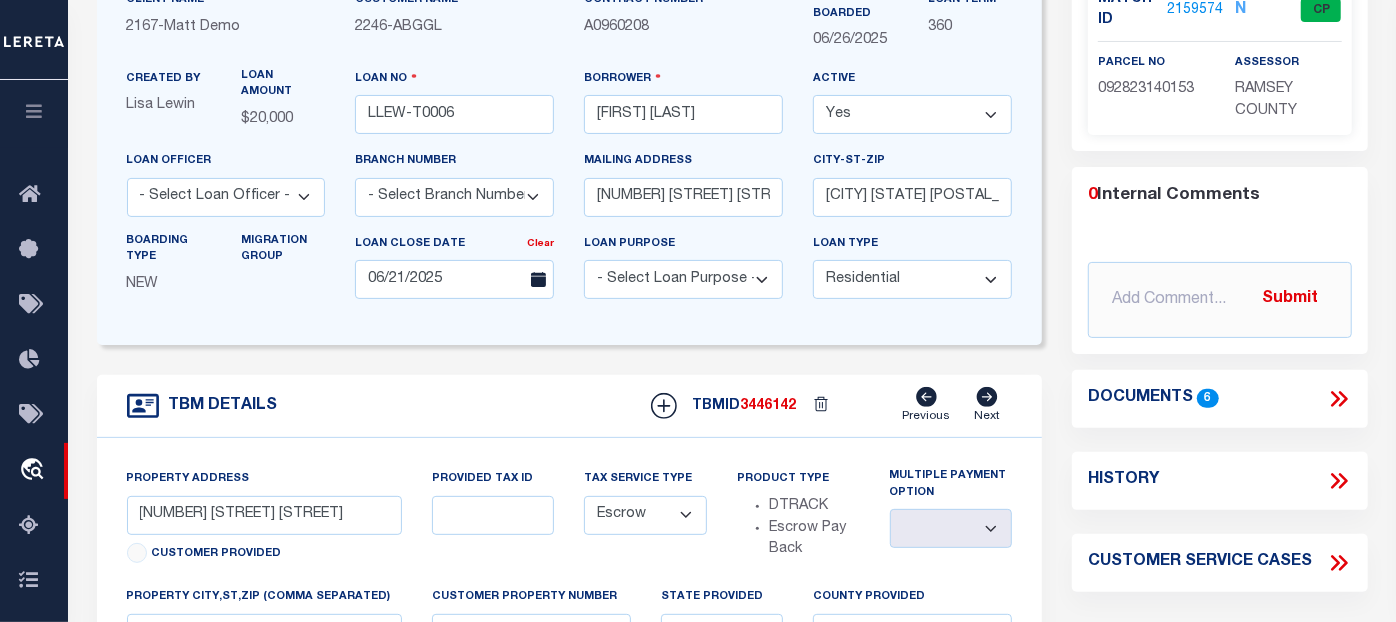 scroll, scrollTop: 0, scrollLeft: 0, axis: both 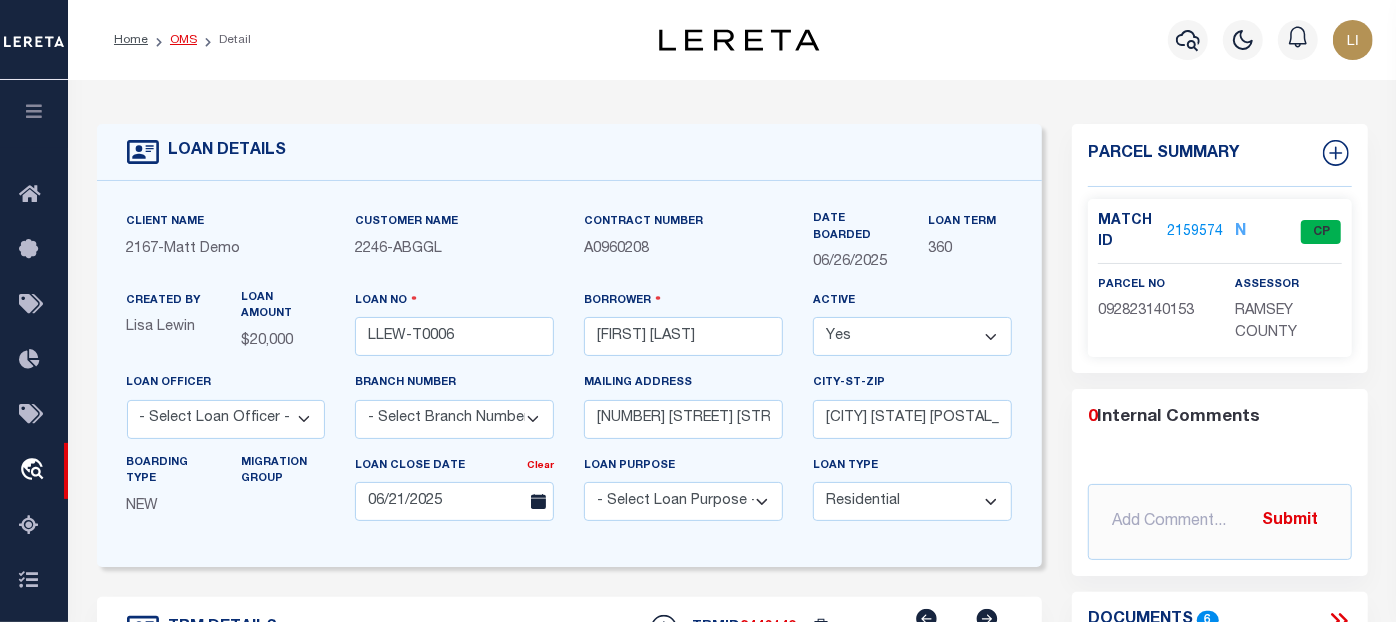 click on "OMS" at bounding box center (183, 40) 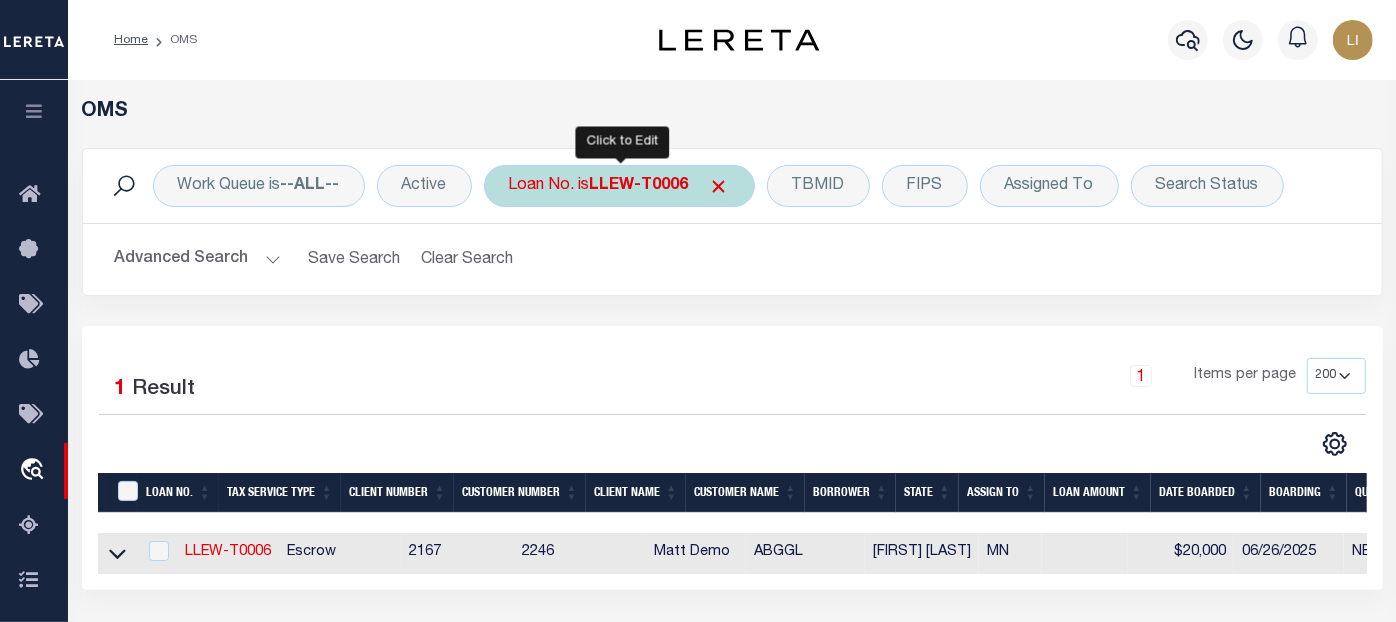 click on "LLEW-T0006" at bounding box center (639, 186) 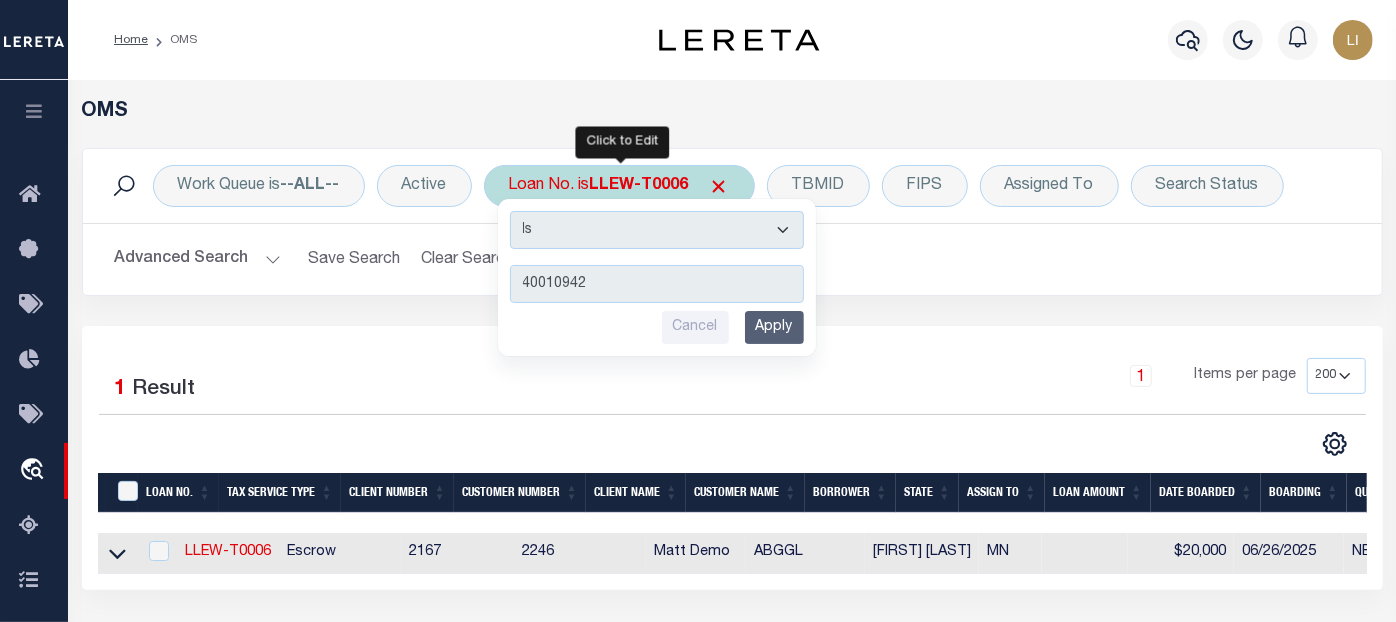 type on "40010942" 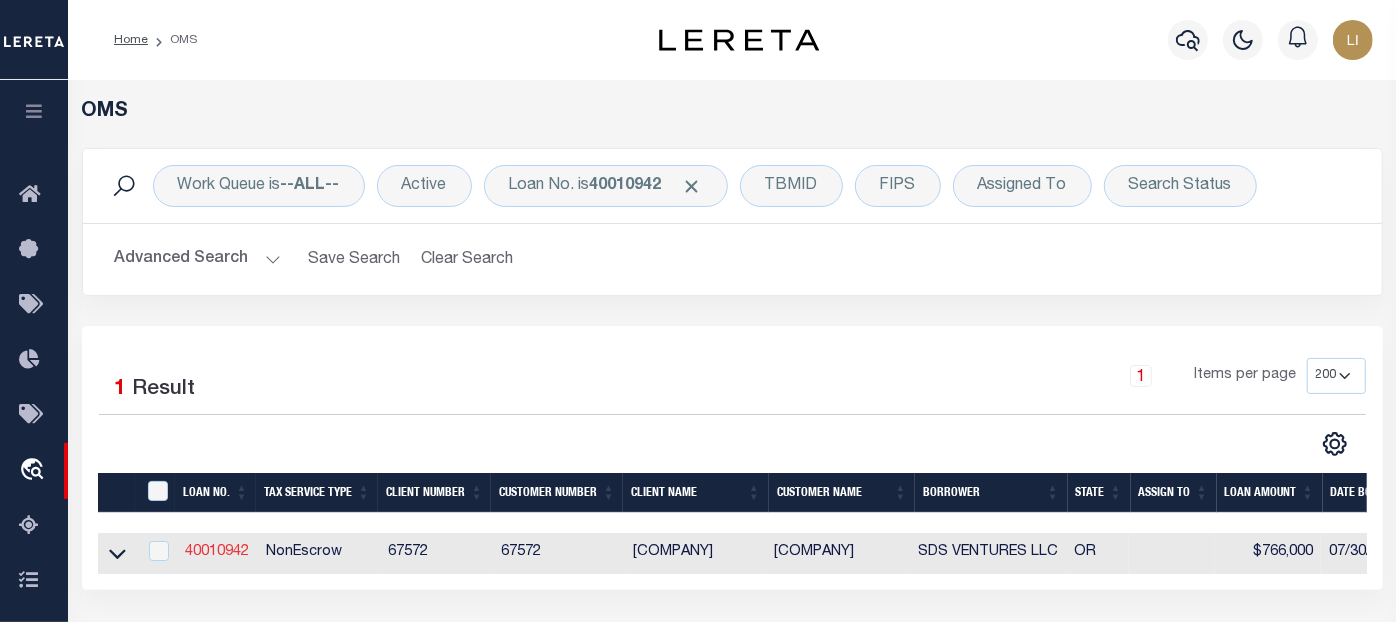 click on "40010942" at bounding box center (217, 552) 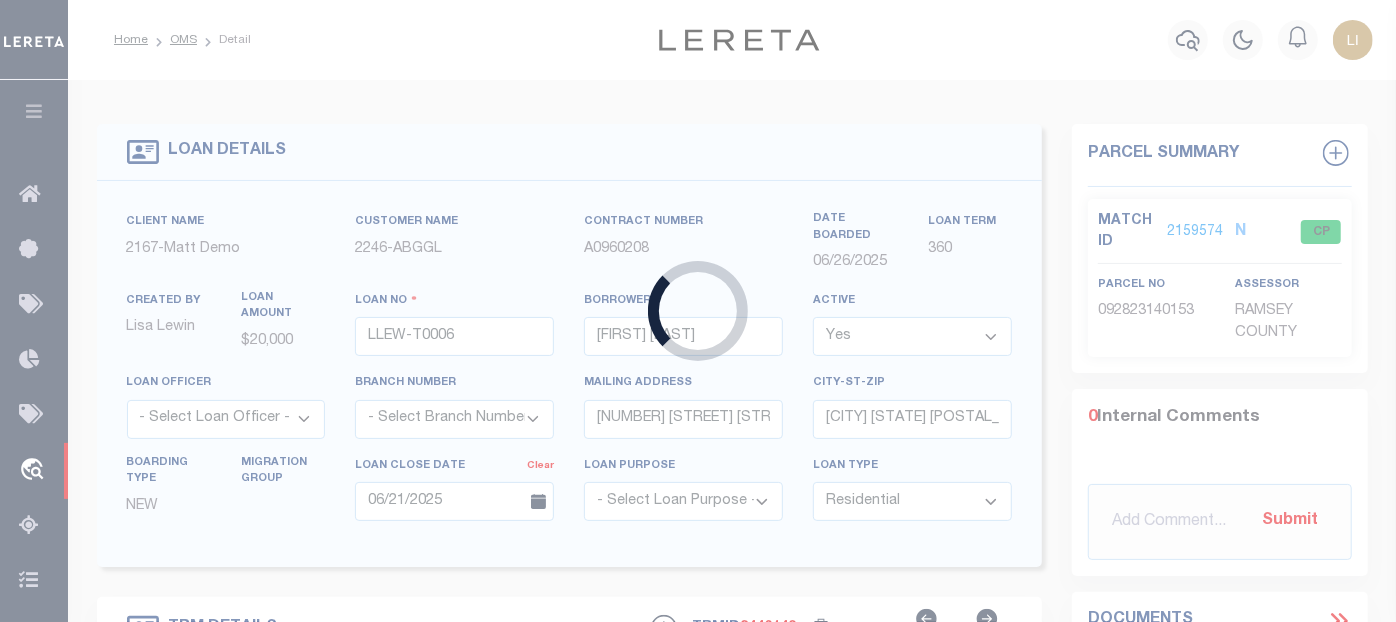 type on "40010942" 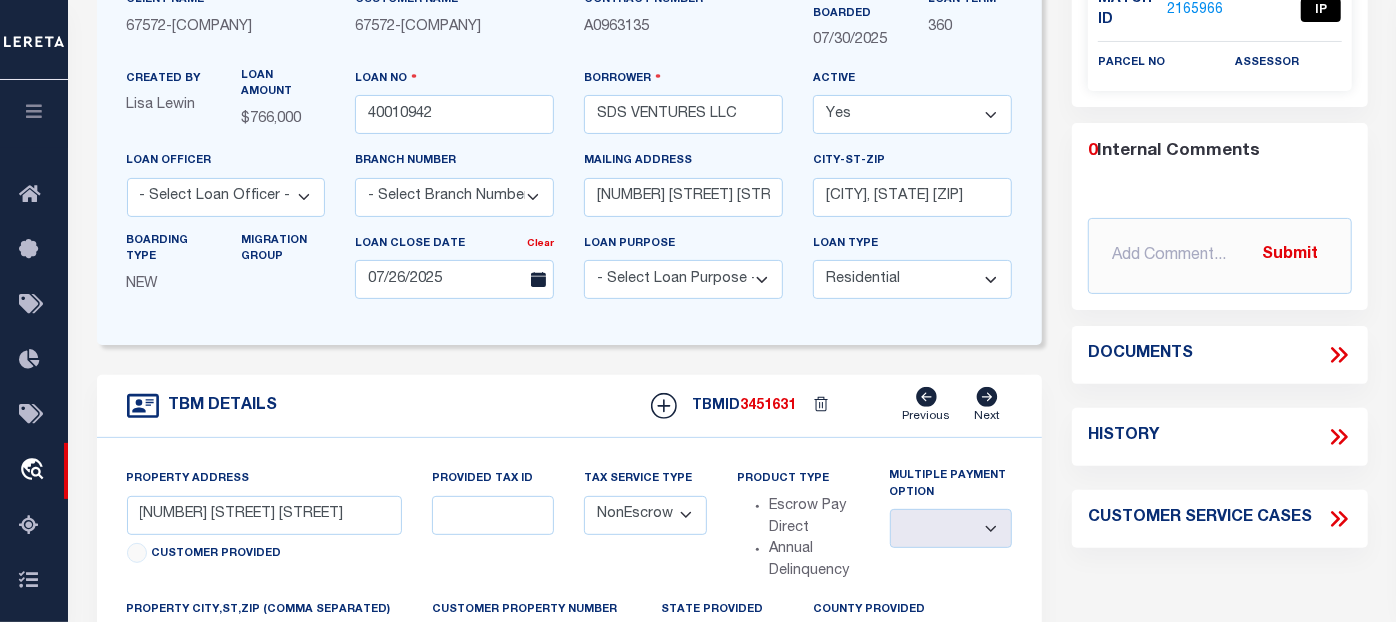 scroll, scrollTop: 333, scrollLeft: 0, axis: vertical 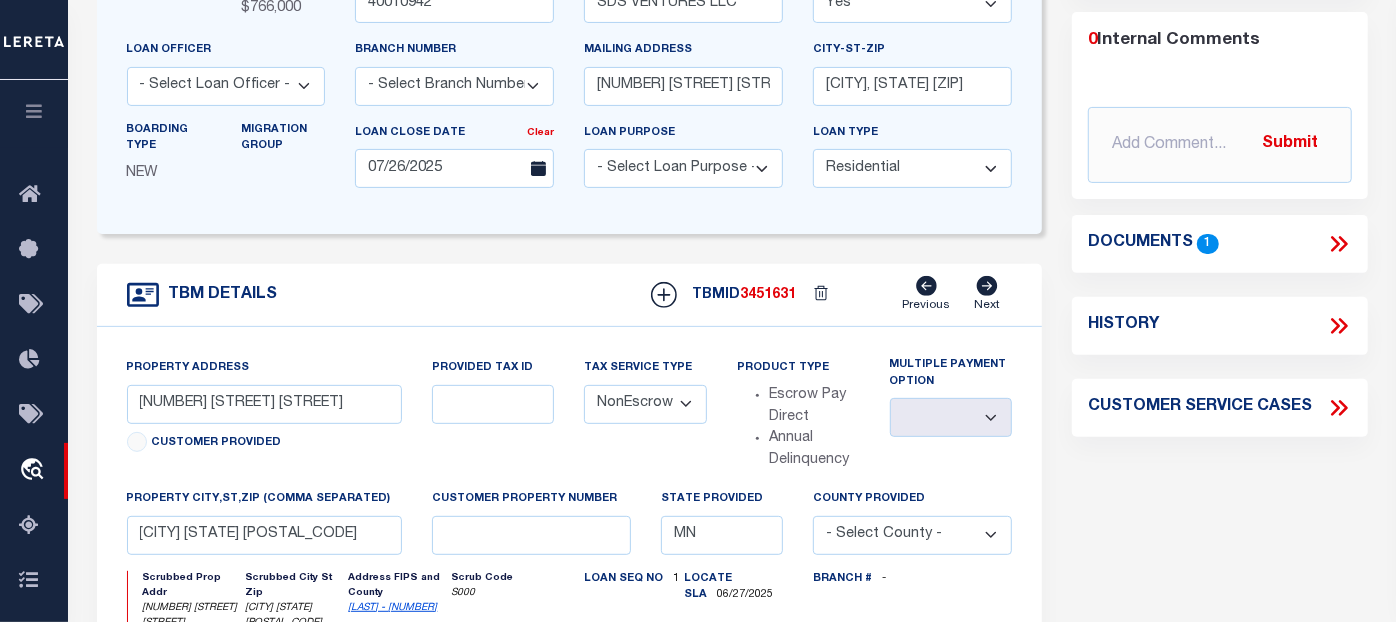 type on "[NUMBER] [STREET] [STREET]" 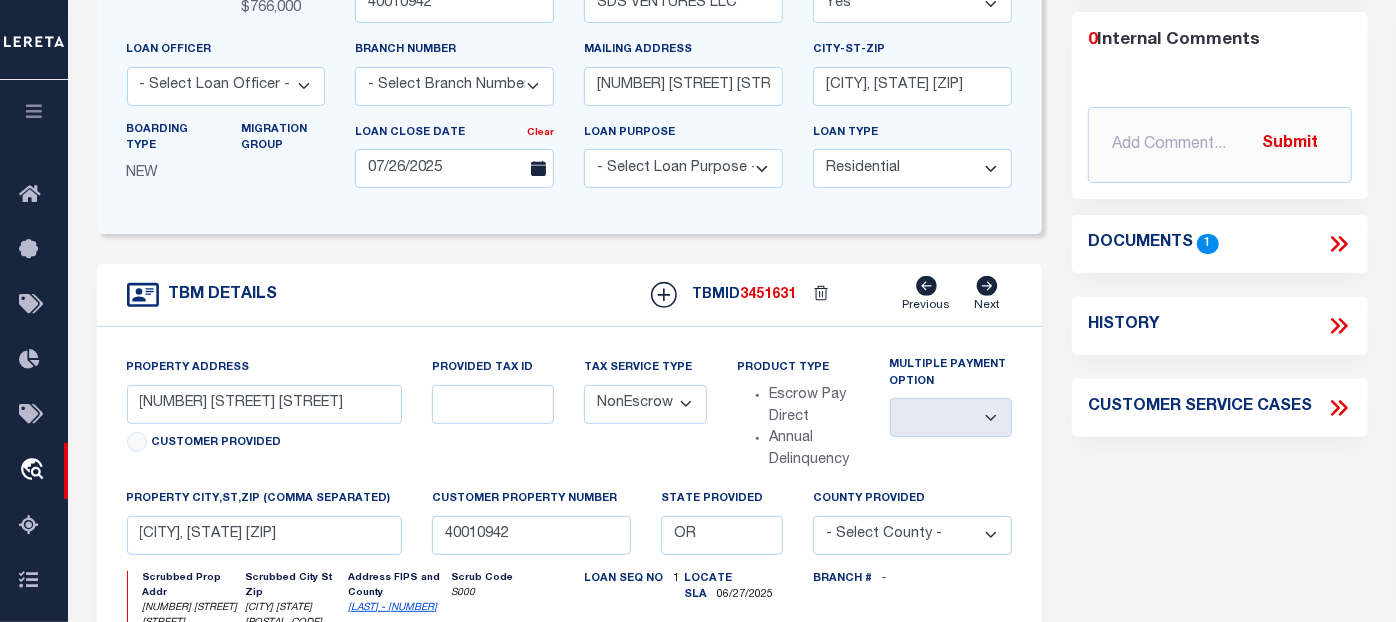 select on "1" 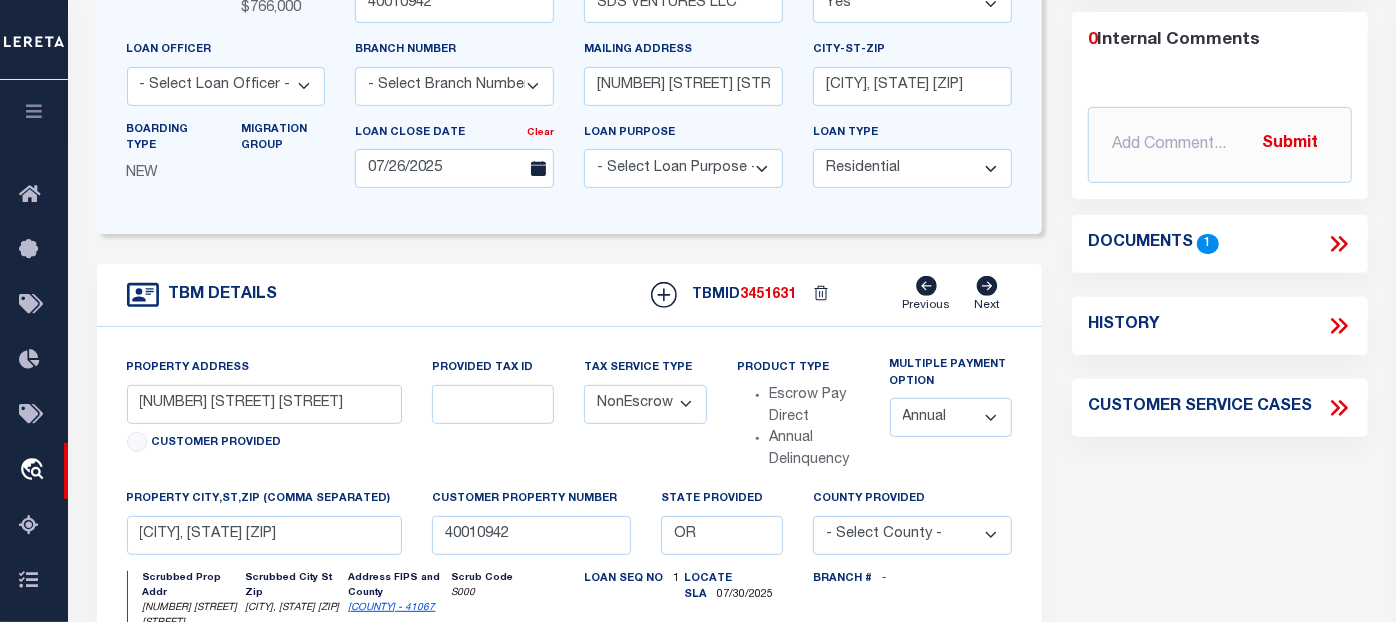 click 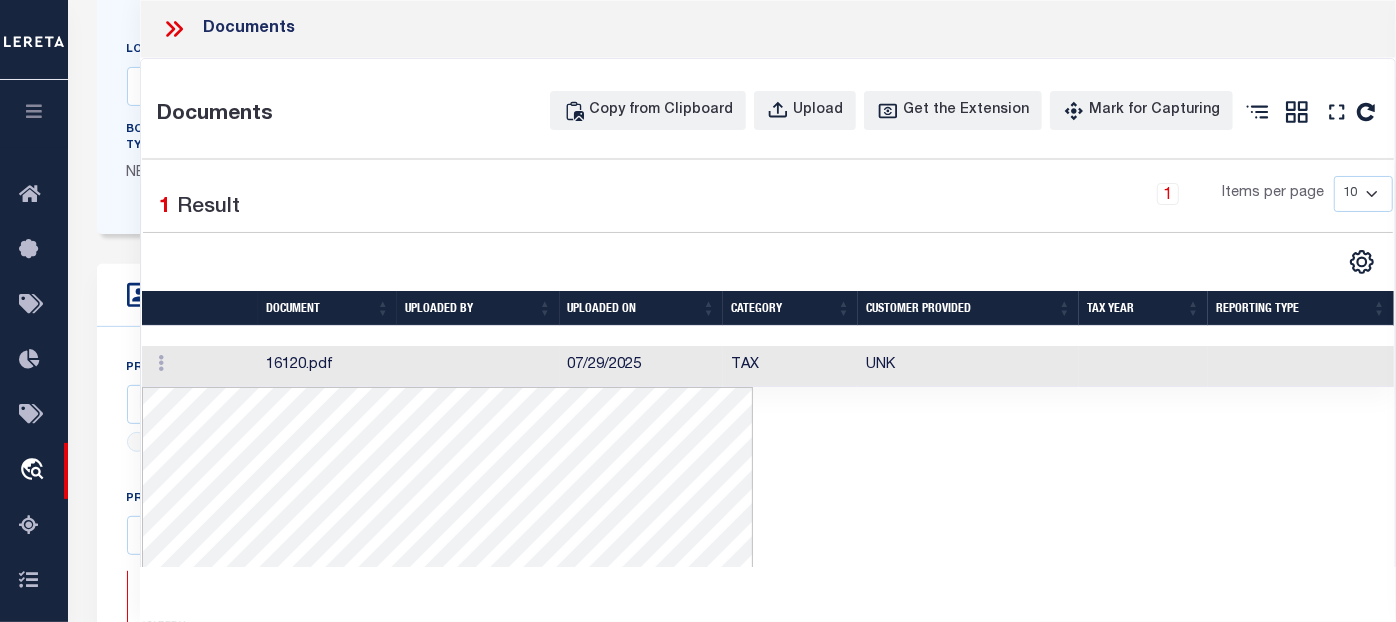 click on "16120.pdf" at bounding box center [328, 366] 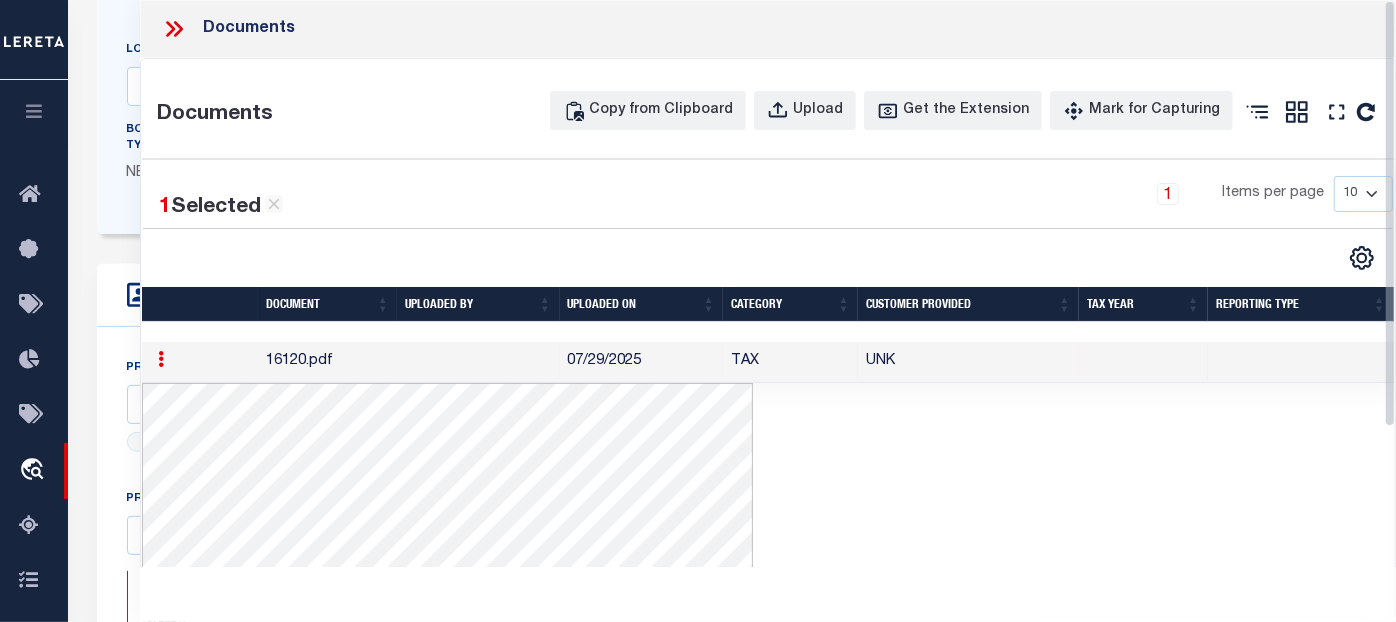click 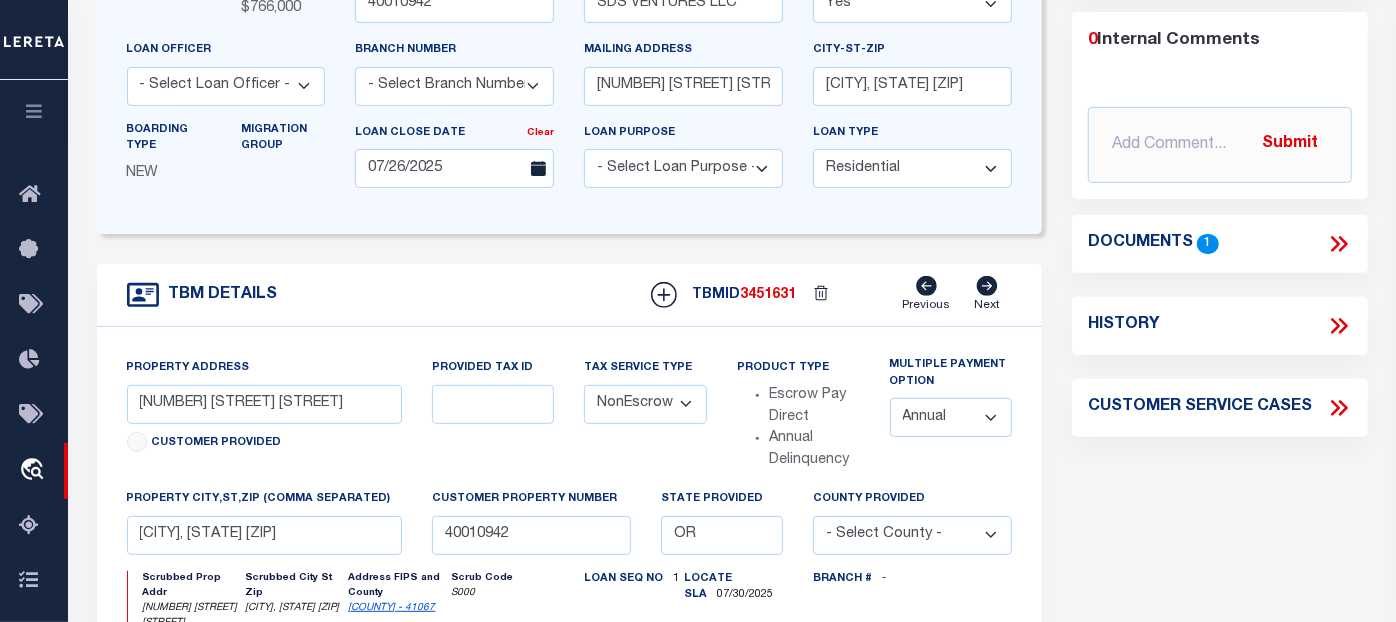 scroll, scrollTop: 0, scrollLeft: 0, axis: both 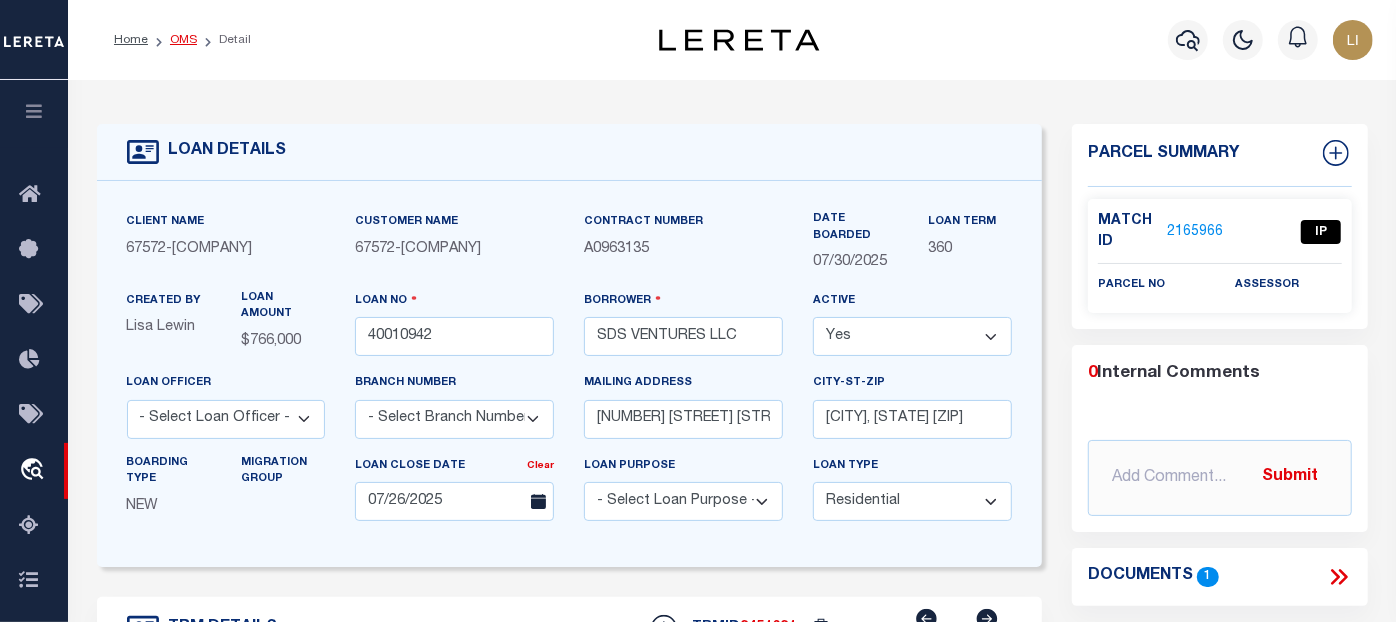 click on "OMS" at bounding box center [183, 40] 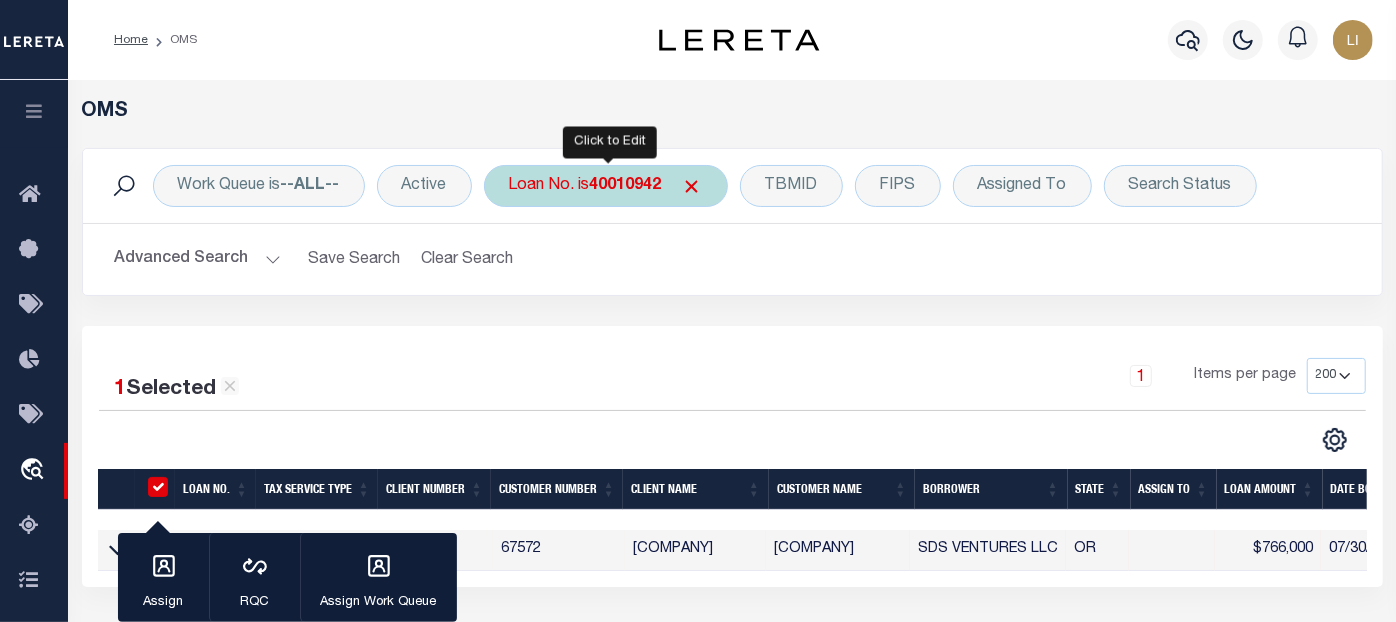 click on "Loan No. is  40010942" at bounding box center [606, 186] 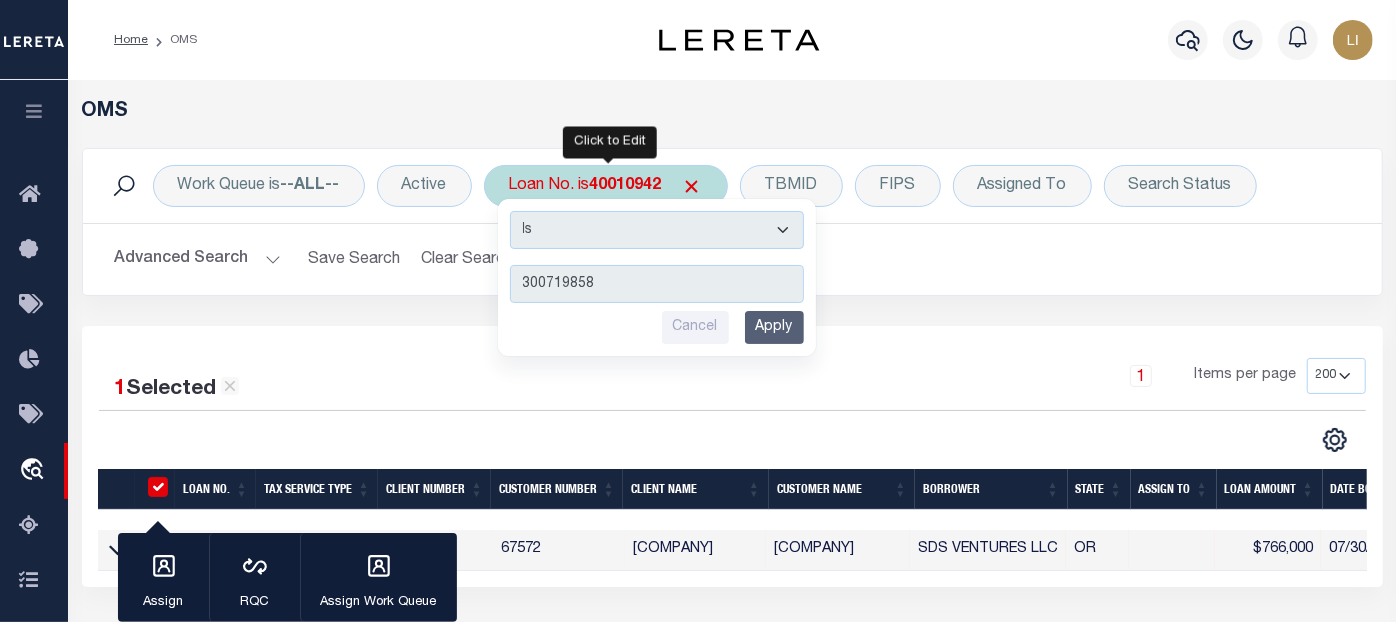 type on "300719858" 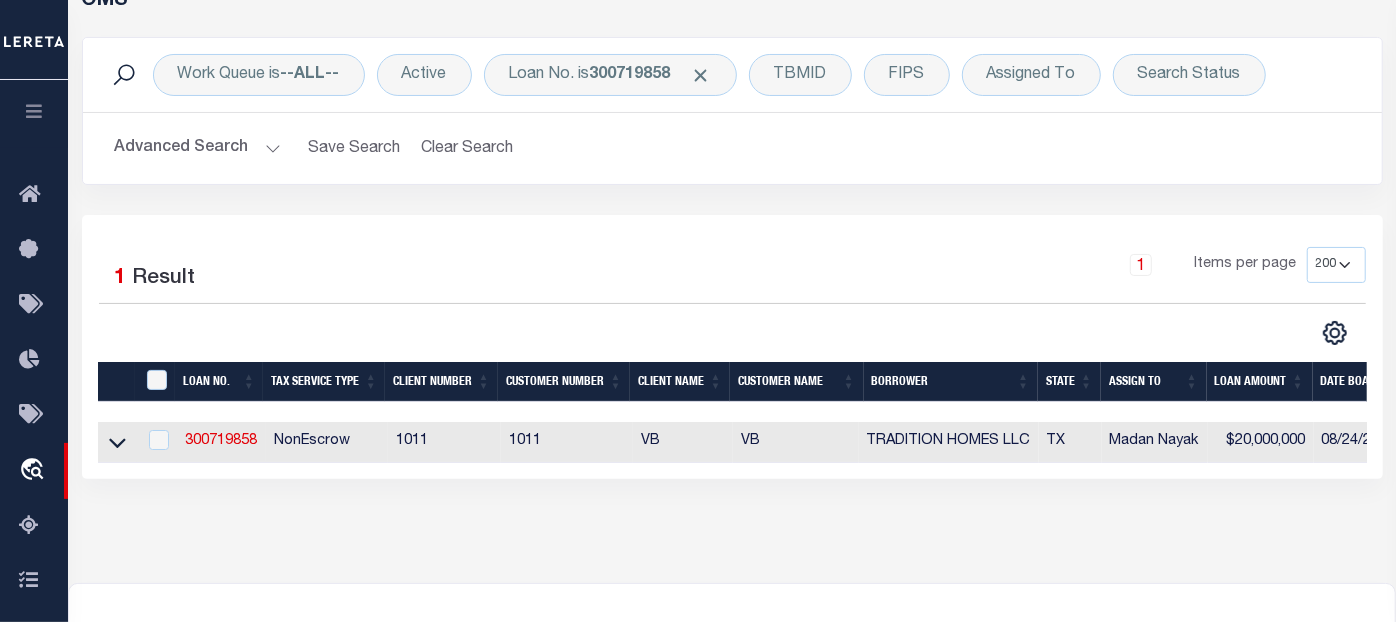 scroll, scrollTop: 222, scrollLeft: 0, axis: vertical 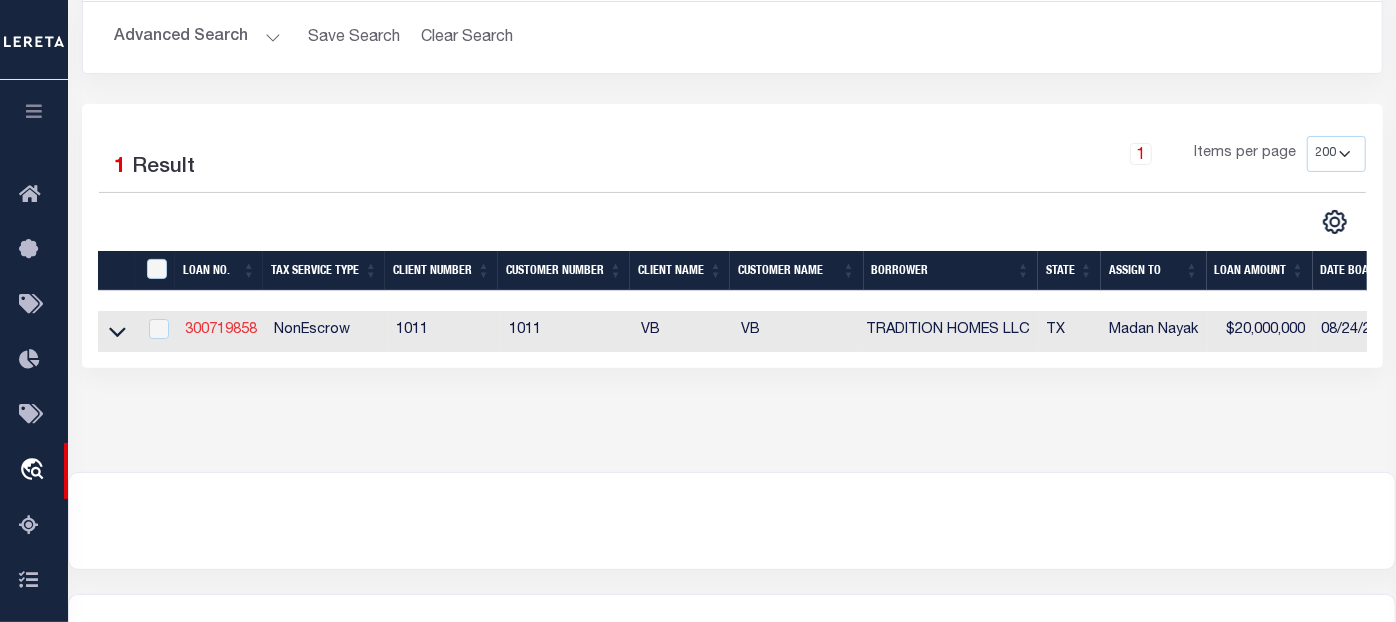 click on "300719858" at bounding box center [221, 330] 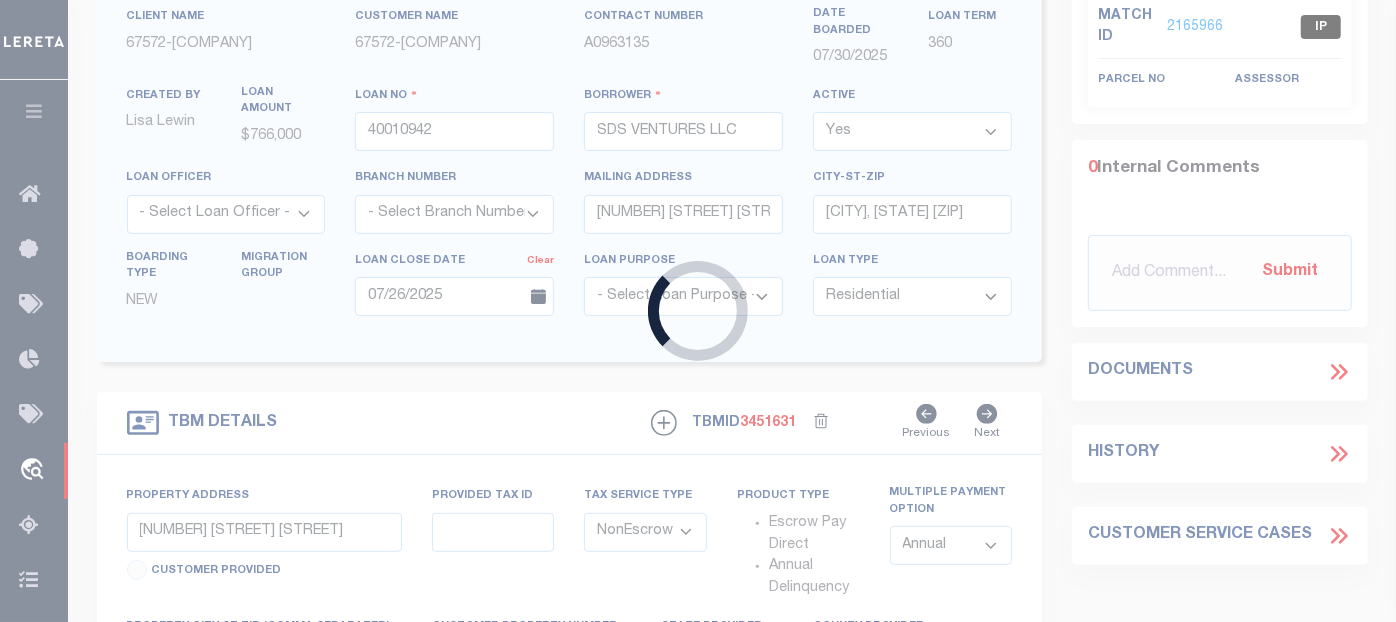type on "300719858" 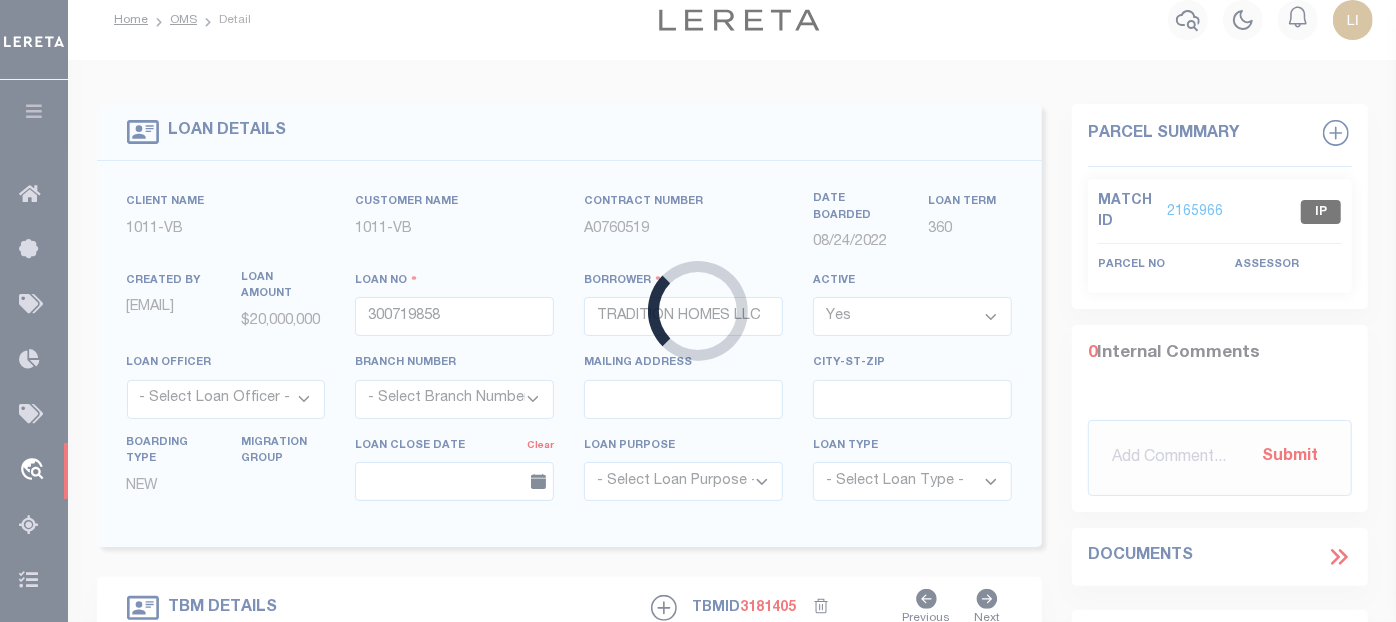 scroll, scrollTop: 0, scrollLeft: 0, axis: both 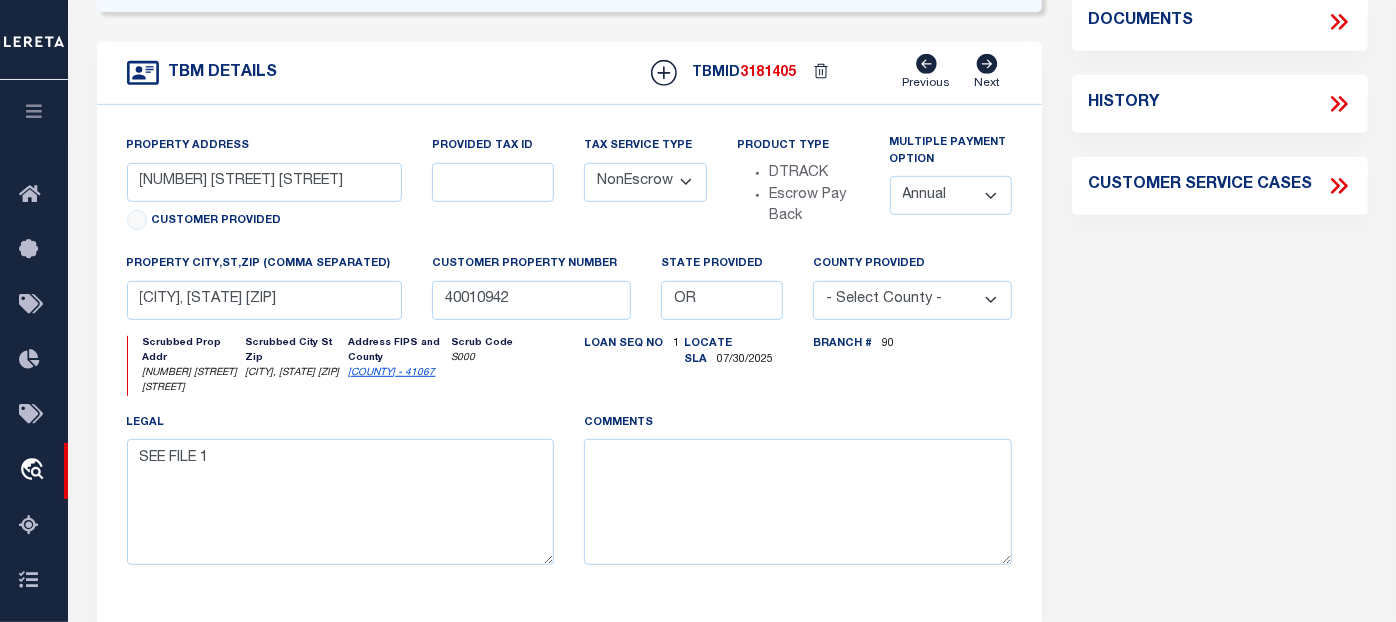 type on "2409 Excelsis Ct" 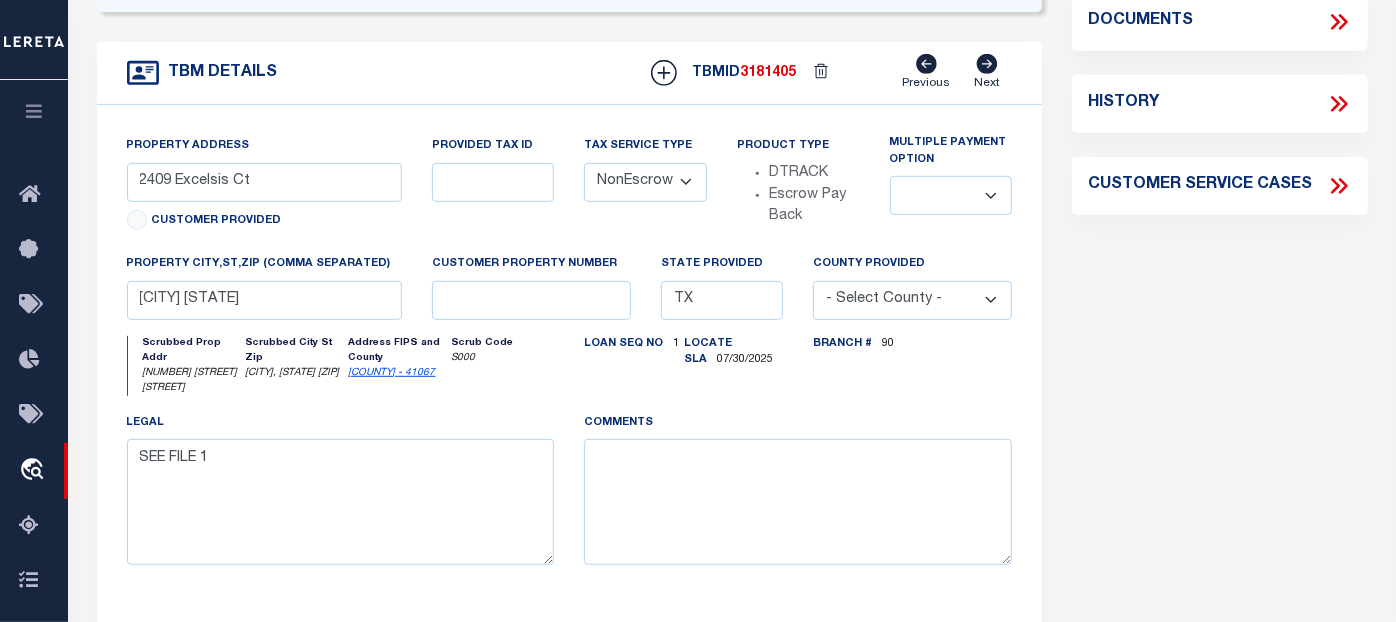 select on "Collin" 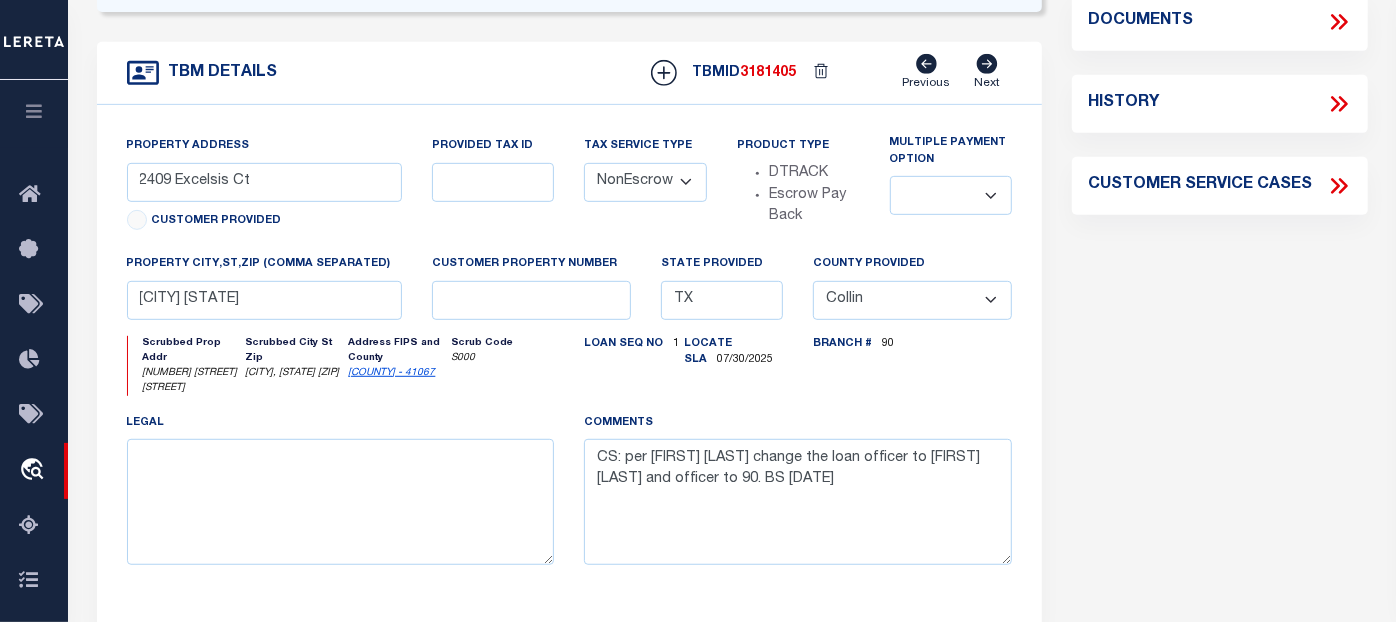 scroll, scrollTop: 333, scrollLeft: 0, axis: vertical 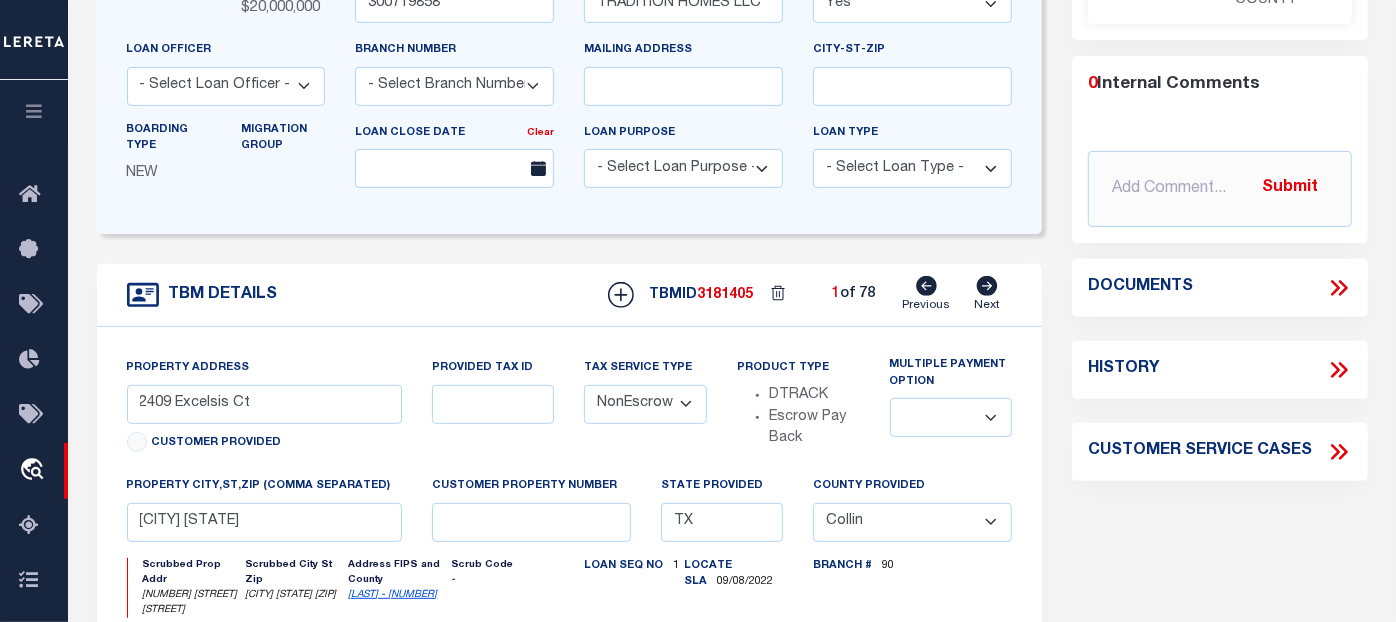select on "13949" 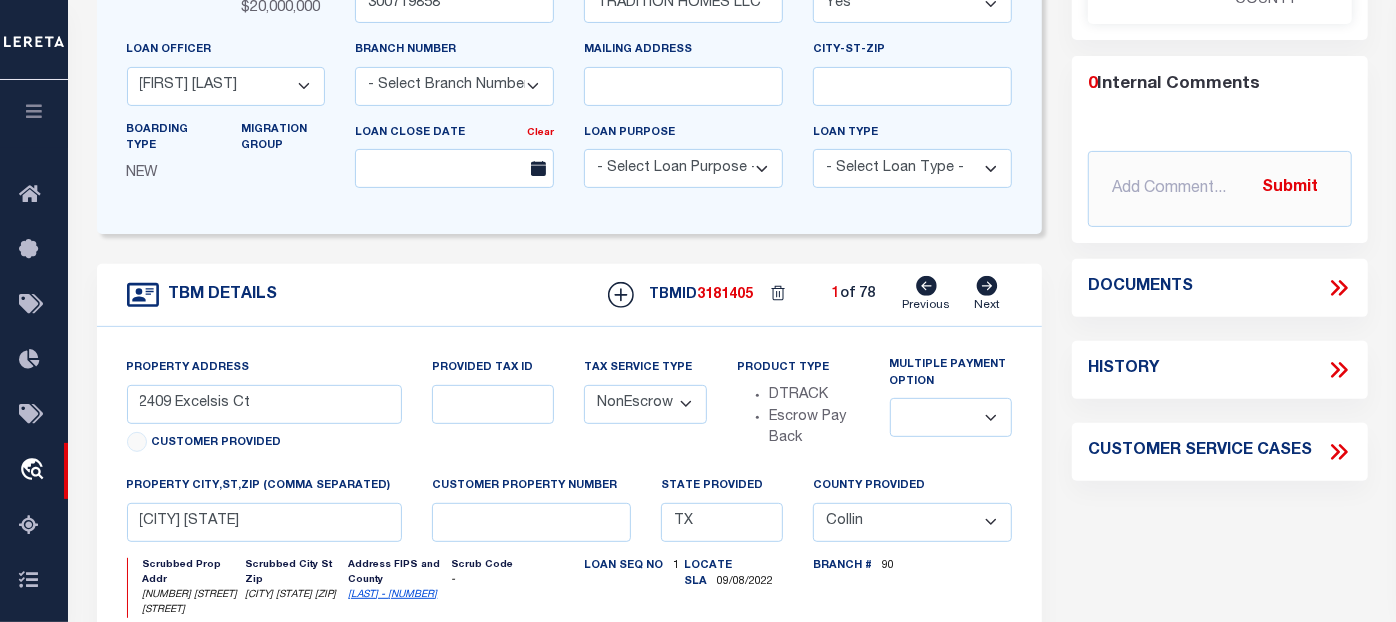 select on "2096" 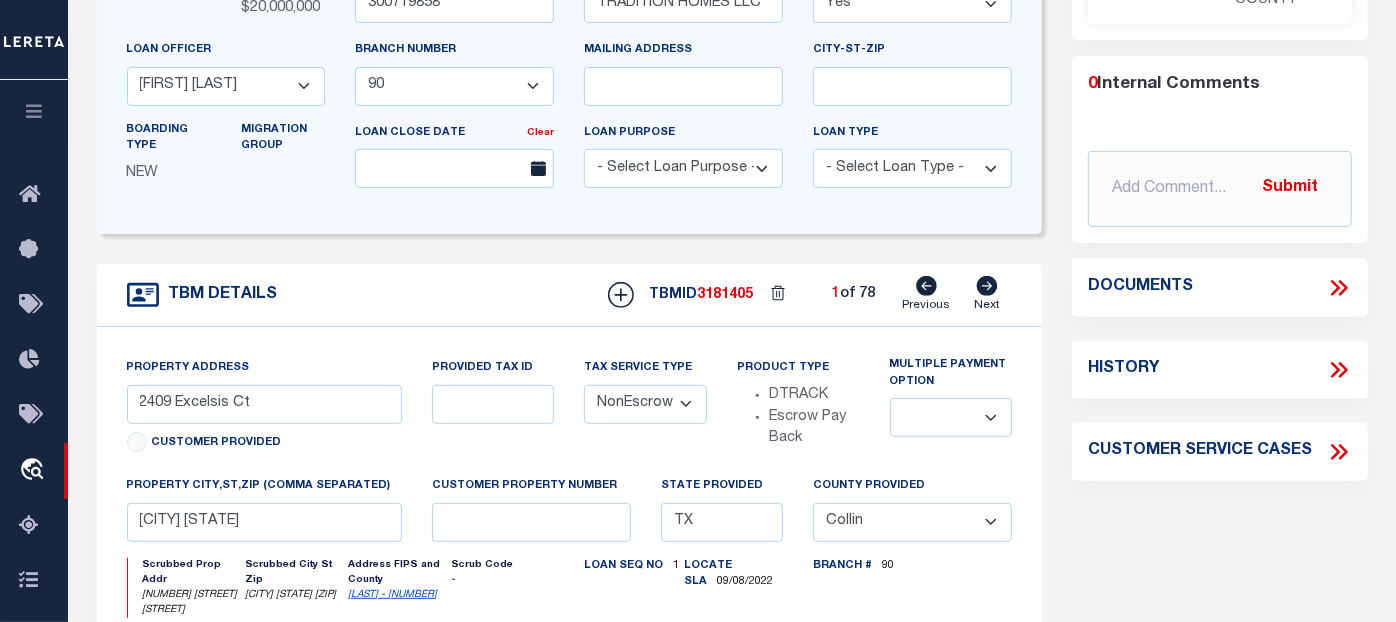 scroll, scrollTop: 0, scrollLeft: 0, axis: both 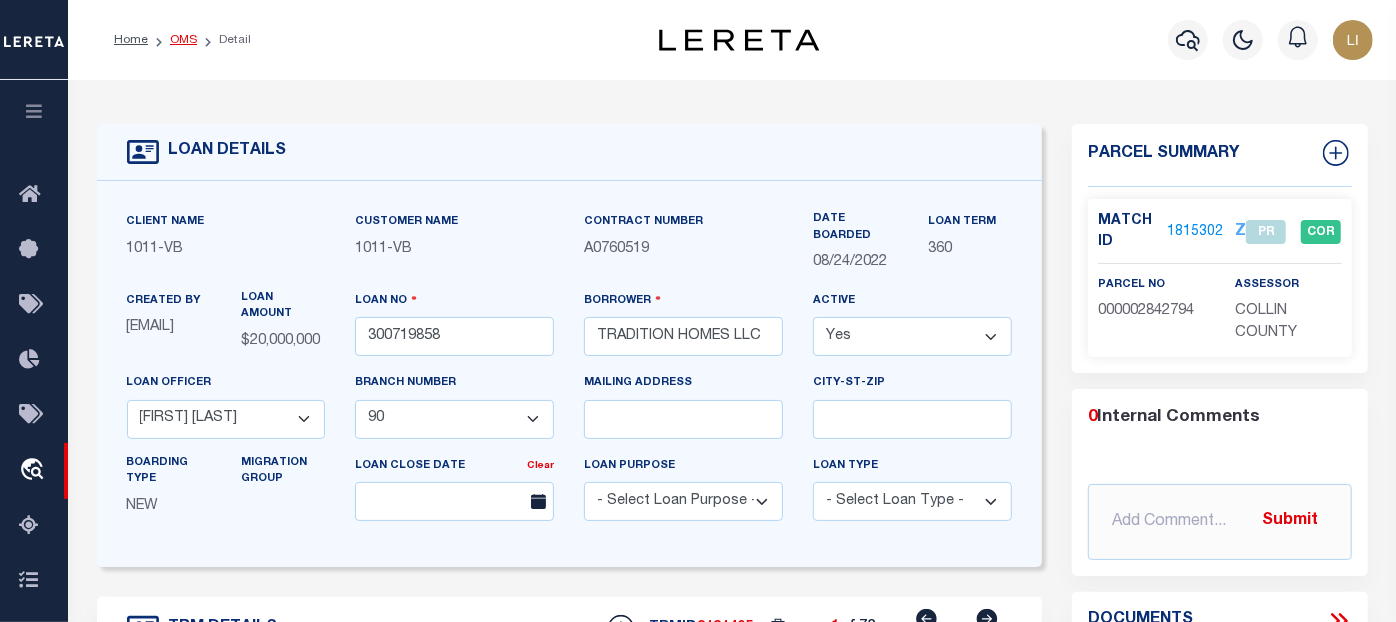 click on "OMS" at bounding box center (183, 40) 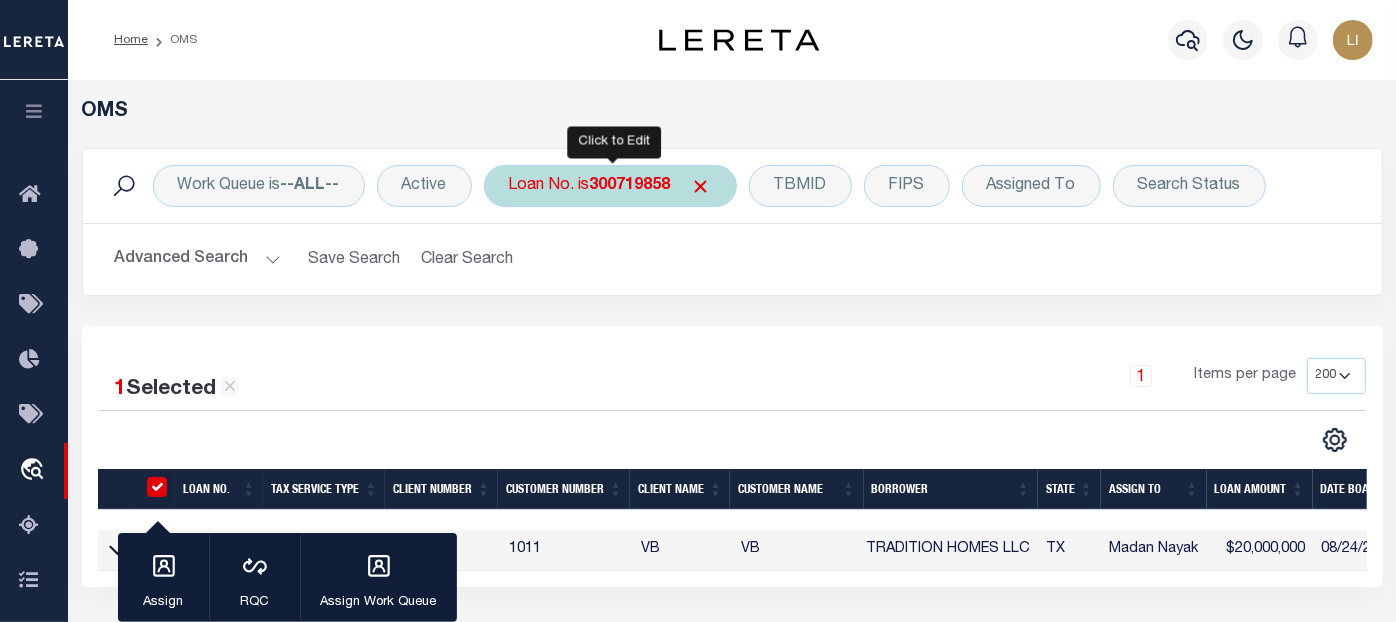 click on "Loan No. is  300719858" at bounding box center (610, 186) 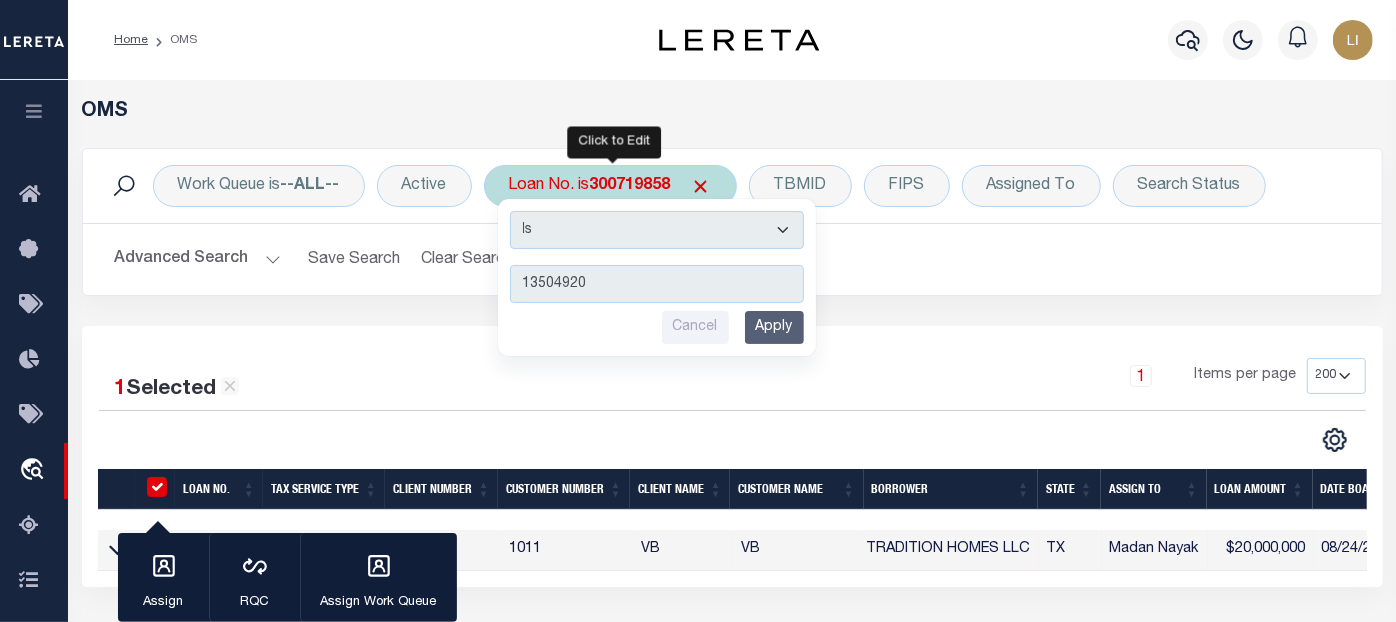 type on "13504920" 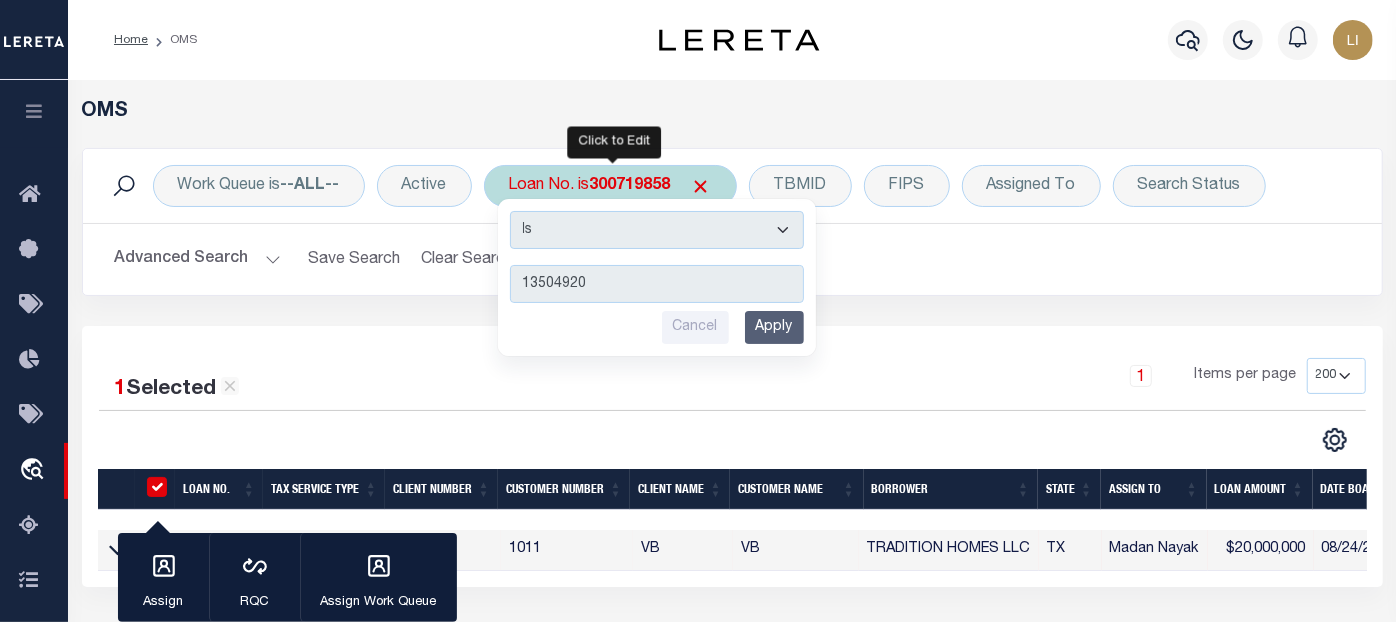 click on "Apply" at bounding box center [774, 327] 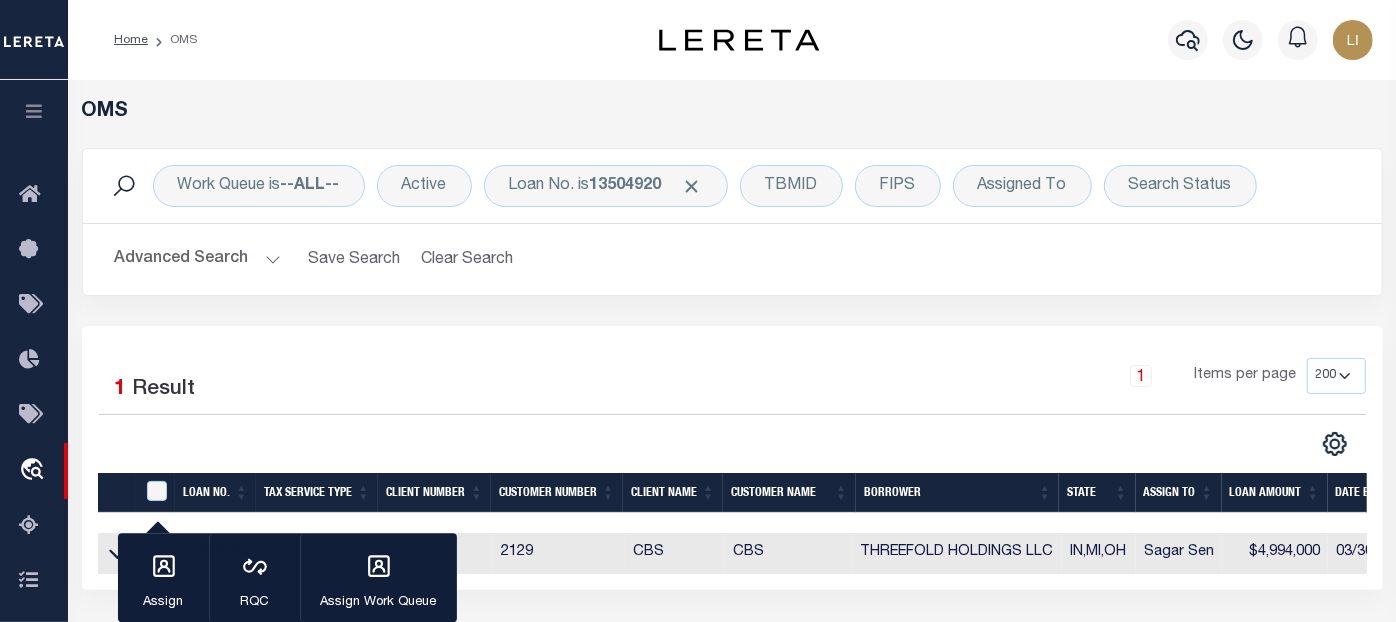 scroll, scrollTop: 111, scrollLeft: 0, axis: vertical 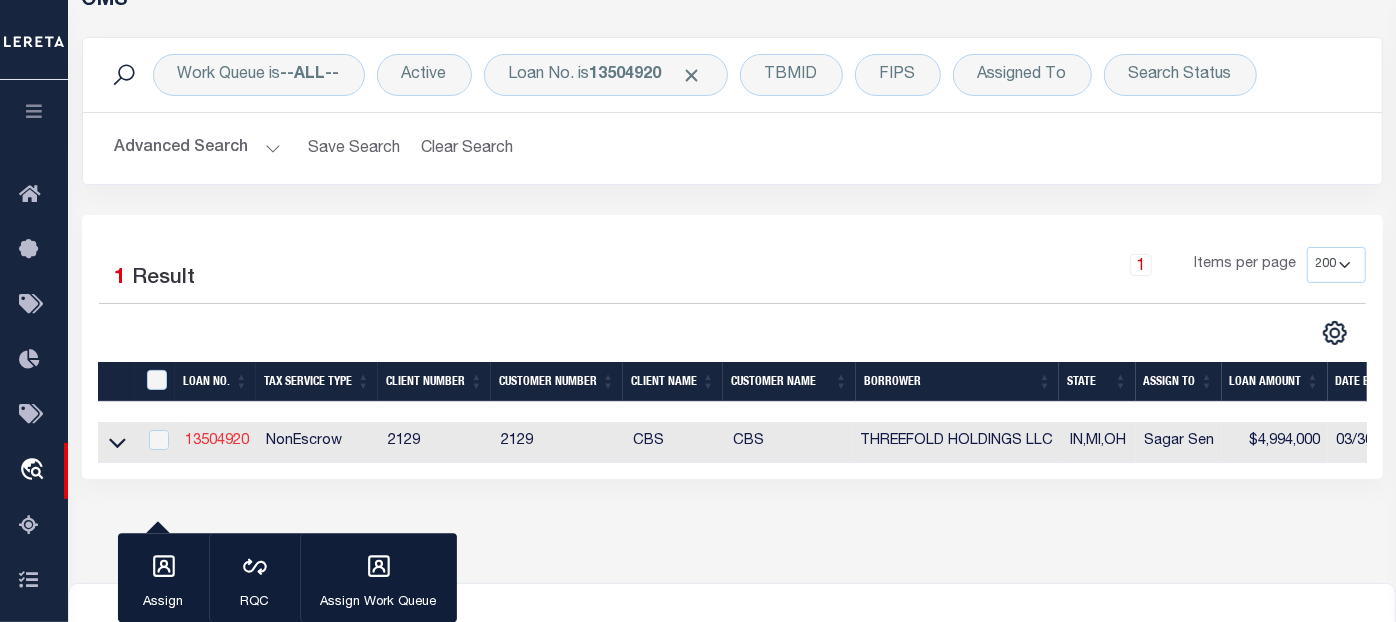 click on "13504920" at bounding box center [217, 441] 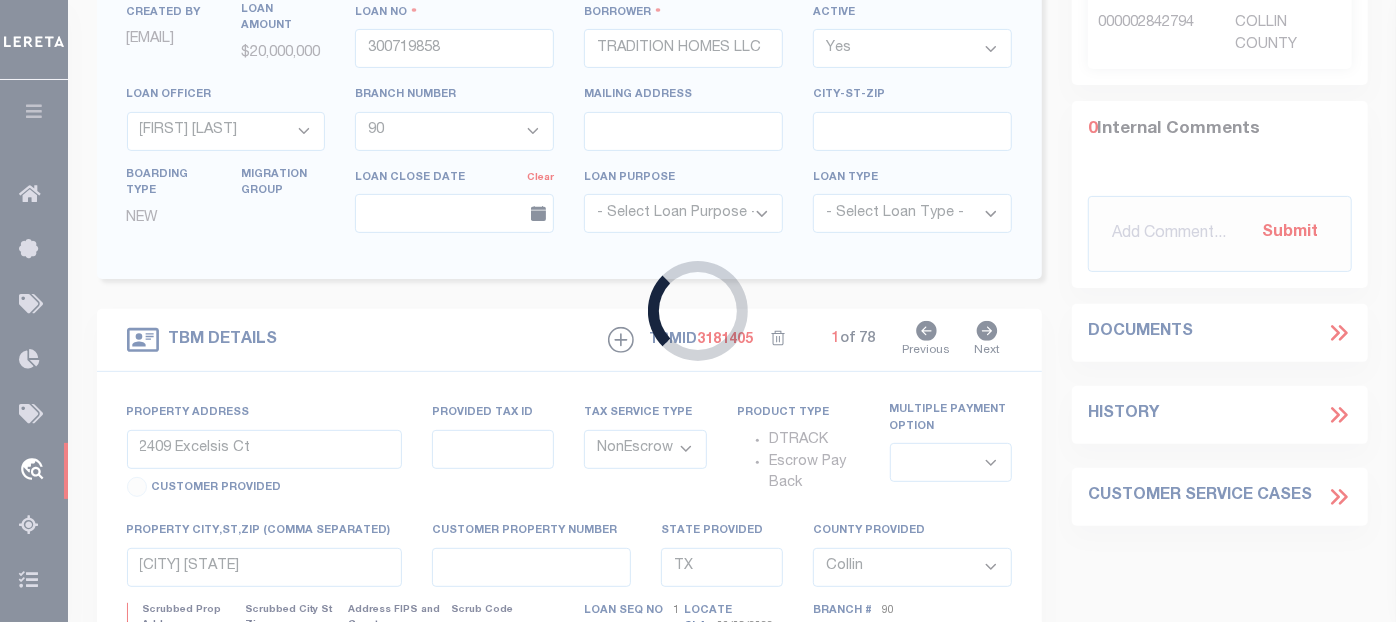 scroll, scrollTop: 52, scrollLeft: 0, axis: vertical 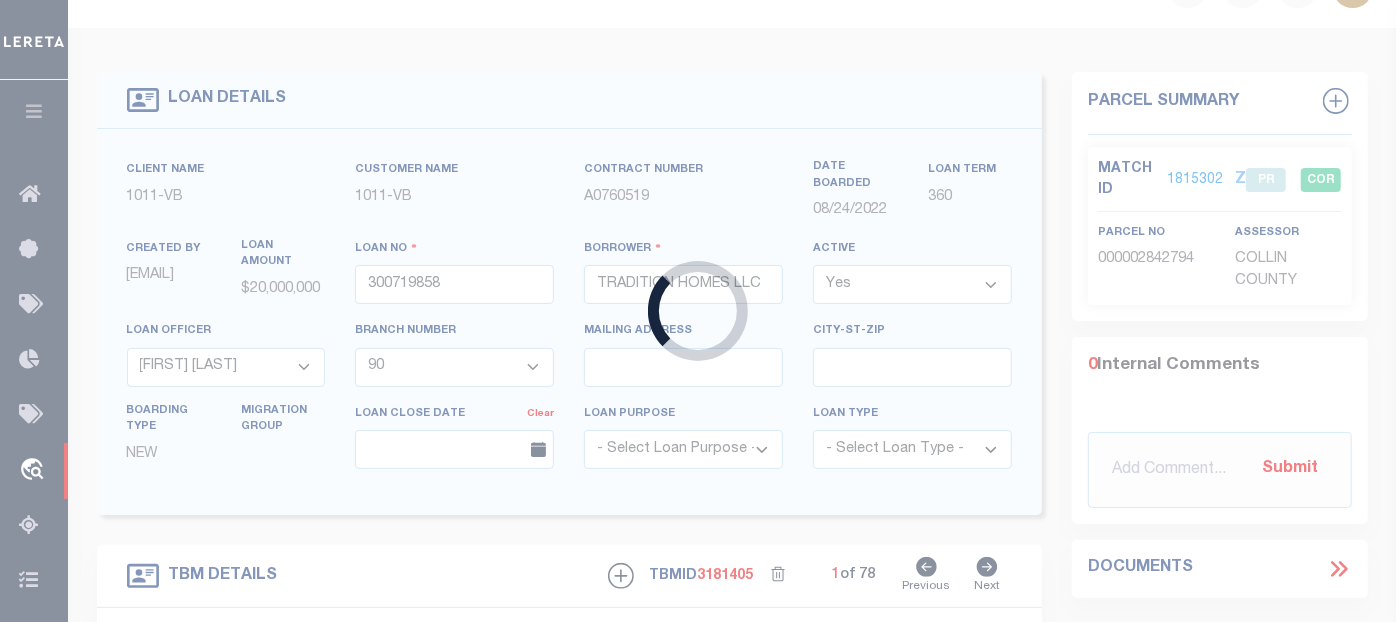 type on "13504920" 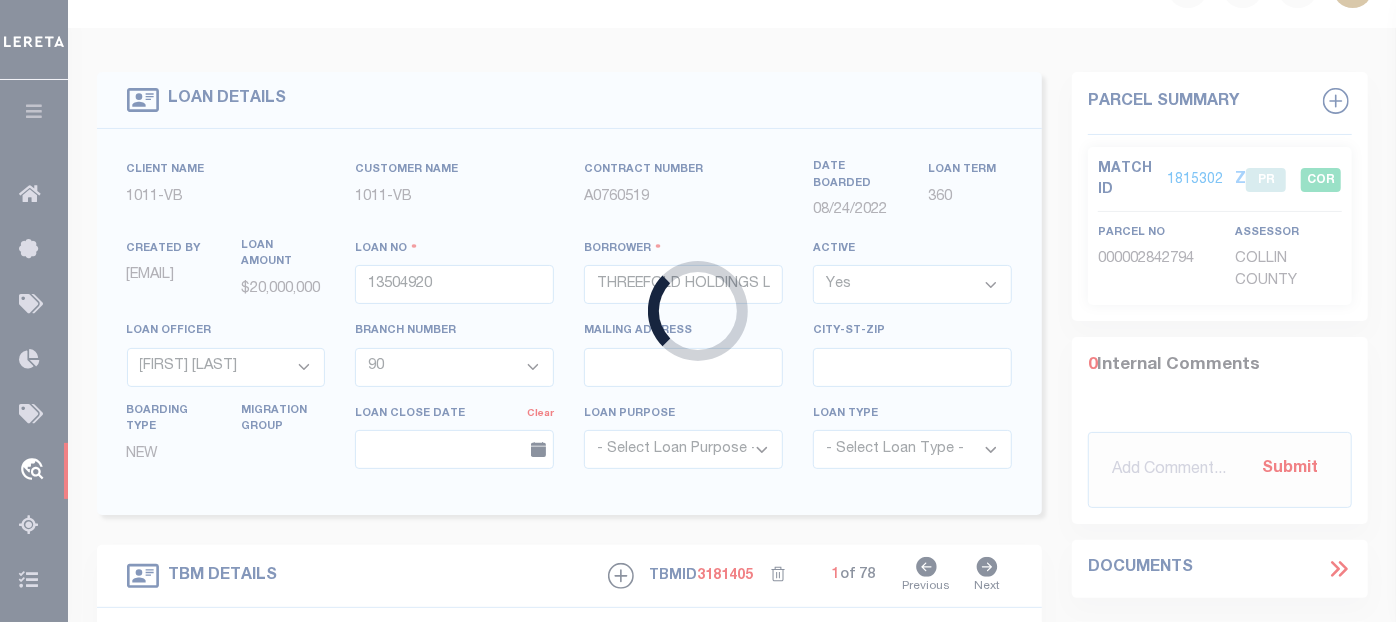 select 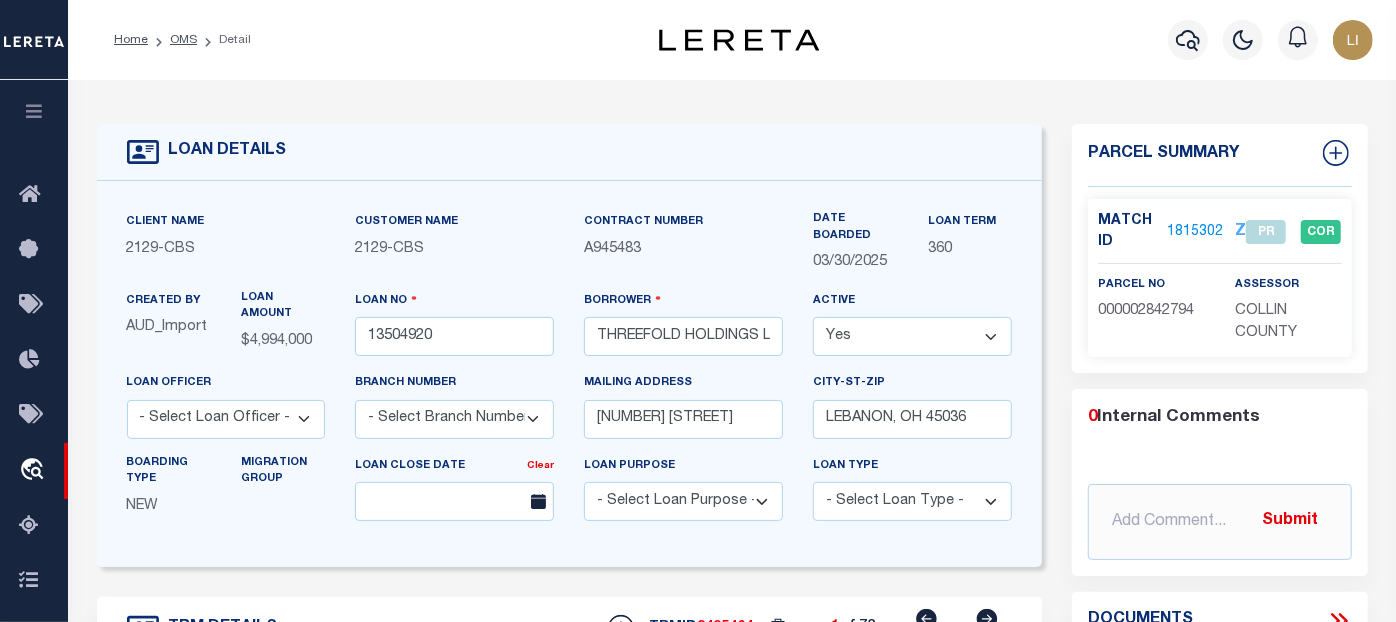 scroll, scrollTop: 222, scrollLeft: 0, axis: vertical 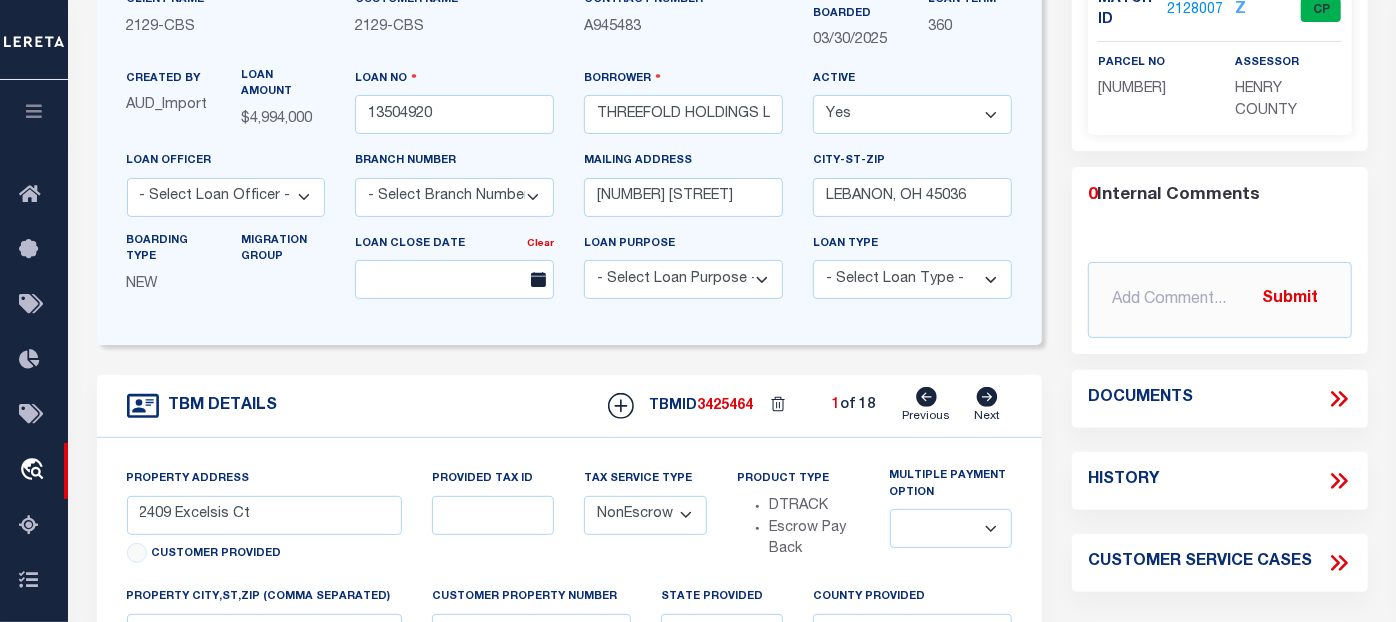 select on "4848" 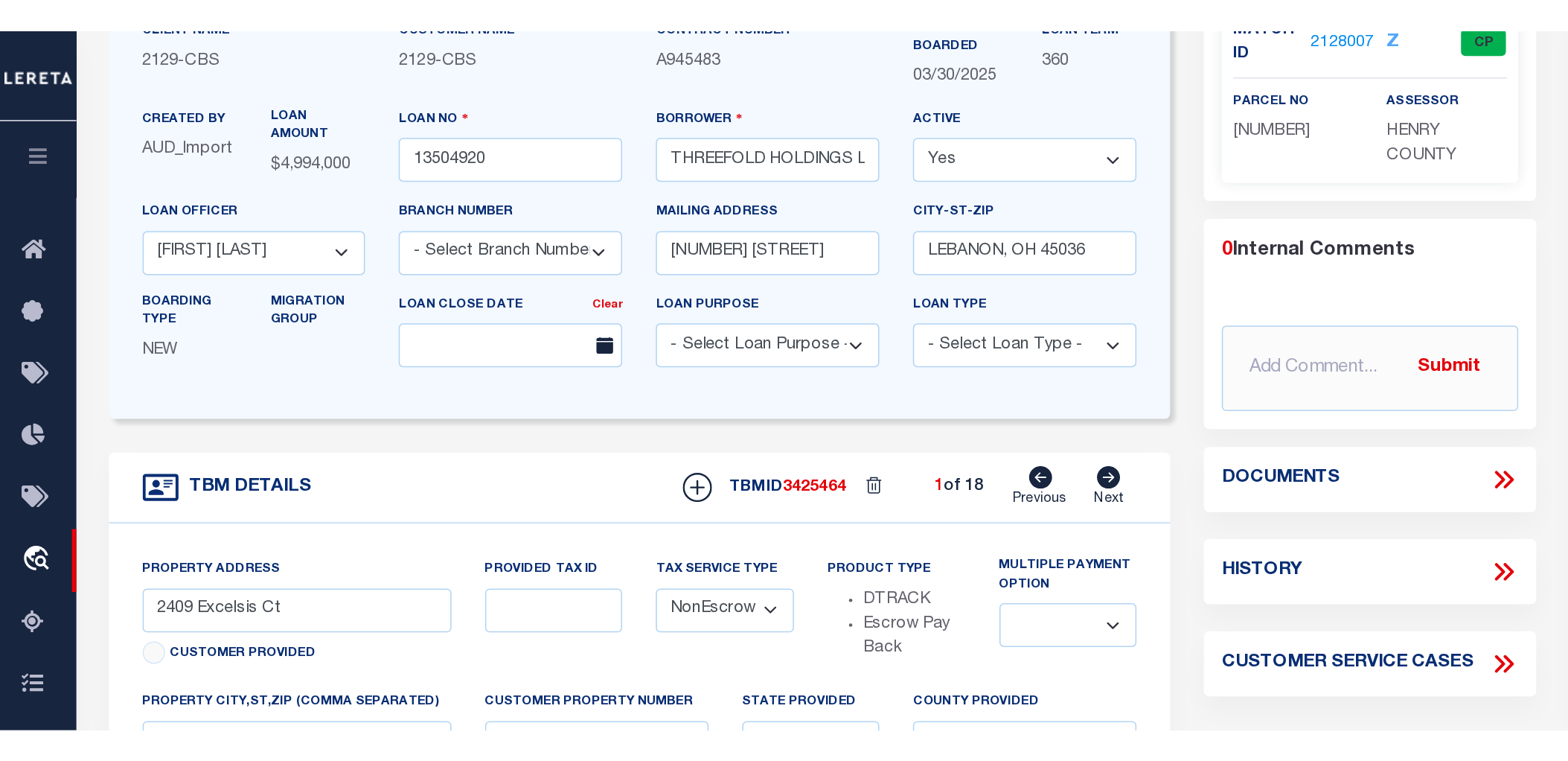 scroll, scrollTop: 165, scrollLeft: 0, axis: vertical 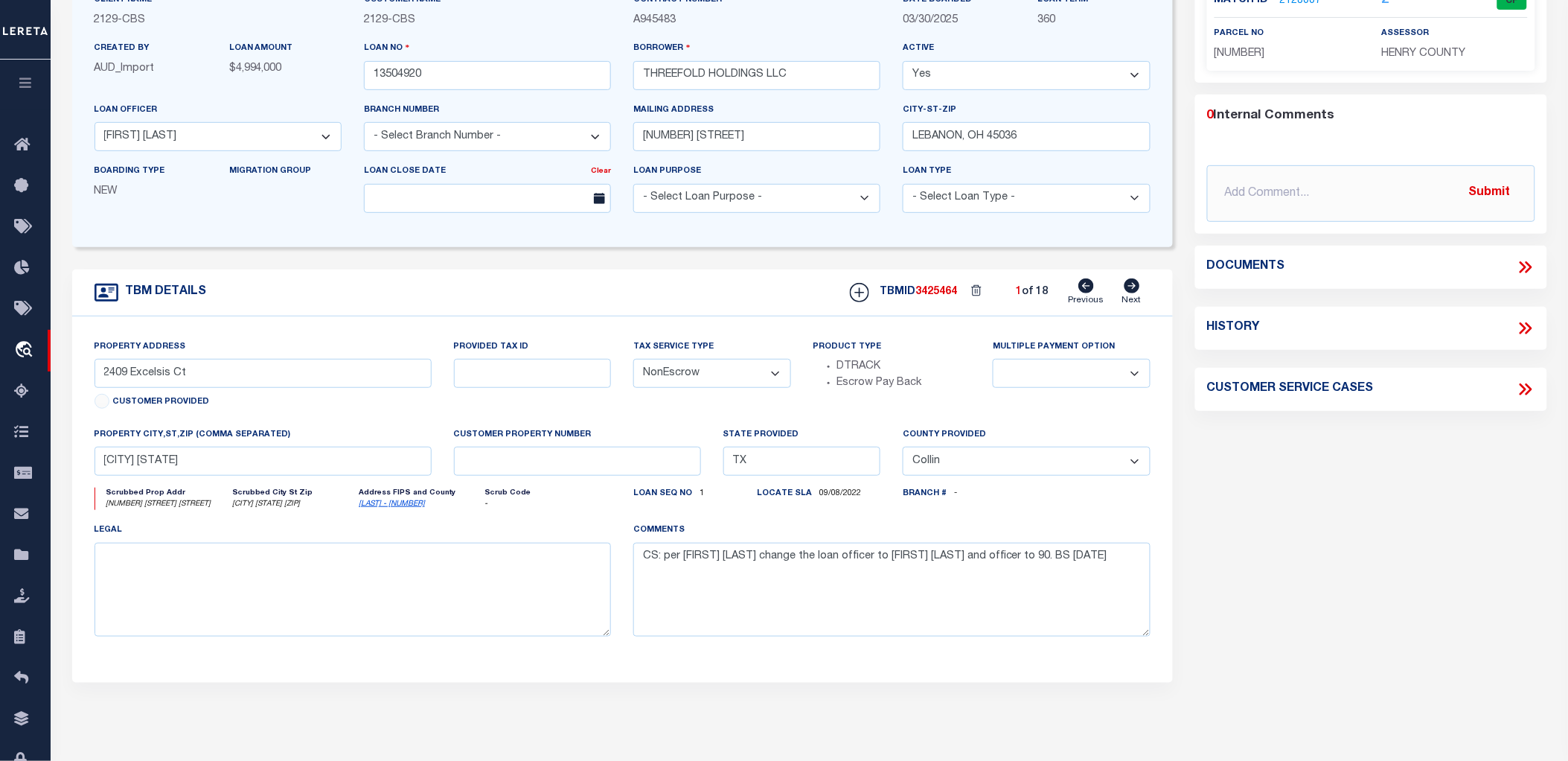 type on "[NUMBER] [STREET]" 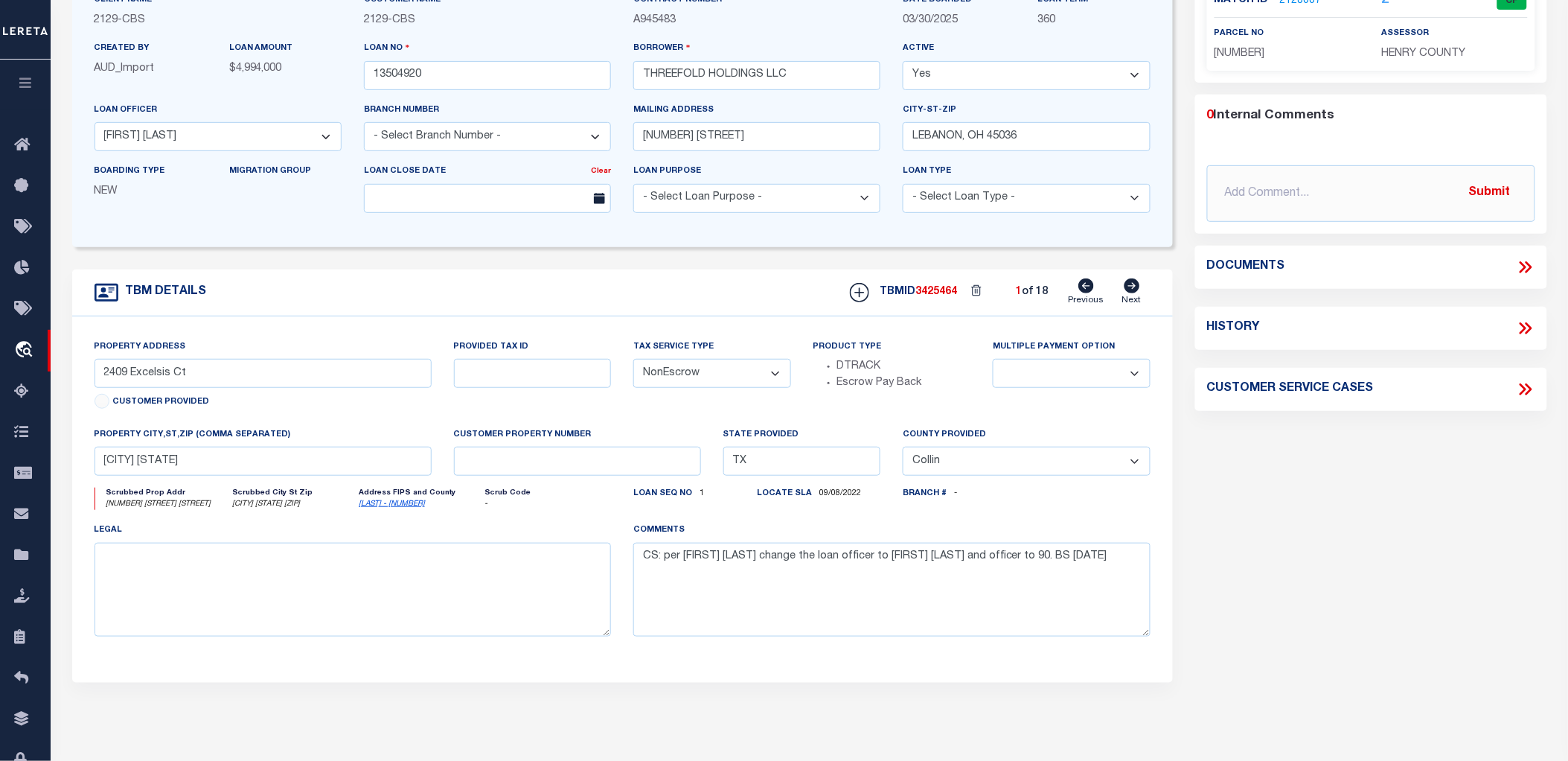 type on "[CITY], [STATE] [ZIP]" 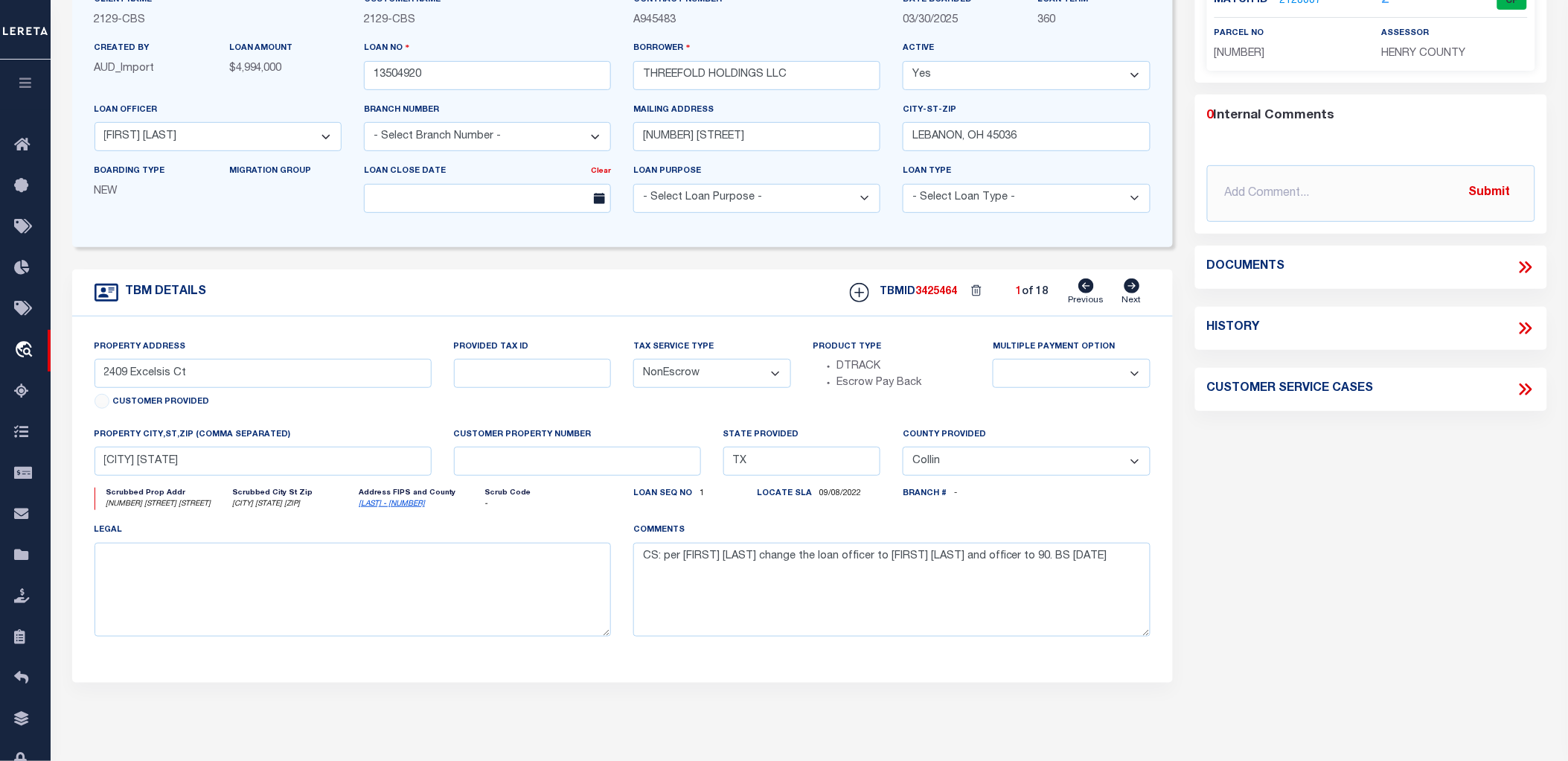 select 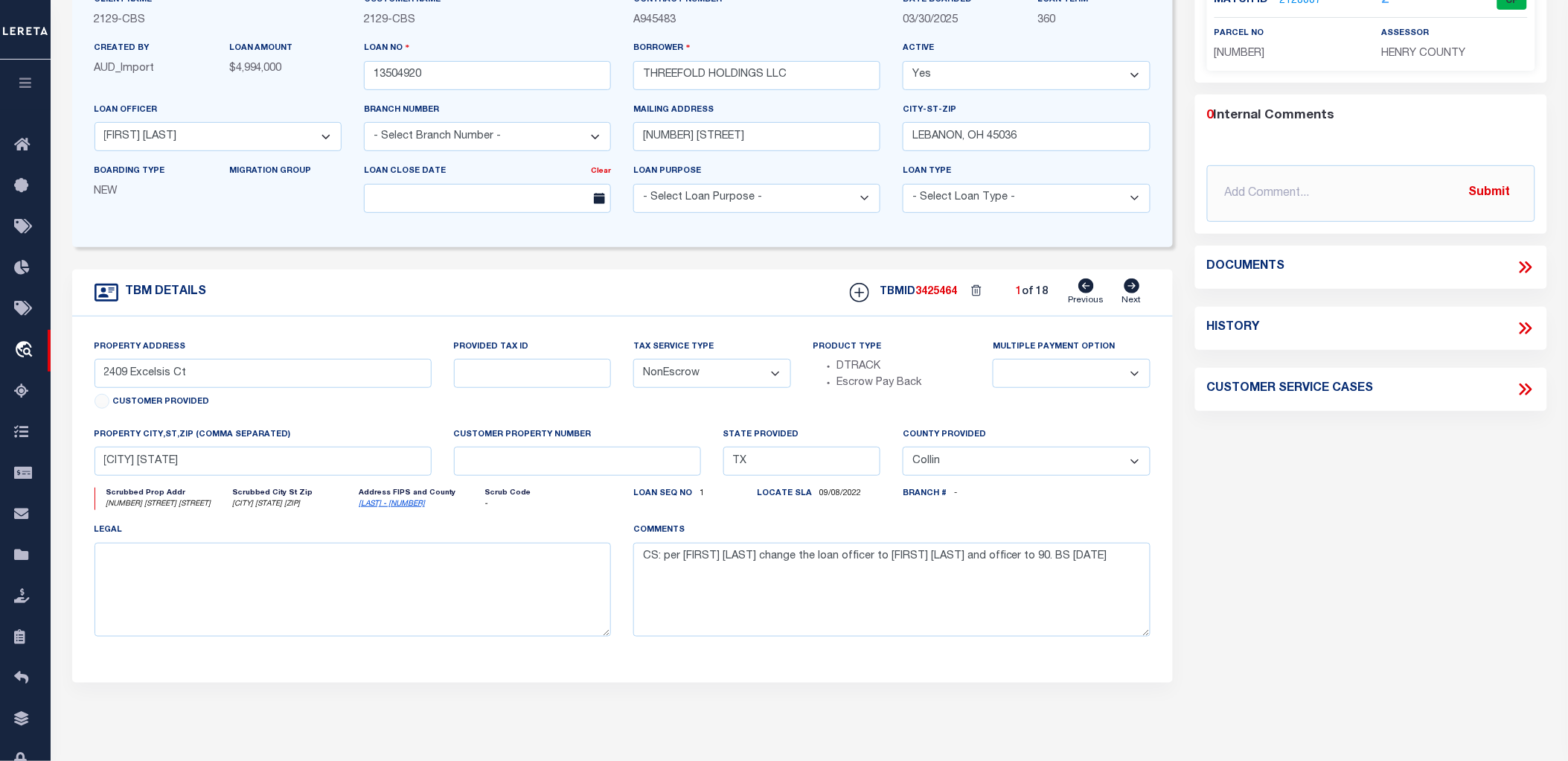 type 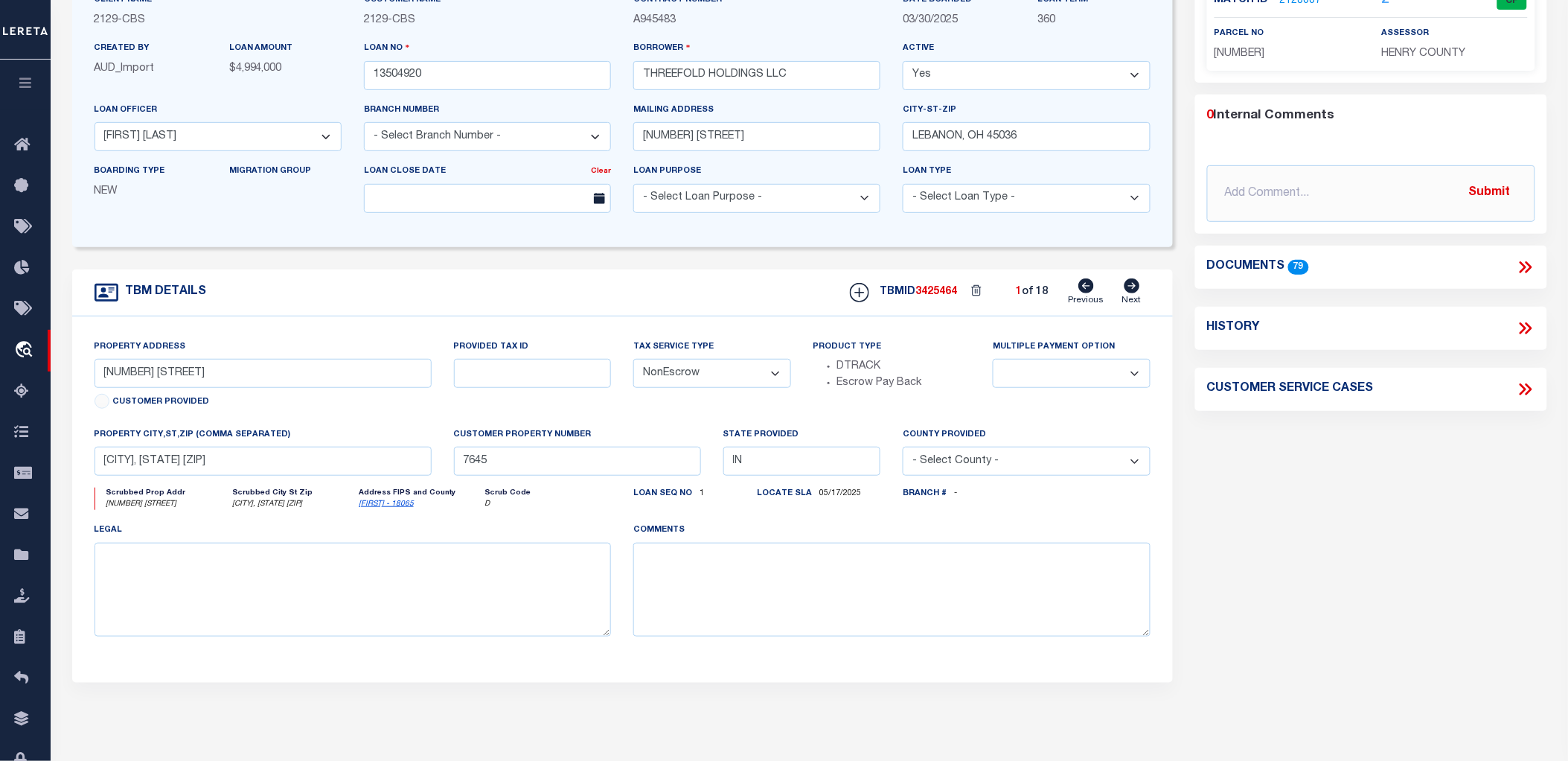 click 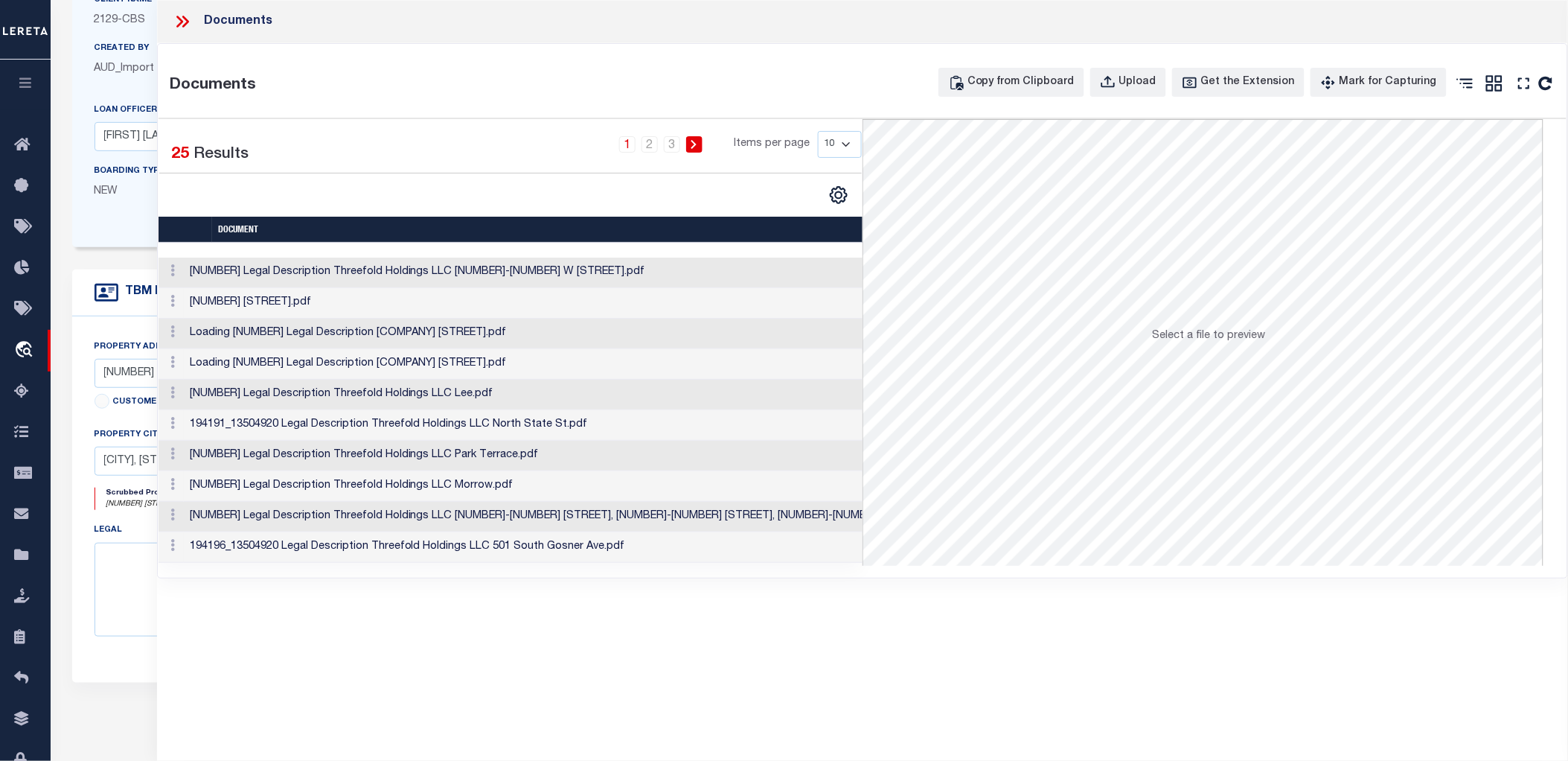 click on "[NUMBER] Legal Description Threefold Holdings LLC [NUMBER]-[NUMBER] W [STREET].pdf" at bounding box center (653, 273) 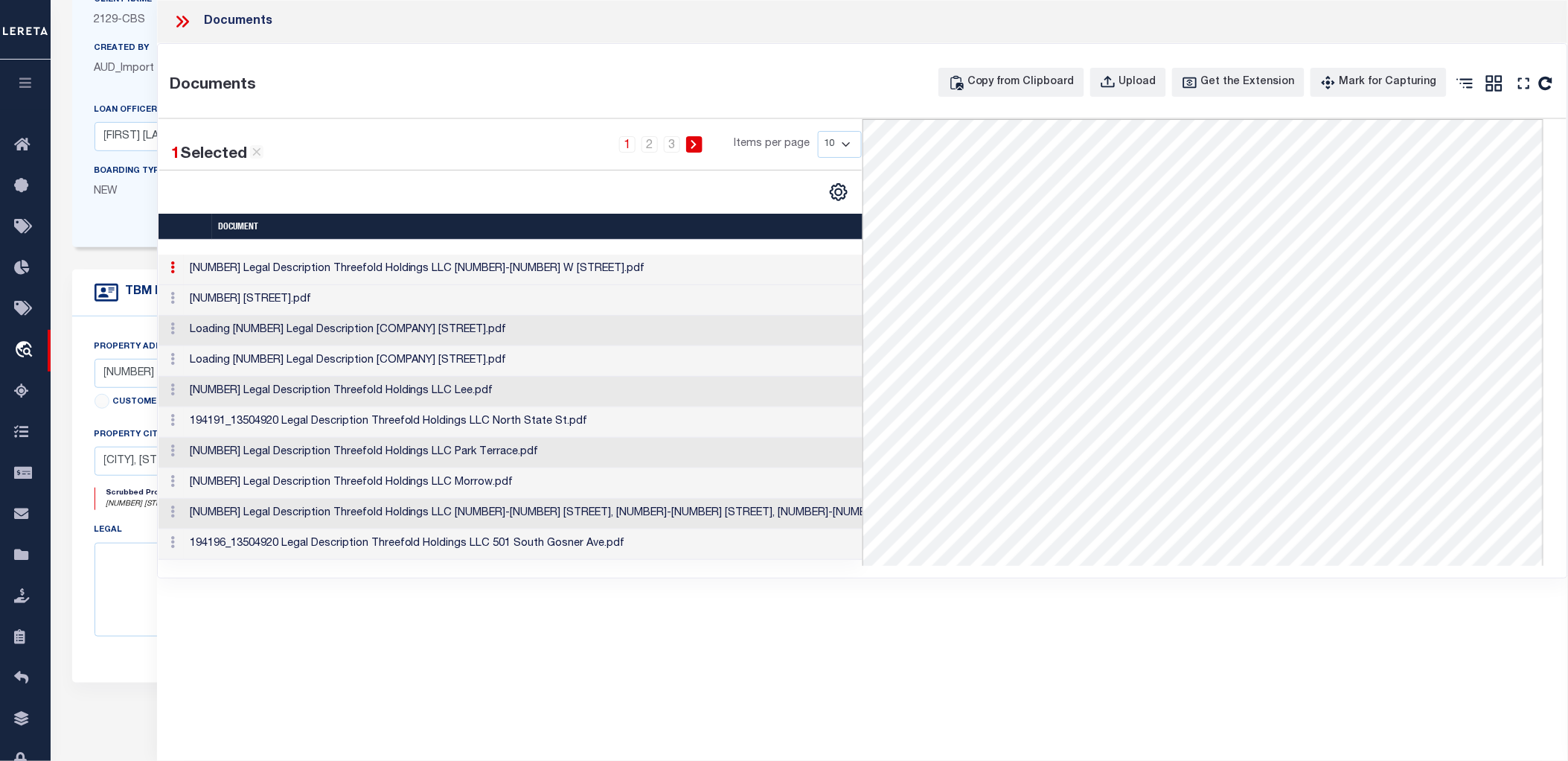 click on "[NUMBER] [STREET].pdf" at bounding box center [653, 300] 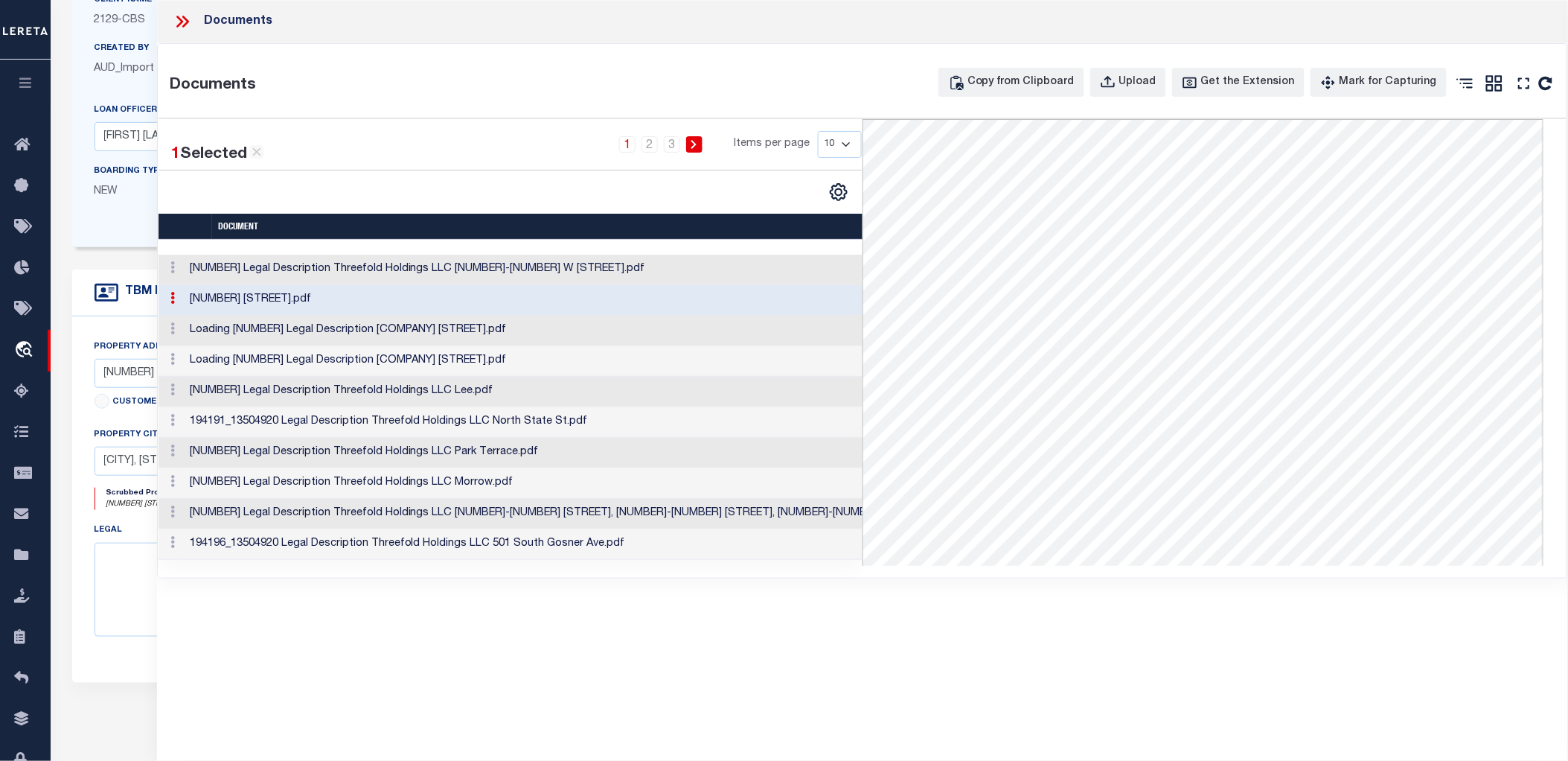 click on "Loading [NUMBER]  Legal Description [COMPANY]  [STREET].pdf" at bounding box center [653, 331] 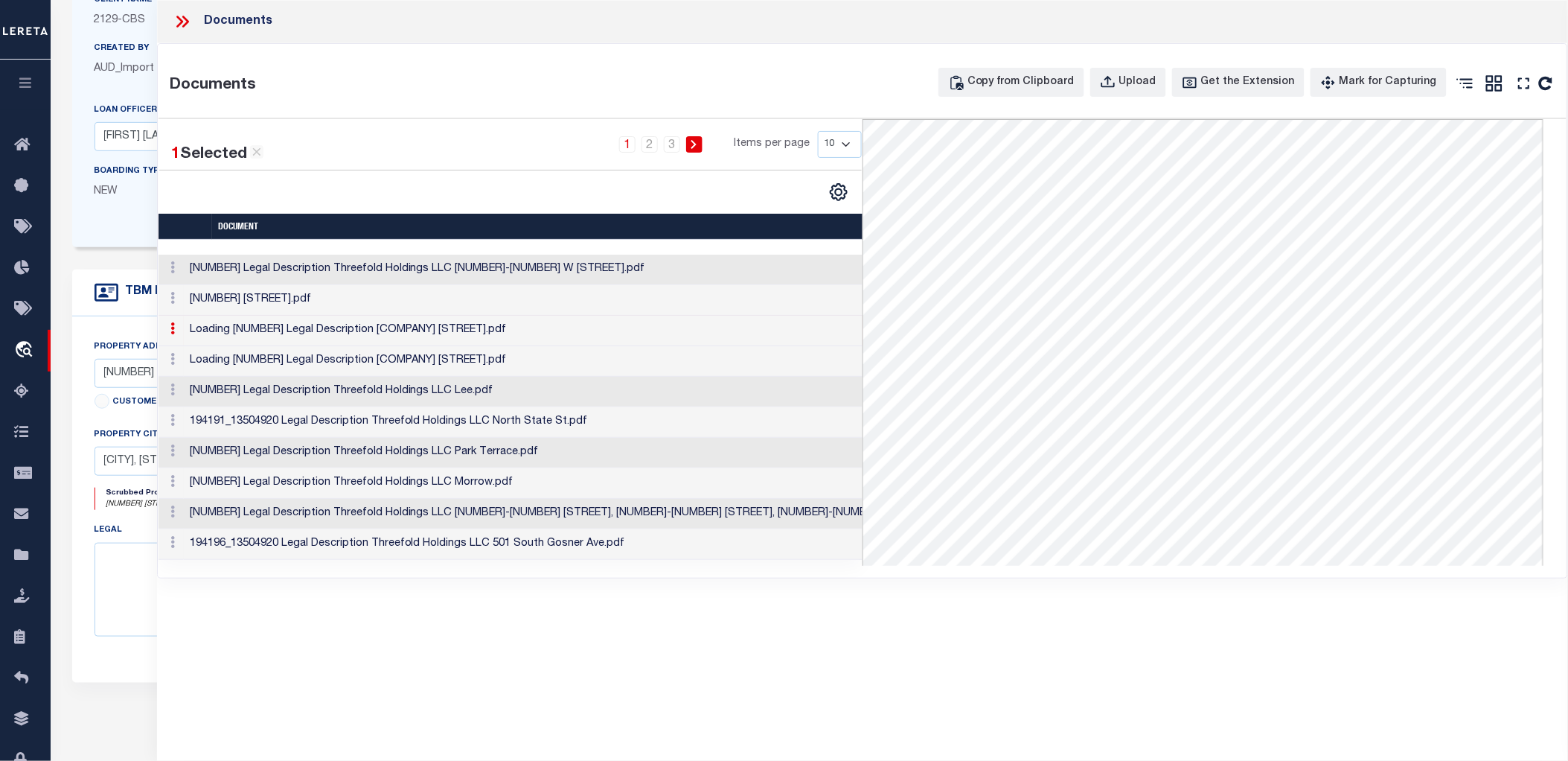 click on "Loading [NUMBER]  Legal Description [COMPANY]  [STREET].pdf" at bounding box center (653, 361) 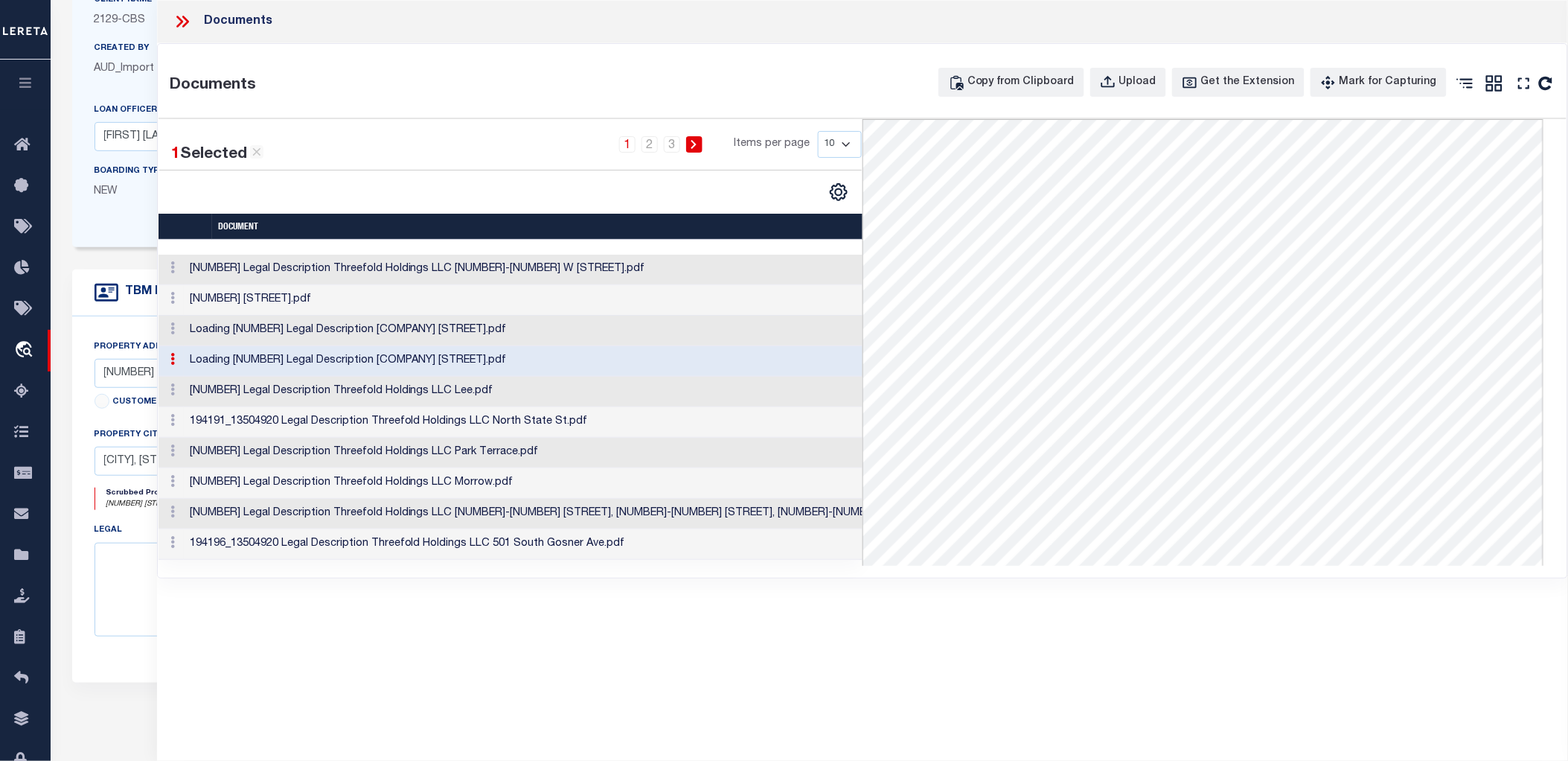 click on "Loading [NUMBER]  Legal Description [COMPANY]  [STREET].pdf" at bounding box center [653, 331] 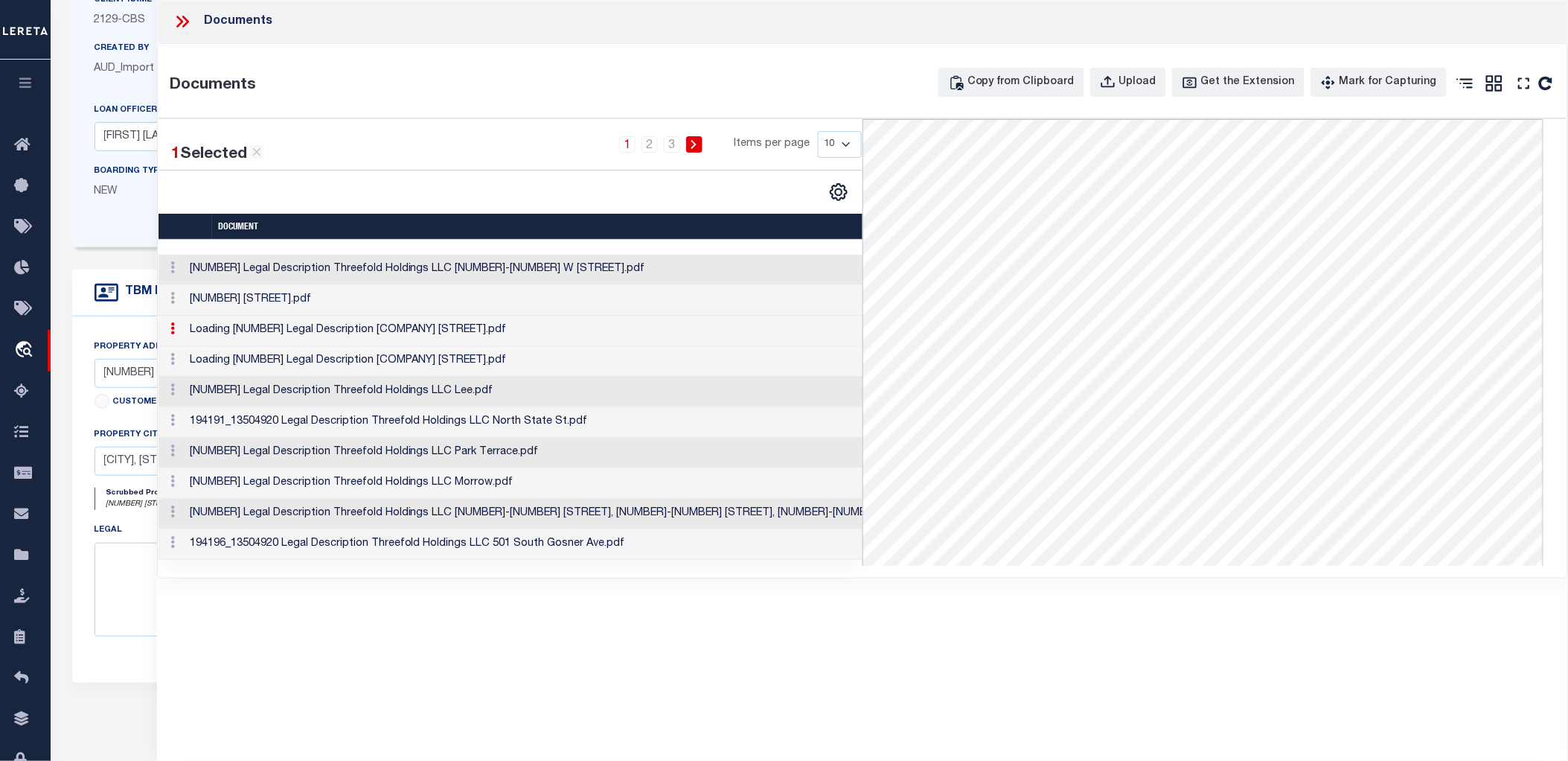 click on "[NUMBER] Legal Description Threefold Holdings LLC Lee.pdf" at bounding box center (653, 392) 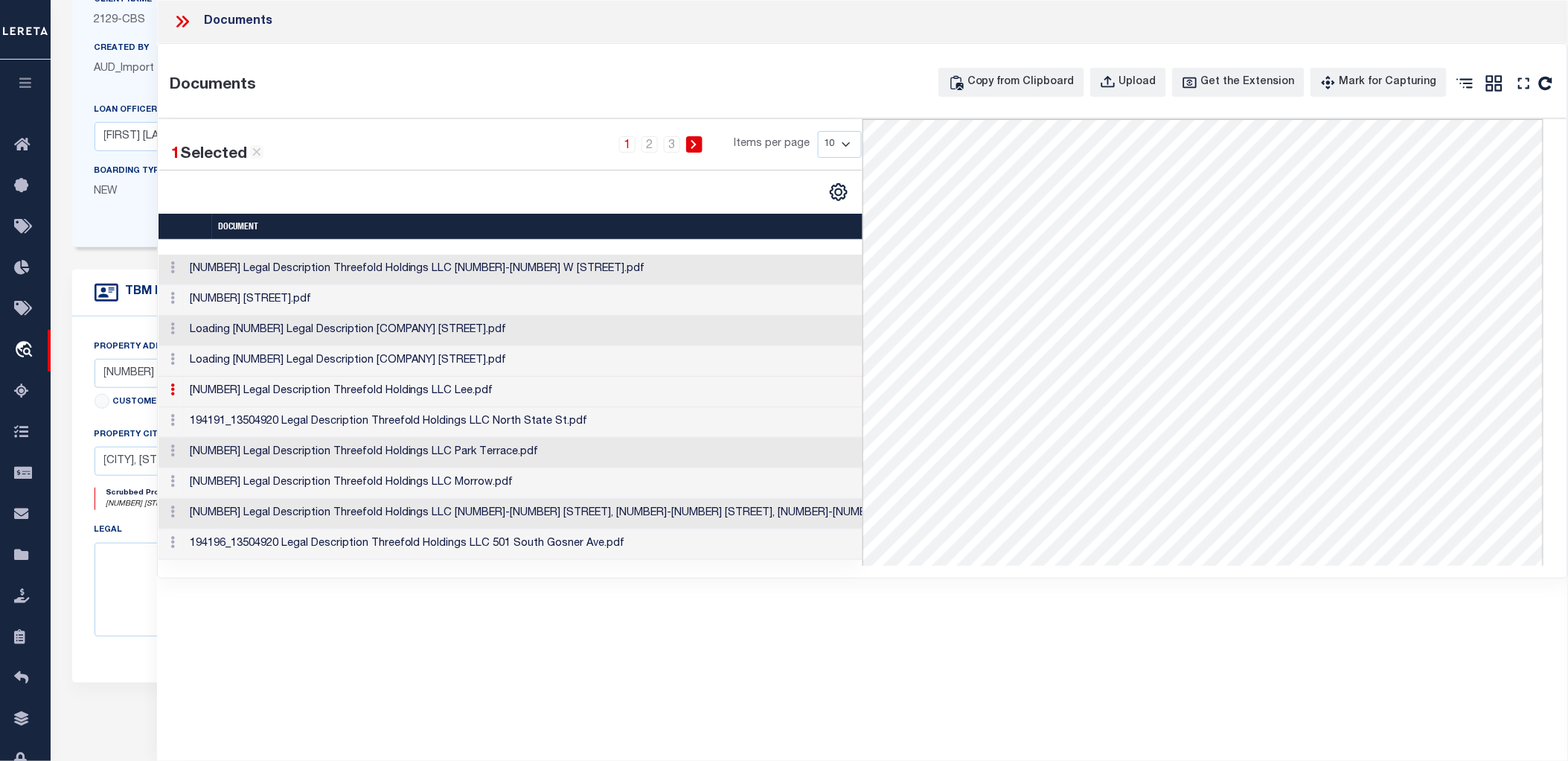 click on "194191_13504920 Legal Description Threefold Holdings LLC North State St.pdf" at bounding box center [653, 422] 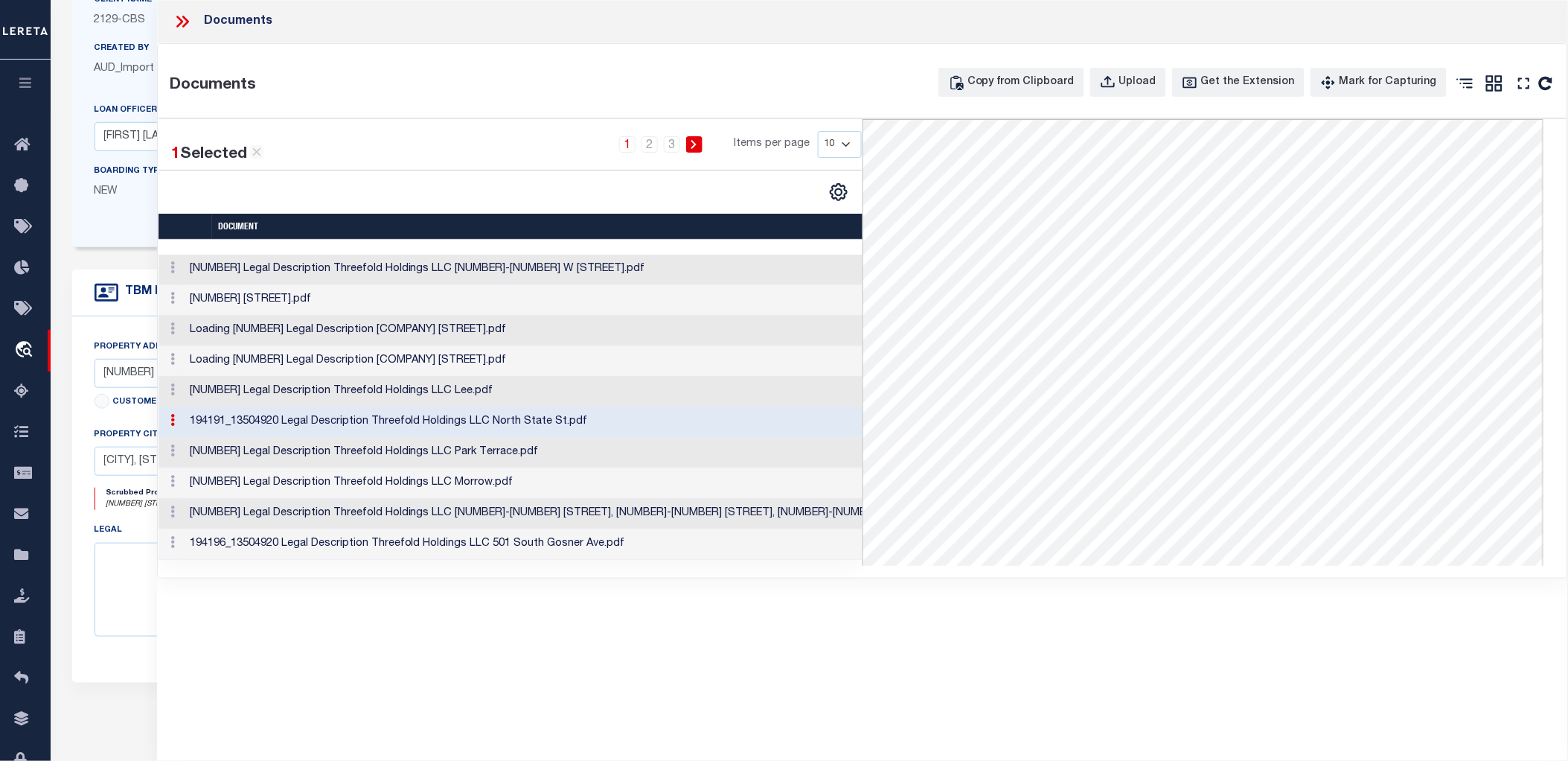 click on "[NUMBER] Legal Description Threefold Holdings LLC Park Terrace.pdf" at bounding box center [653, 453] 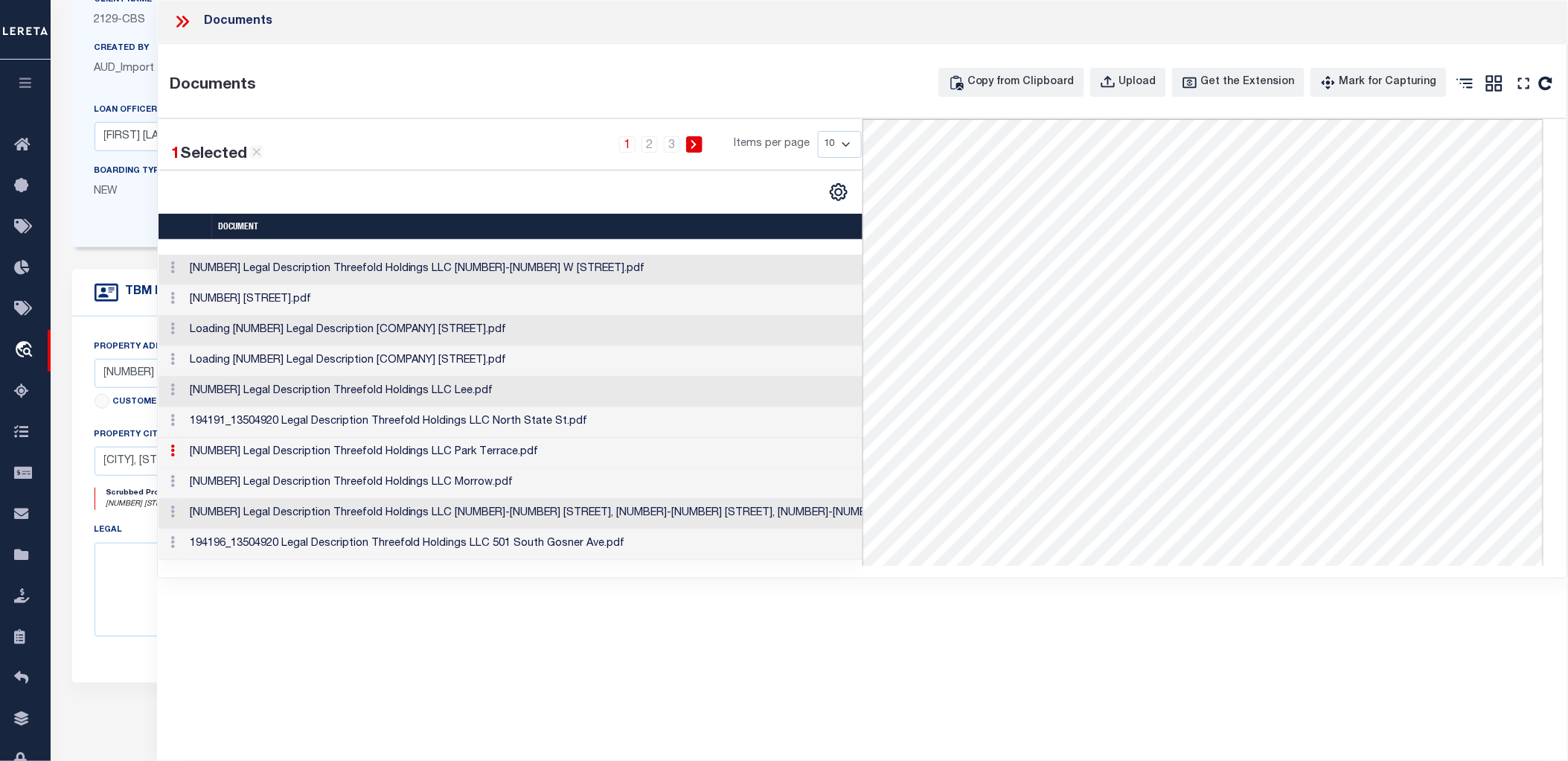 click on "[NUMBER] Legal Description Threefold Holdings LLC [NUMBER]-[NUMBER] [STREET], [NUMBER]-[NUMBER] [STREET], [NUMBER]-[NUMBER] [STREET], [NUMBER]-[NUMBER] [STREET].pdf" at bounding box center [653, 514] 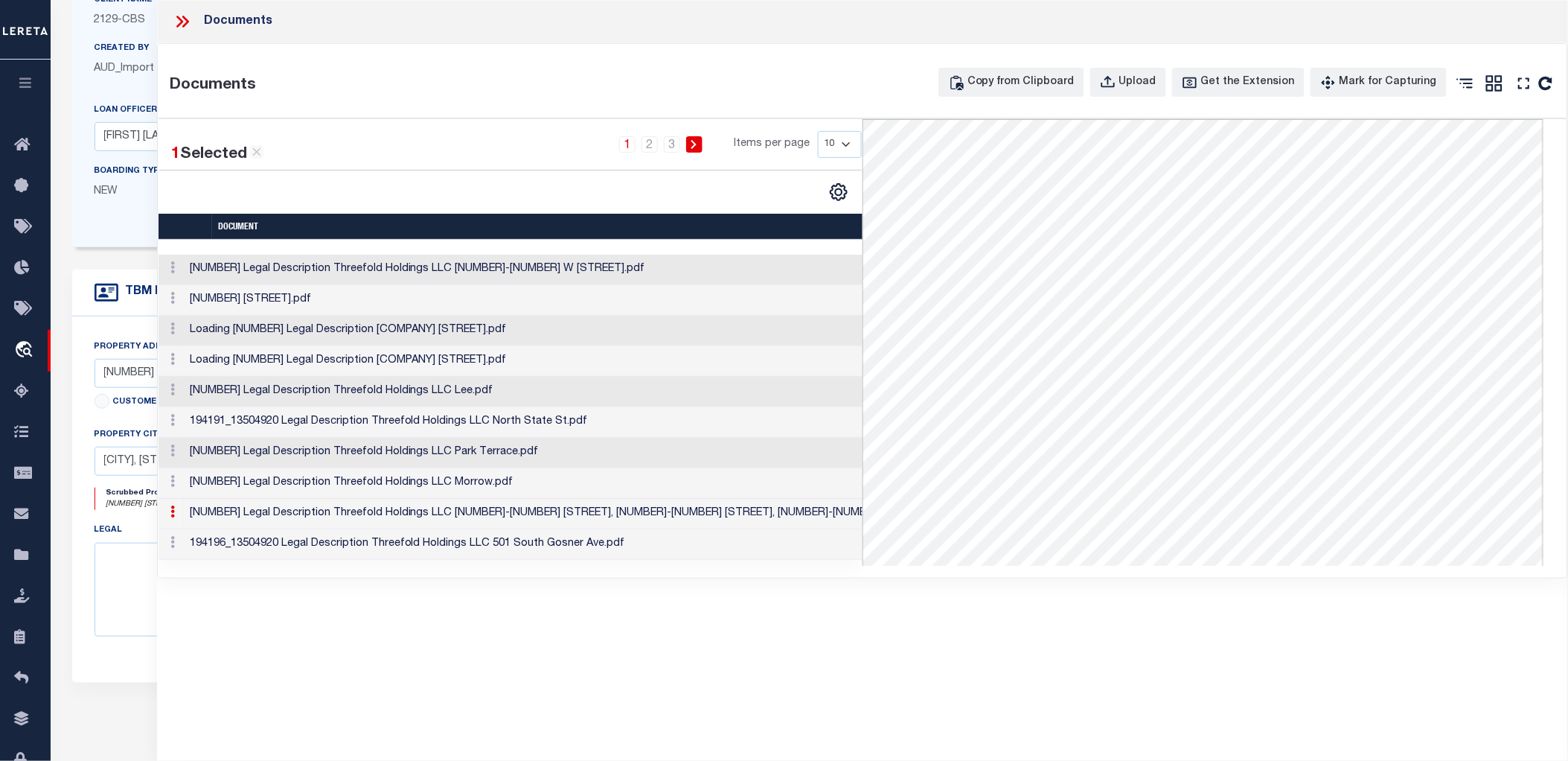 scroll, scrollTop: 375, scrollLeft: 0, axis: vertical 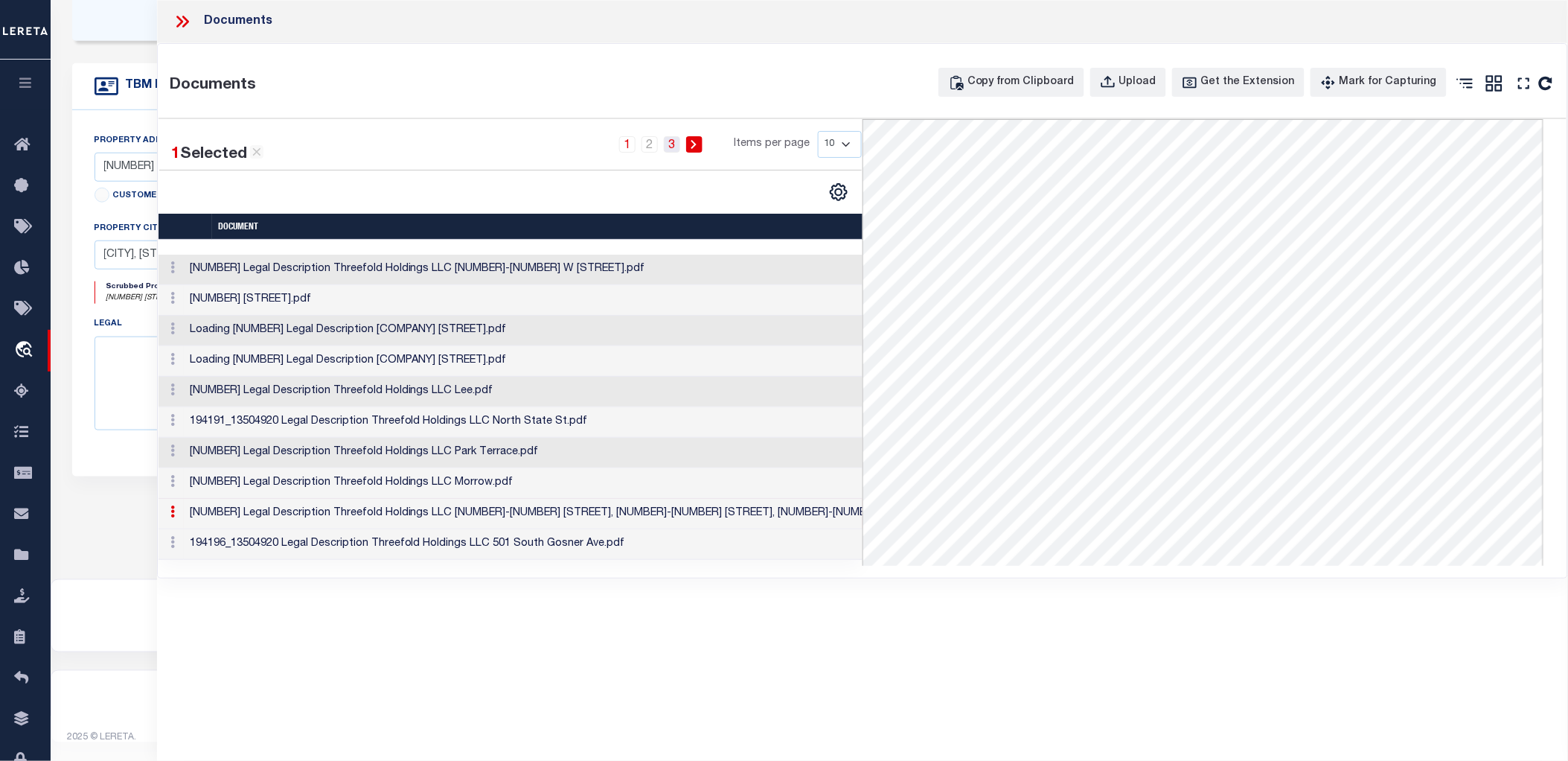 click on "3" at bounding box center [672, 144] 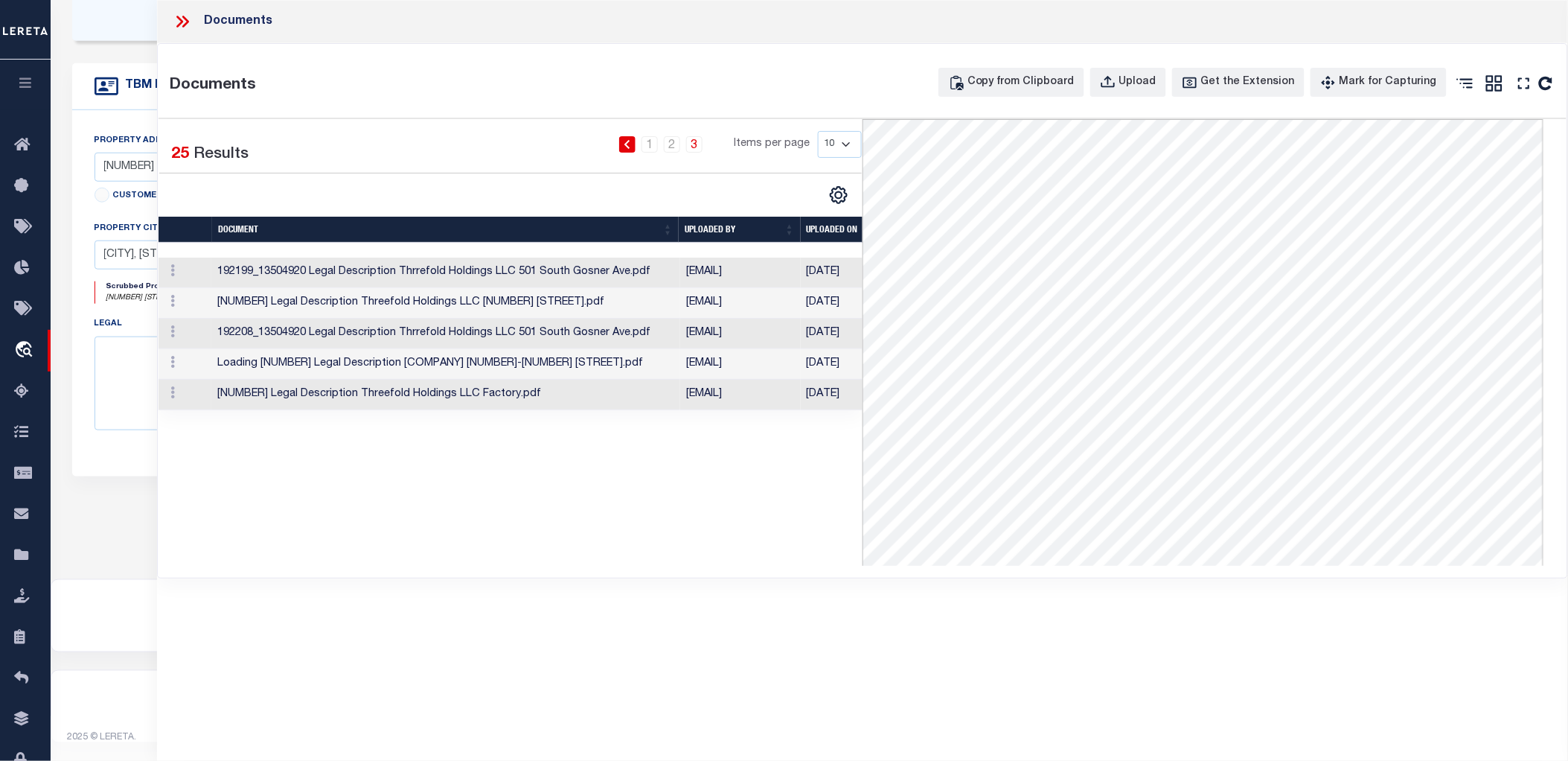 click 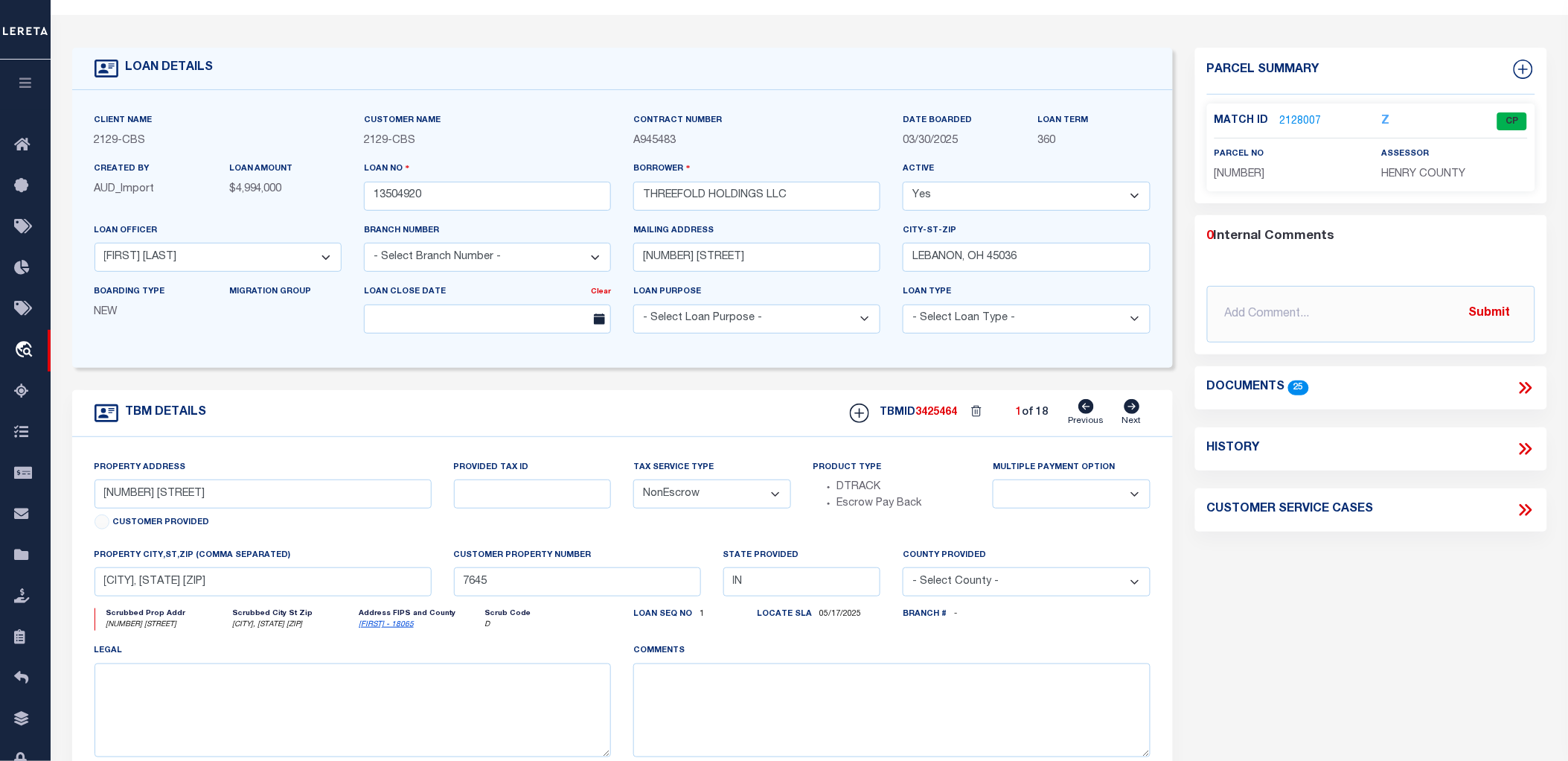 scroll, scrollTop: 0, scrollLeft: 0, axis: both 